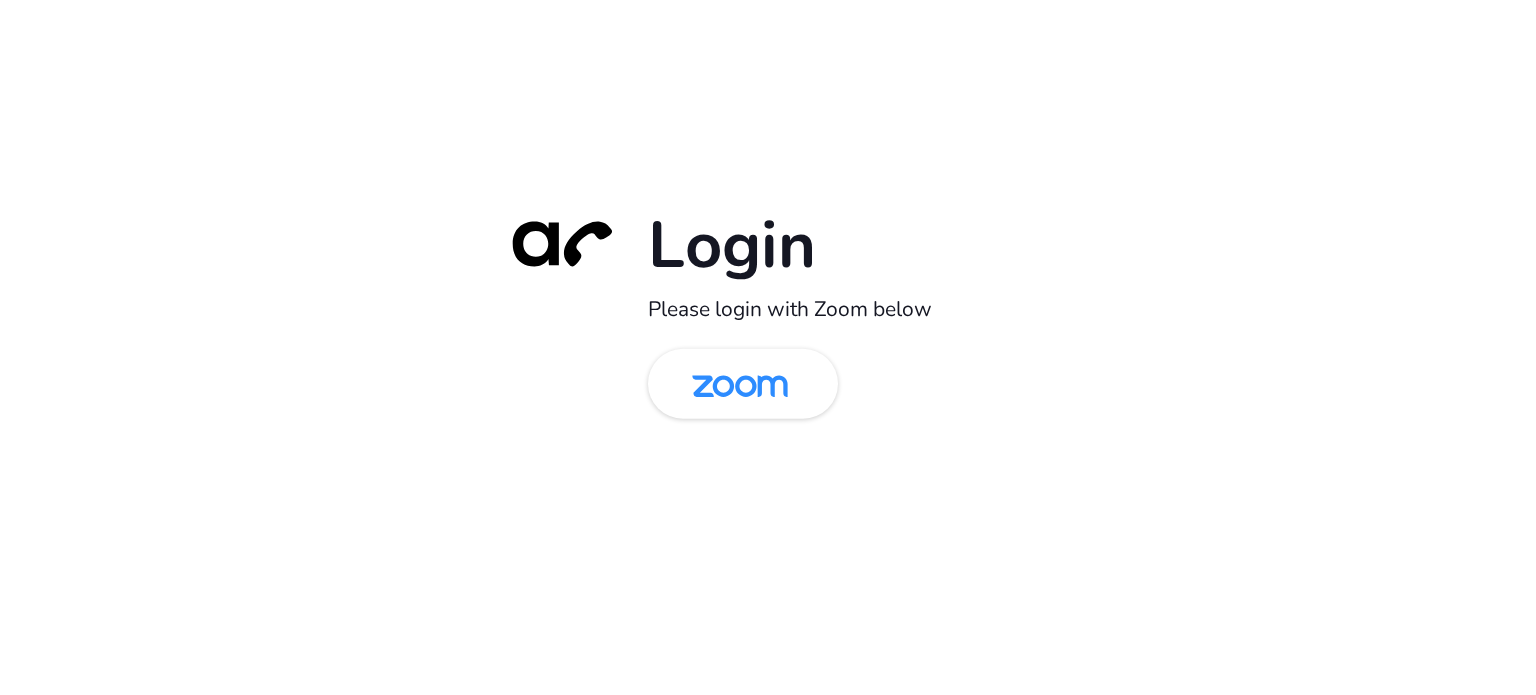 scroll, scrollTop: 0, scrollLeft: 0, axis: both 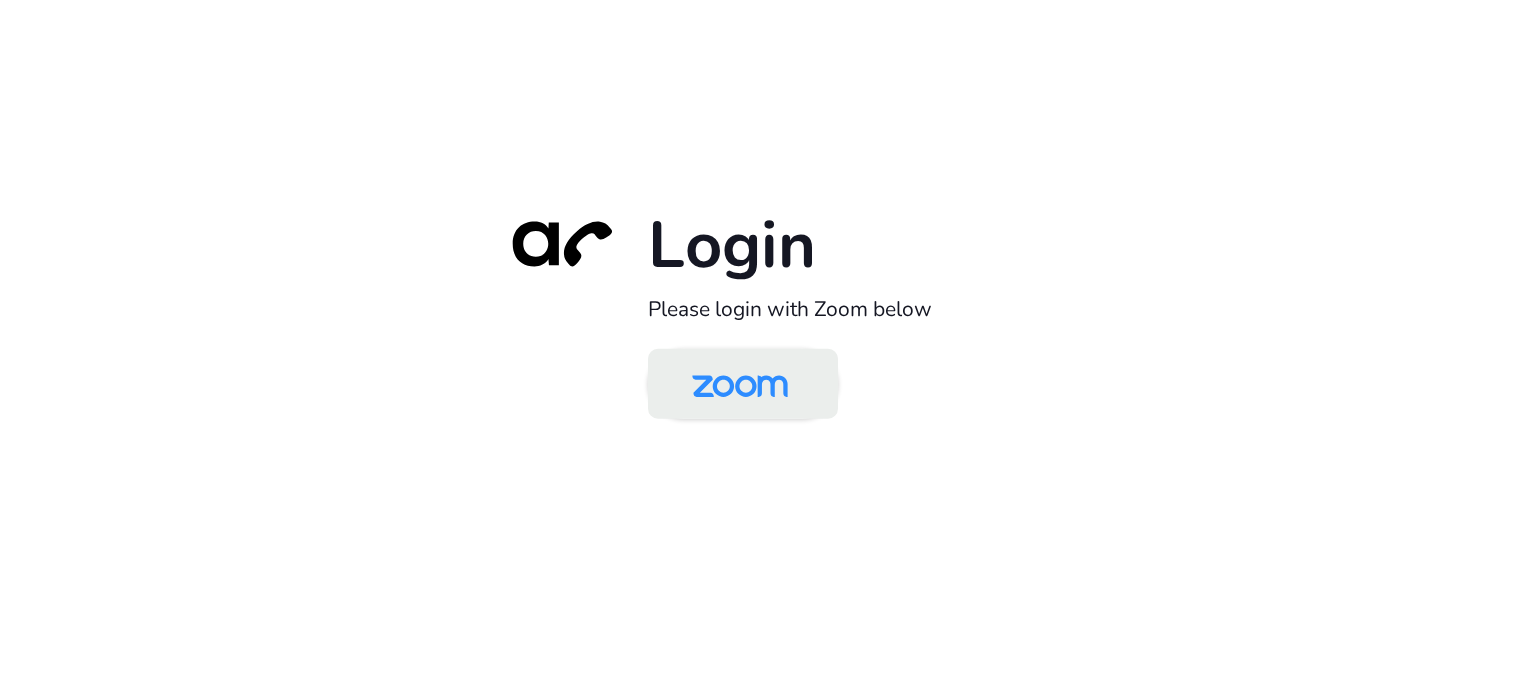 click at bounding box center (740, 385) 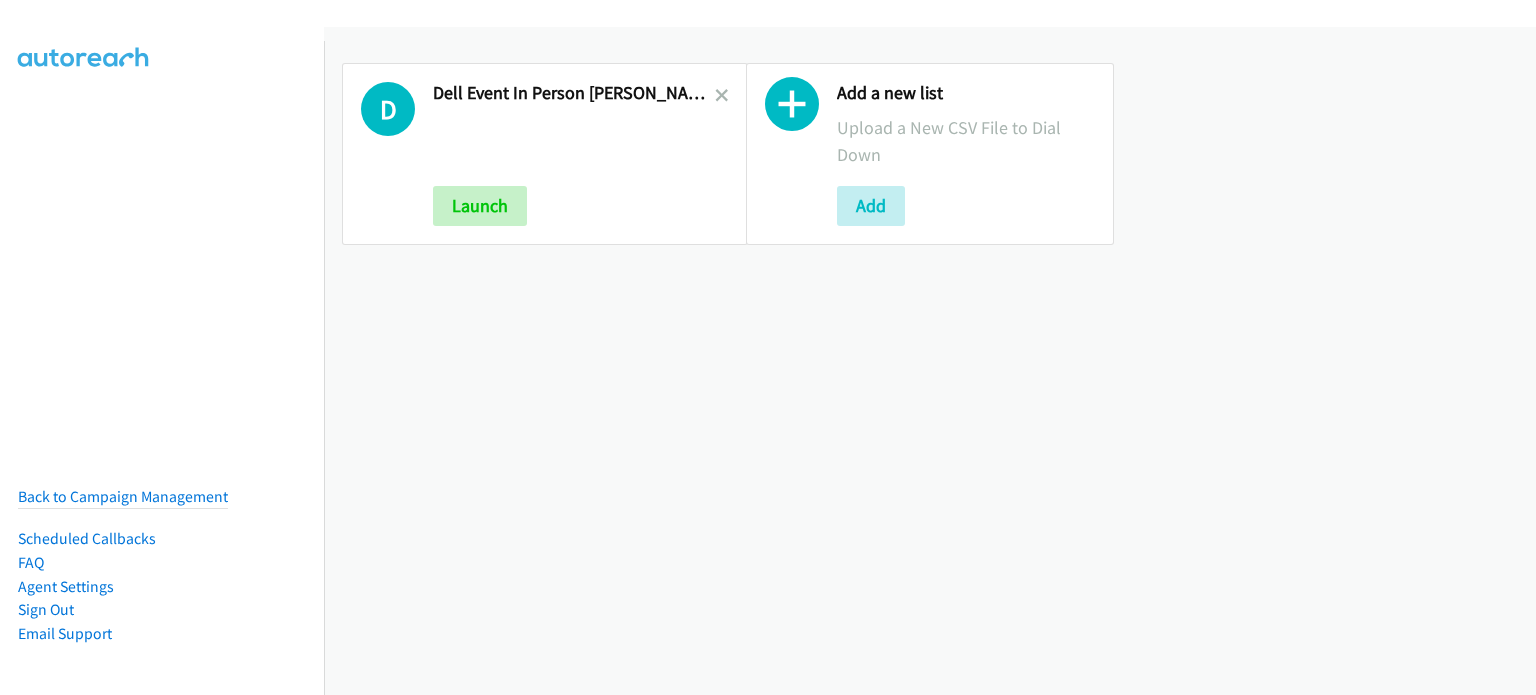 scroll, scrollTop: 0, scrollLeft: 0, axis: both 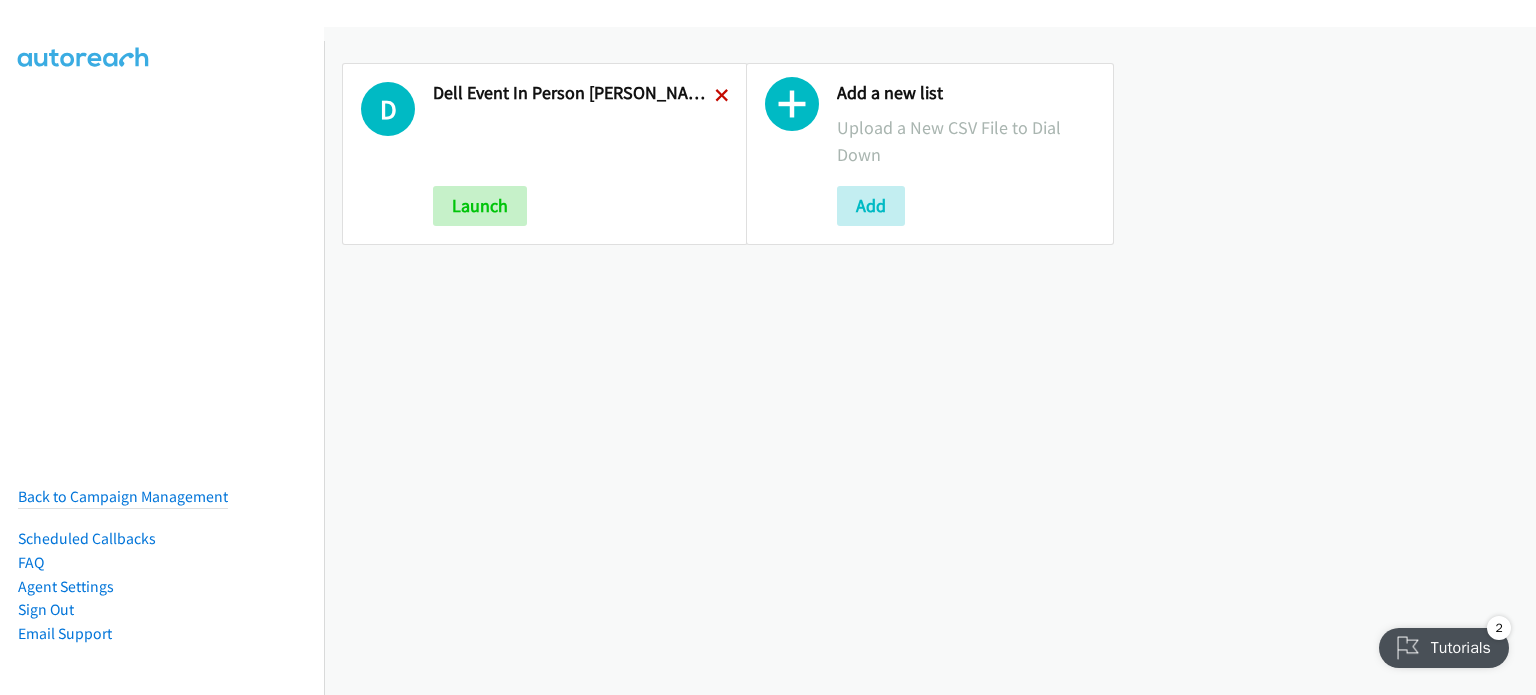 click at bounding box center (722, 97) 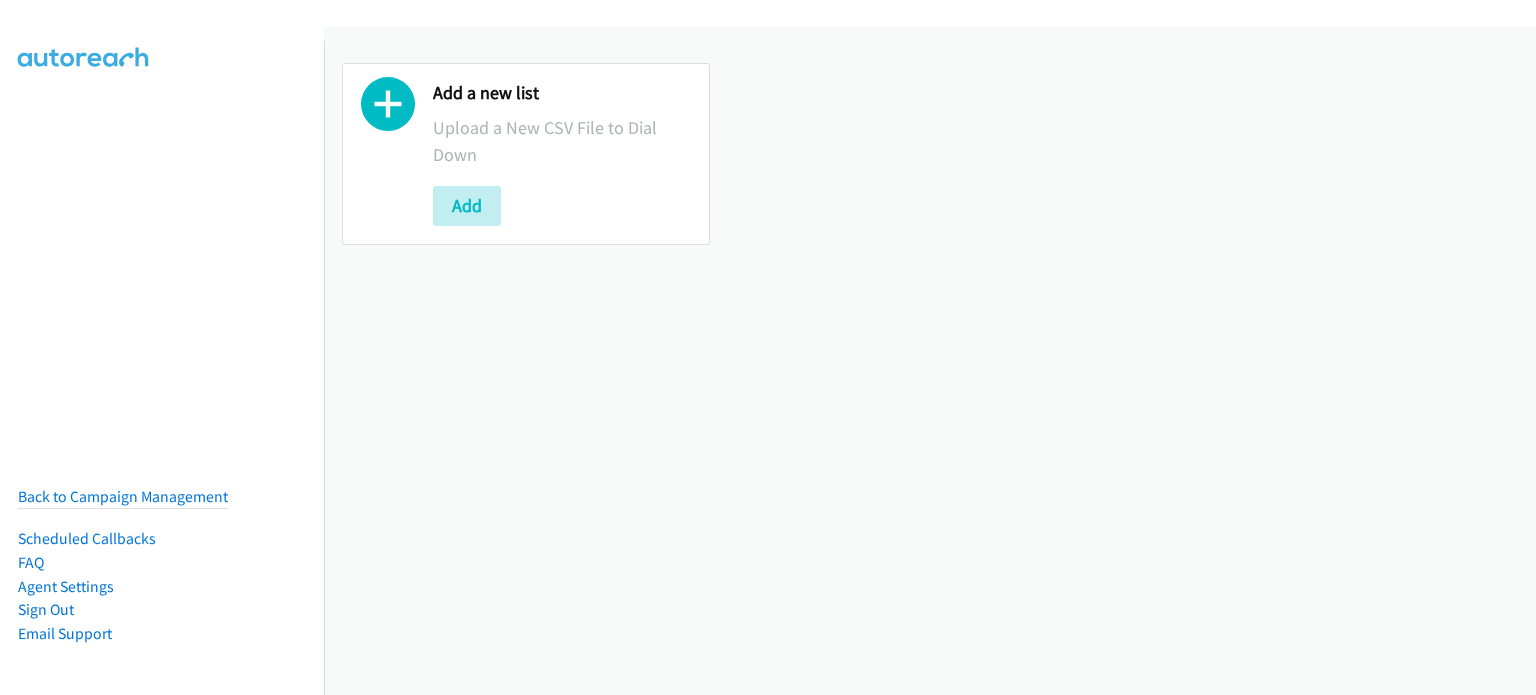 scroll, scrollTop: 0, scrollLeft: 0, axis: both 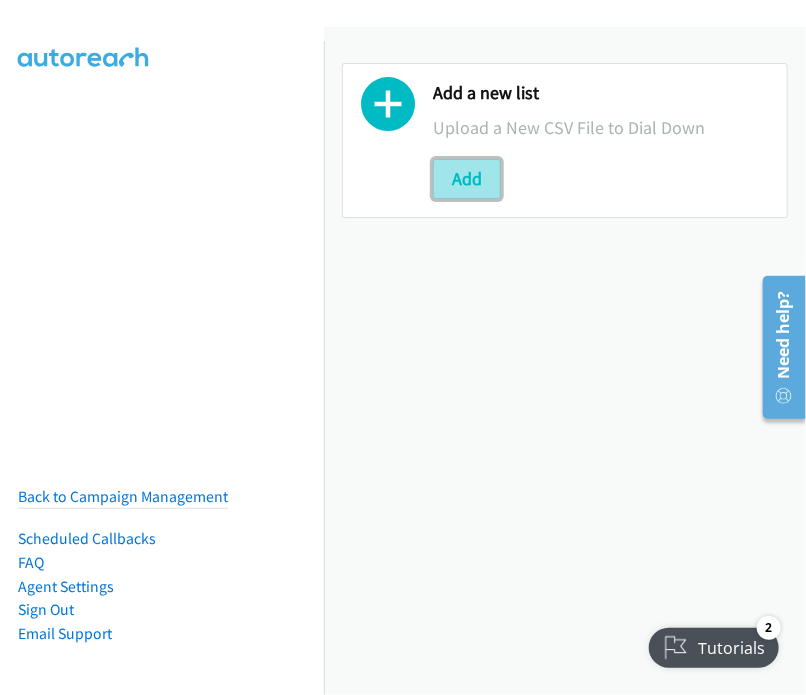 click on "Add" at bounding box center [467, 179] 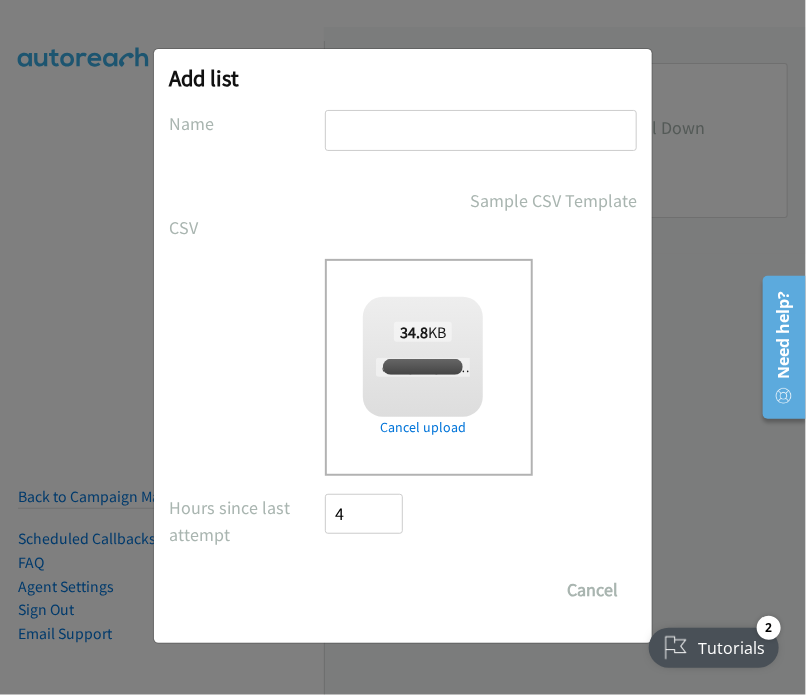 checkbox on "true" 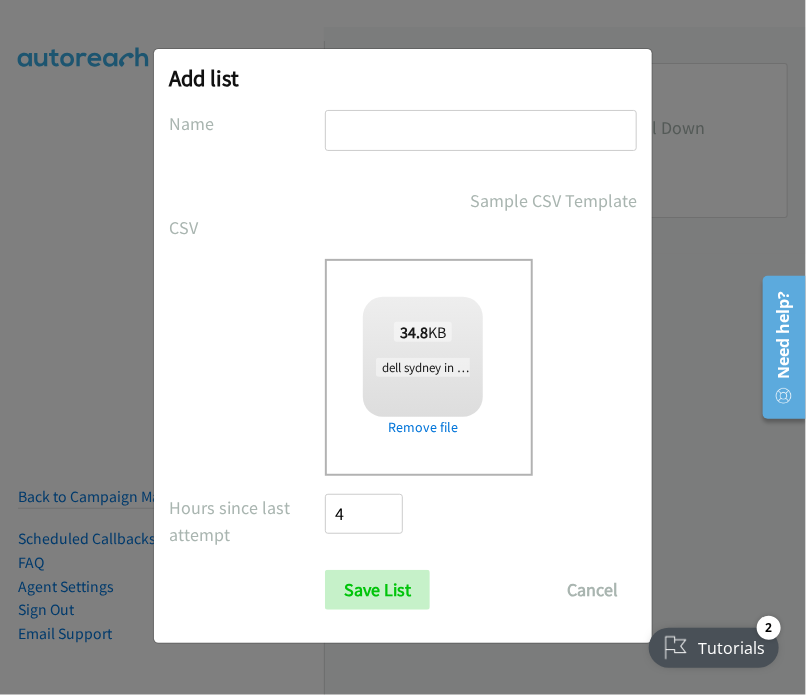 click at bounding box center (481, 130) 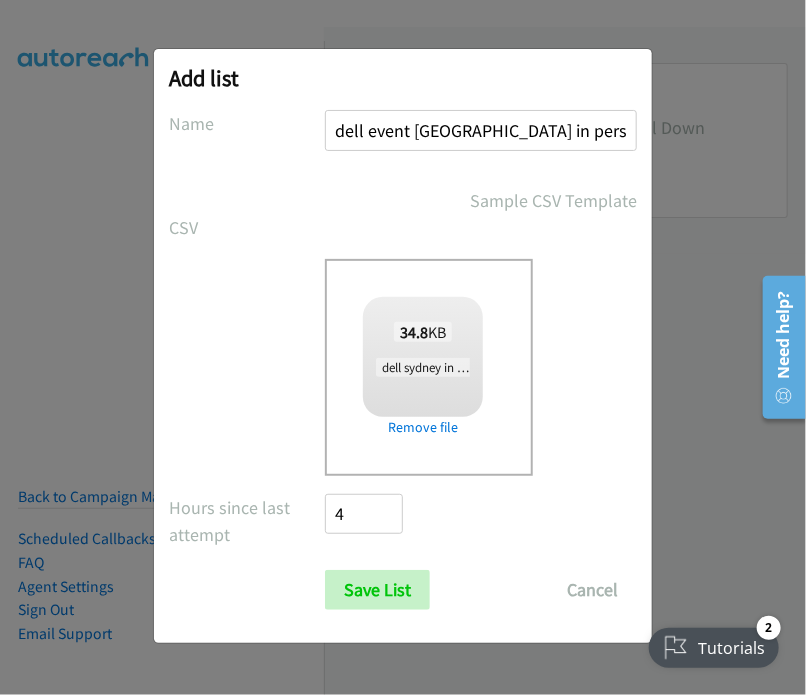 click on "dell event sydney in person tues 3" at bounding box center [481, 130] 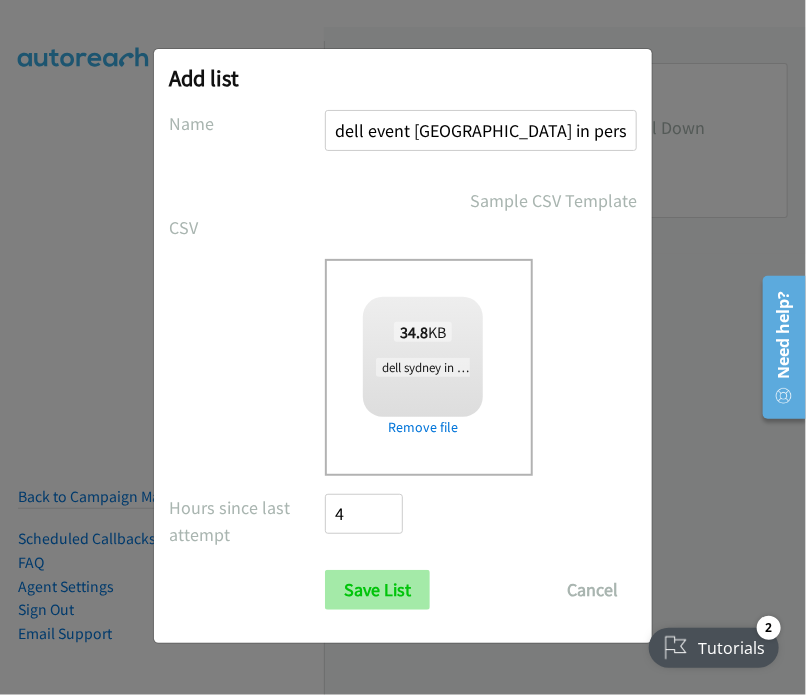 type on "dell event sydney in person wed 1" 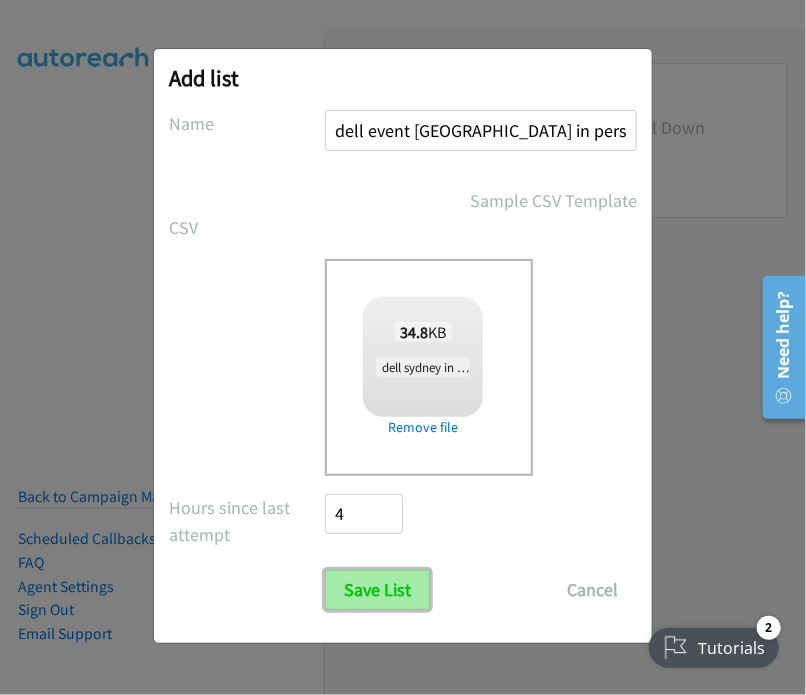 click on "Save List" at bounding box center (377, 590) 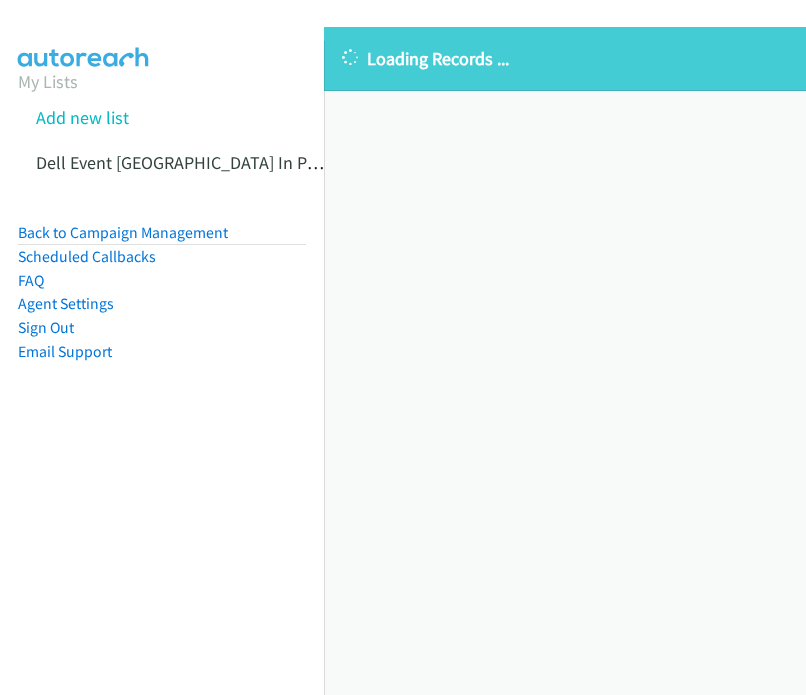 scroll, scrollTop: 0, scrollLeft: 0, axis: both 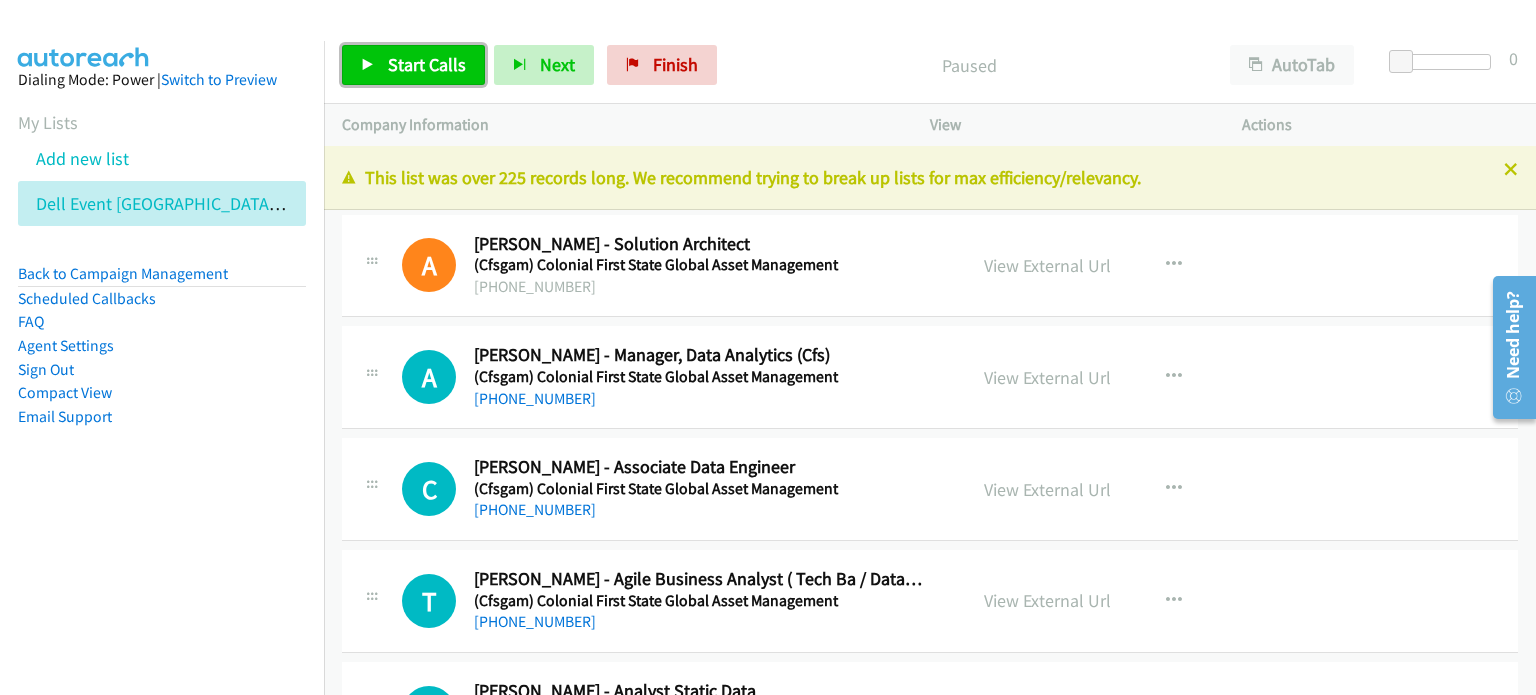 click on "Start Calls" at bounding box center [427, 64] 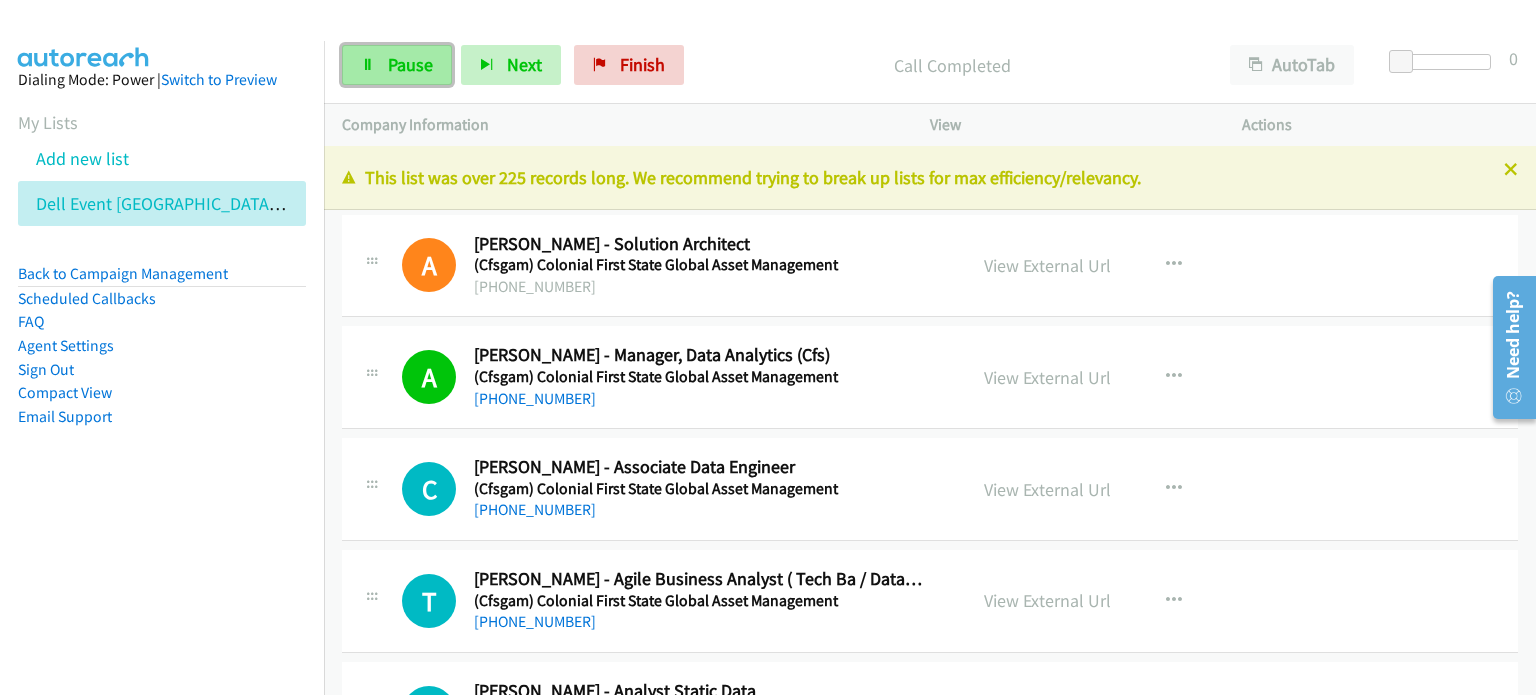 click on "Pause" at bounding box center (397, 65) 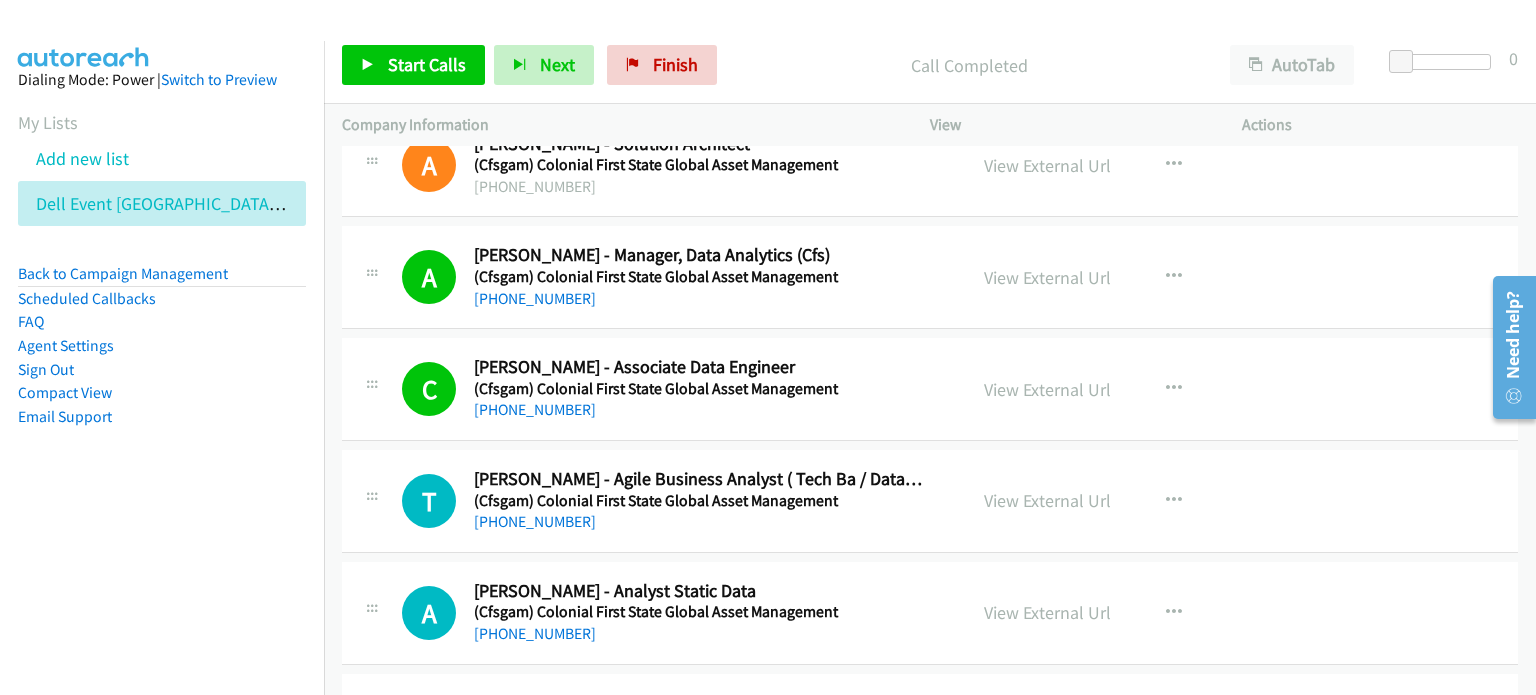 scroll, scrollTop: 0, scrollLeft: 0, axis: both 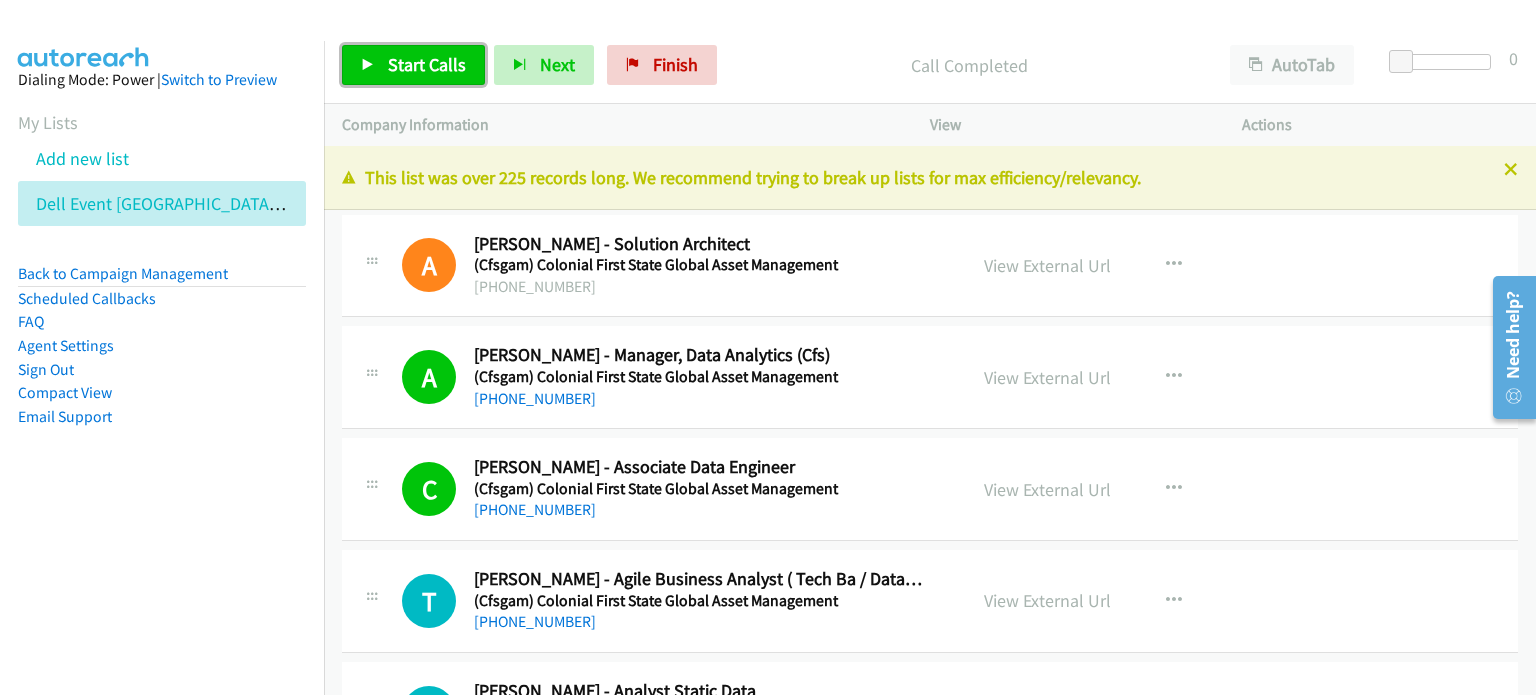 click on "Start Calls" at bounding box center [413, 65] 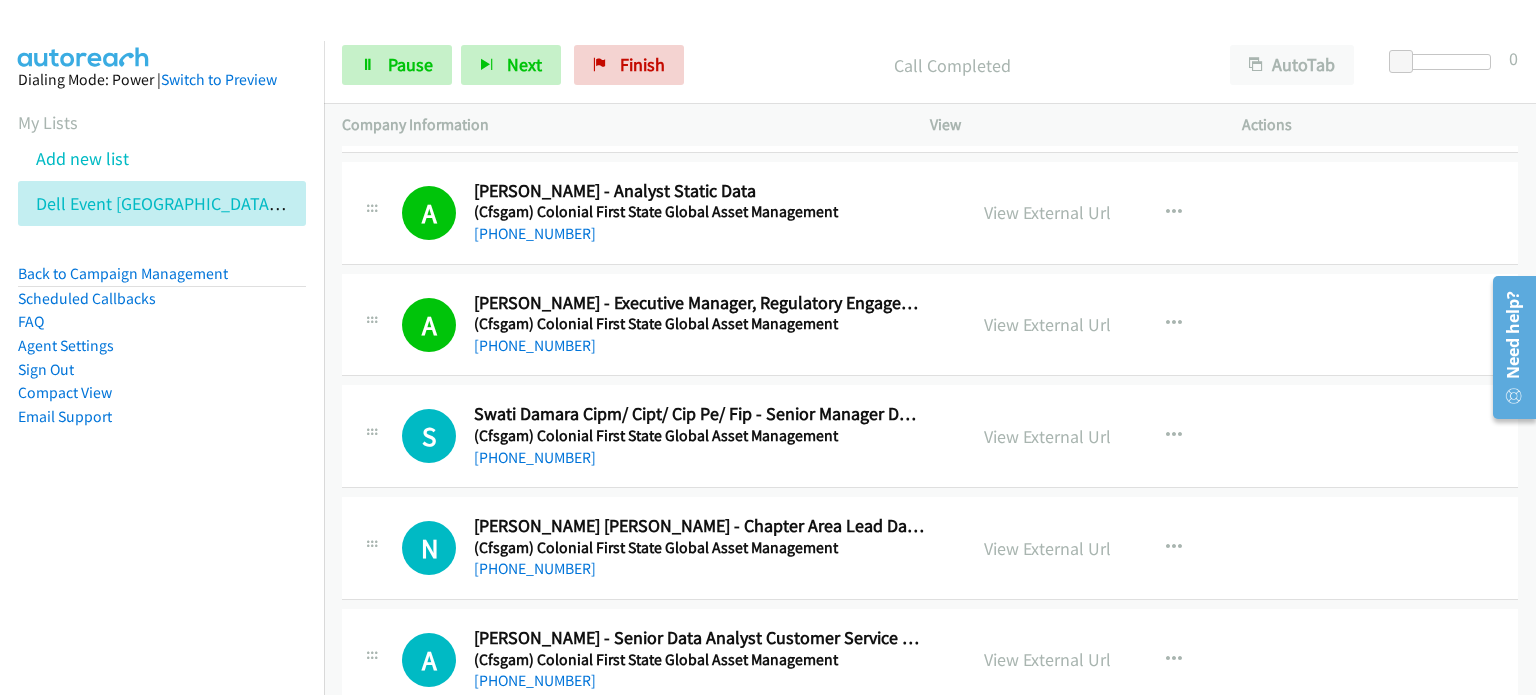 scroll, scrollTop: 600, scrollLeft: 0, axis: vertical 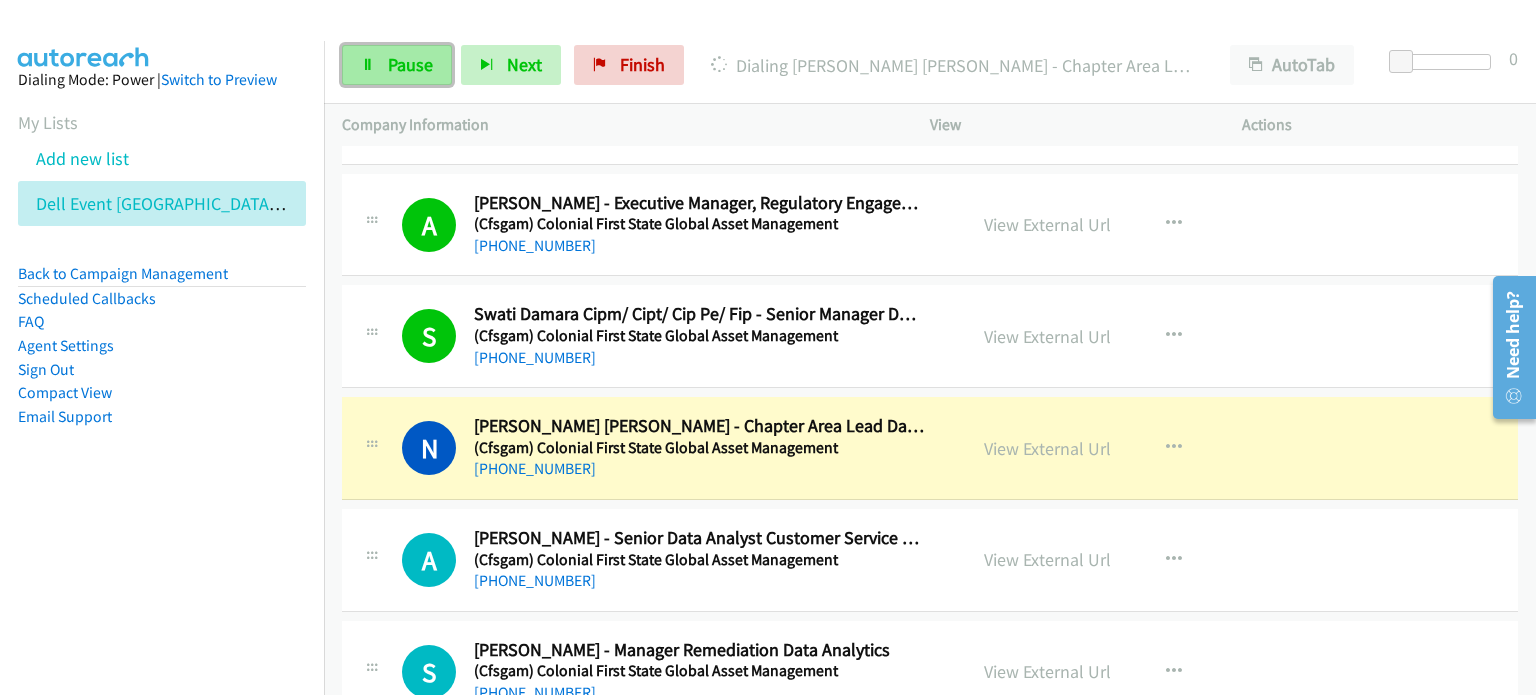 click on "Pause" at bounding box center [397, 65] 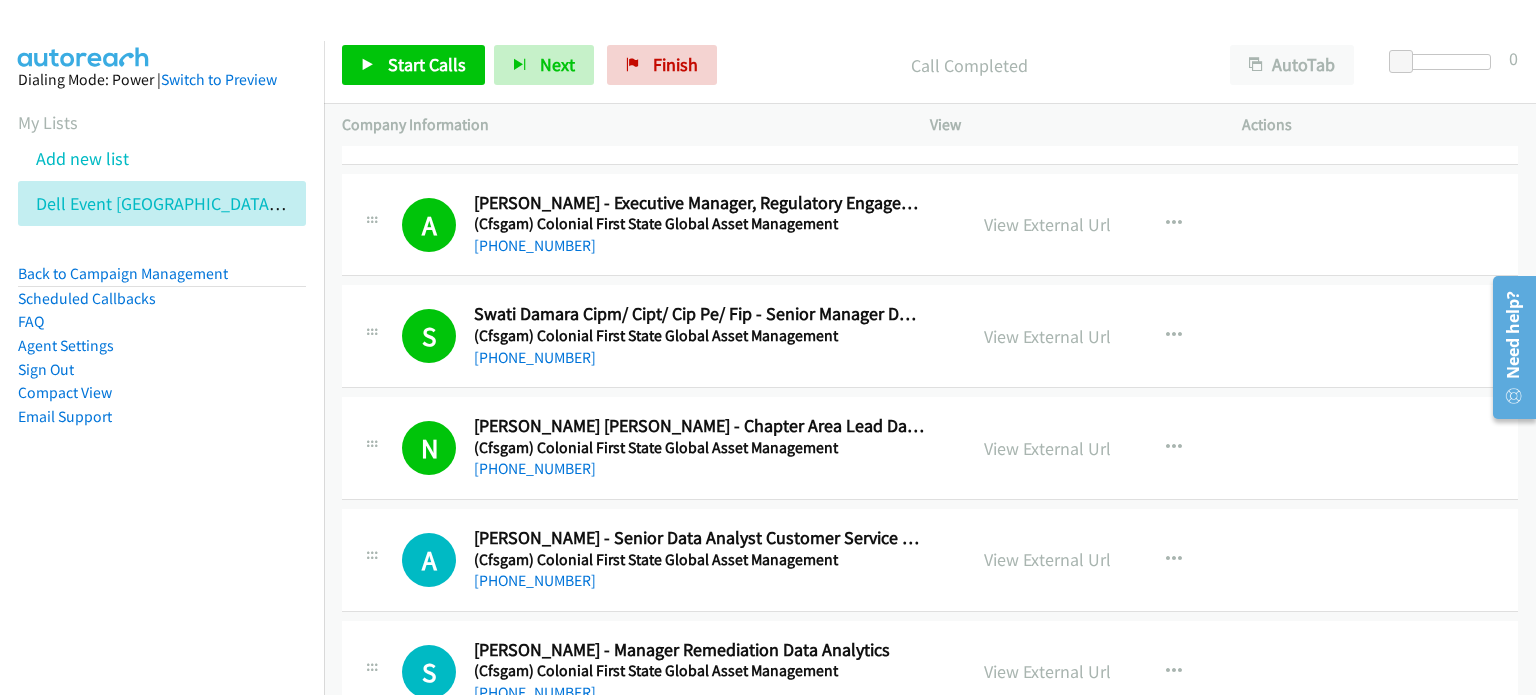 click on "Call Completed" at bounding box center (969, 65) 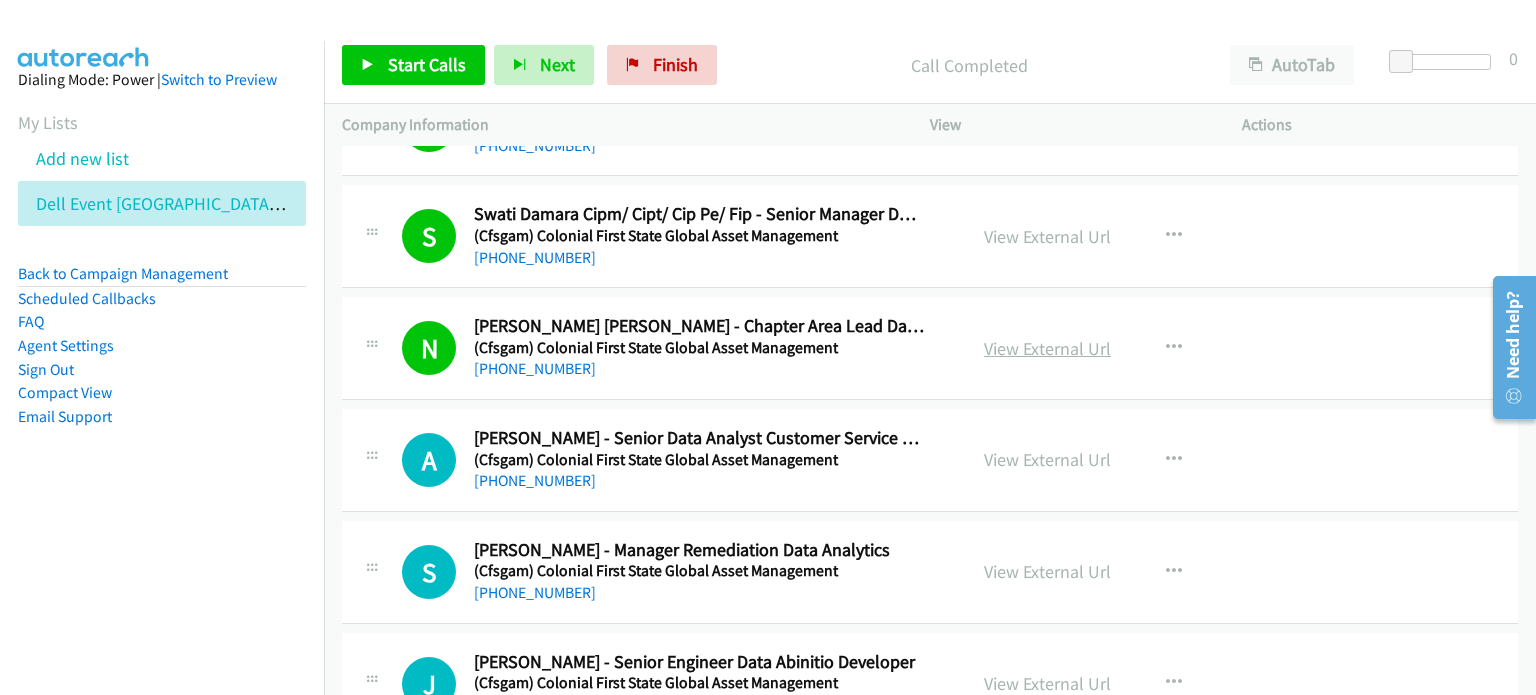 click on "View External Url" at bounding box center [1047, 348] 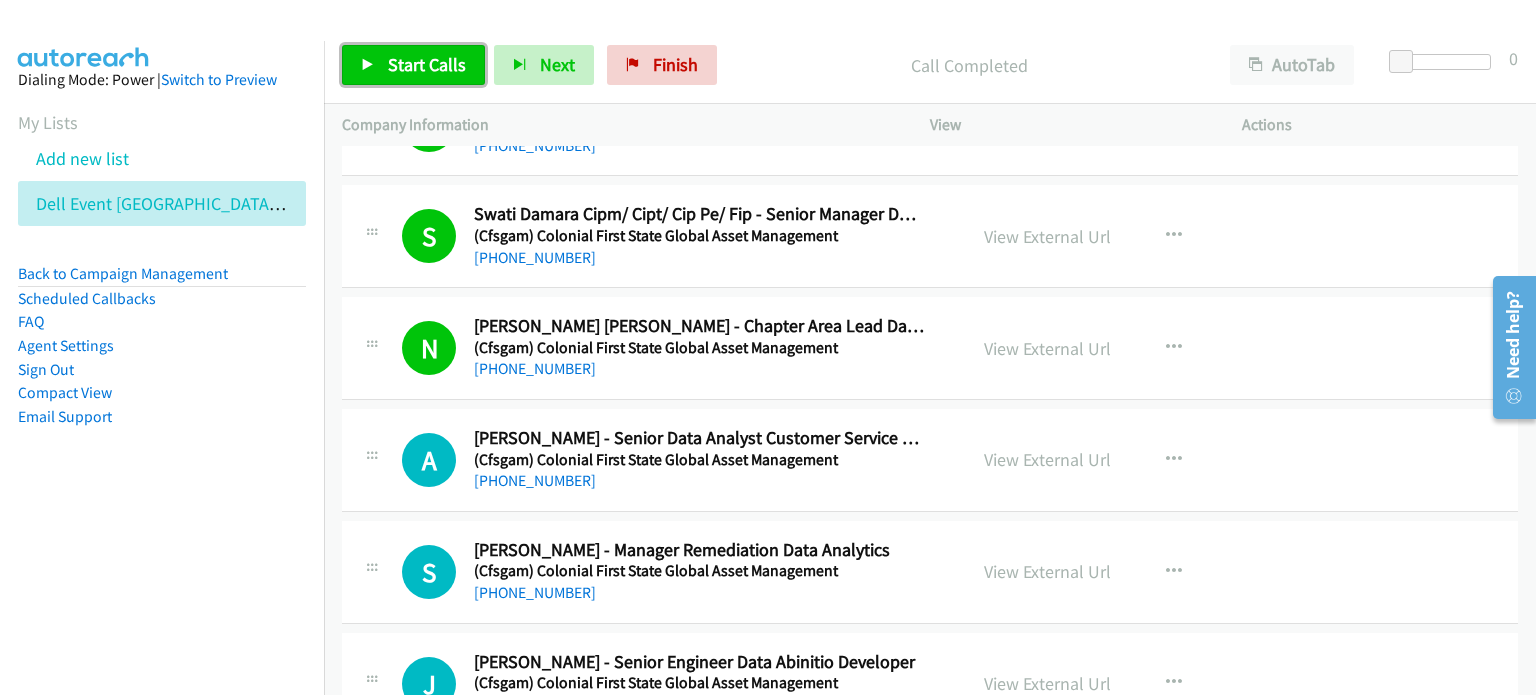 click on "Start Calls" at bounding box center (427, 64) 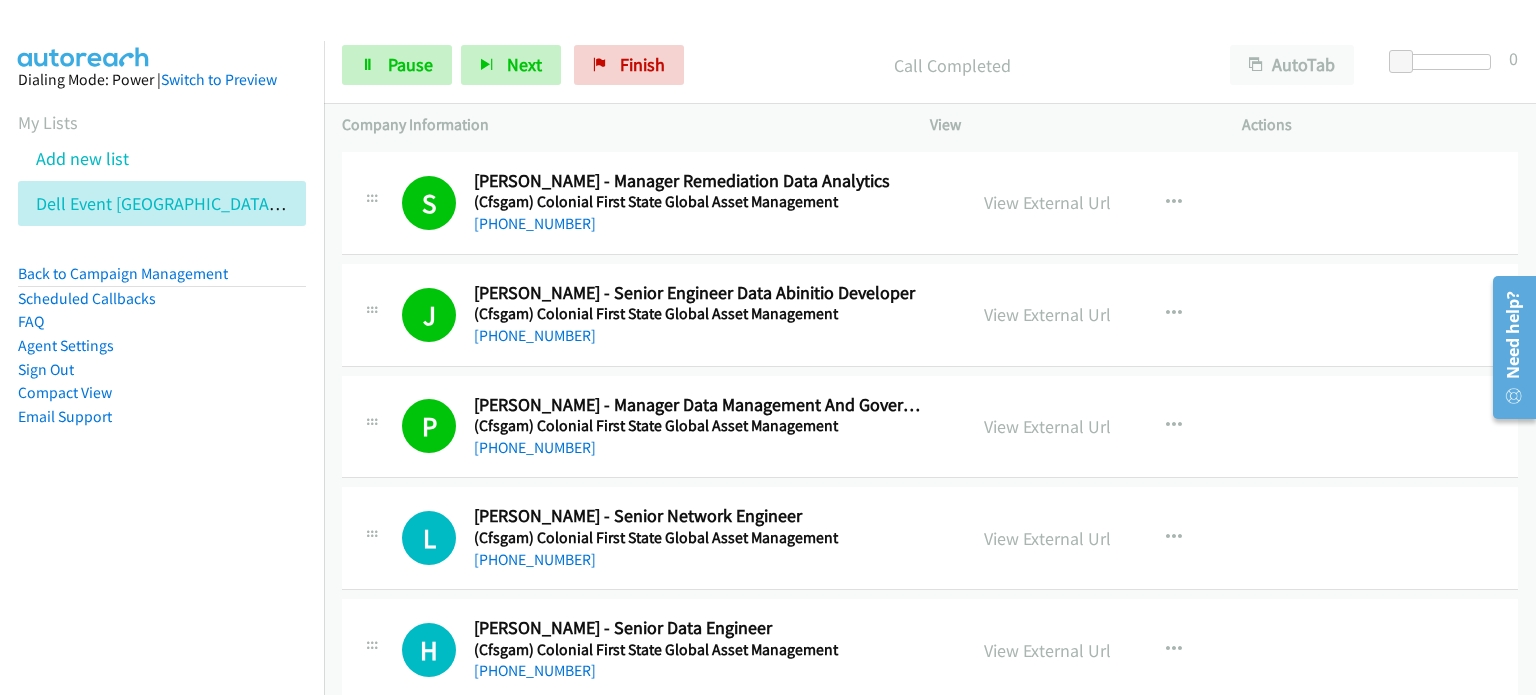 scroll, scrollTop: 1100, scrollLeft: 0, axis: vertical 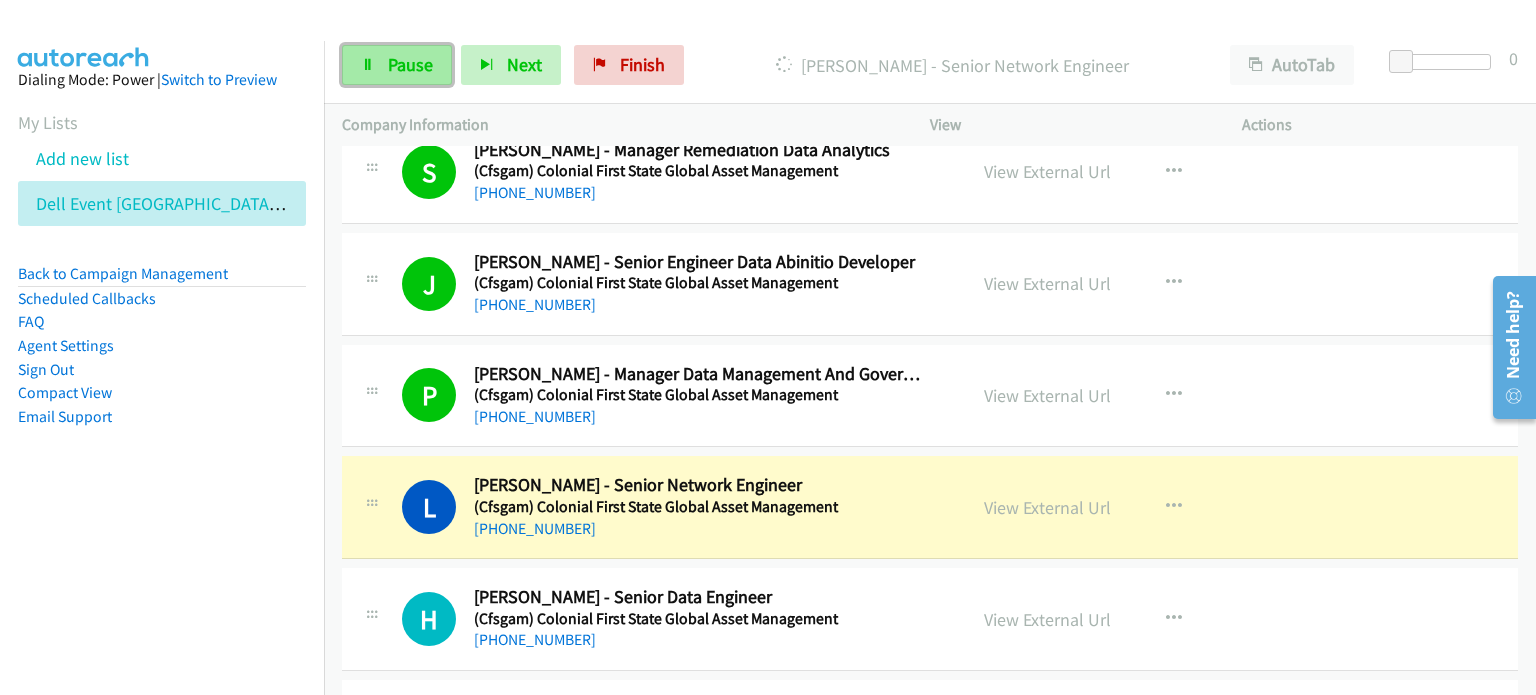 click on "Pause" at bounding box center (410, 64) 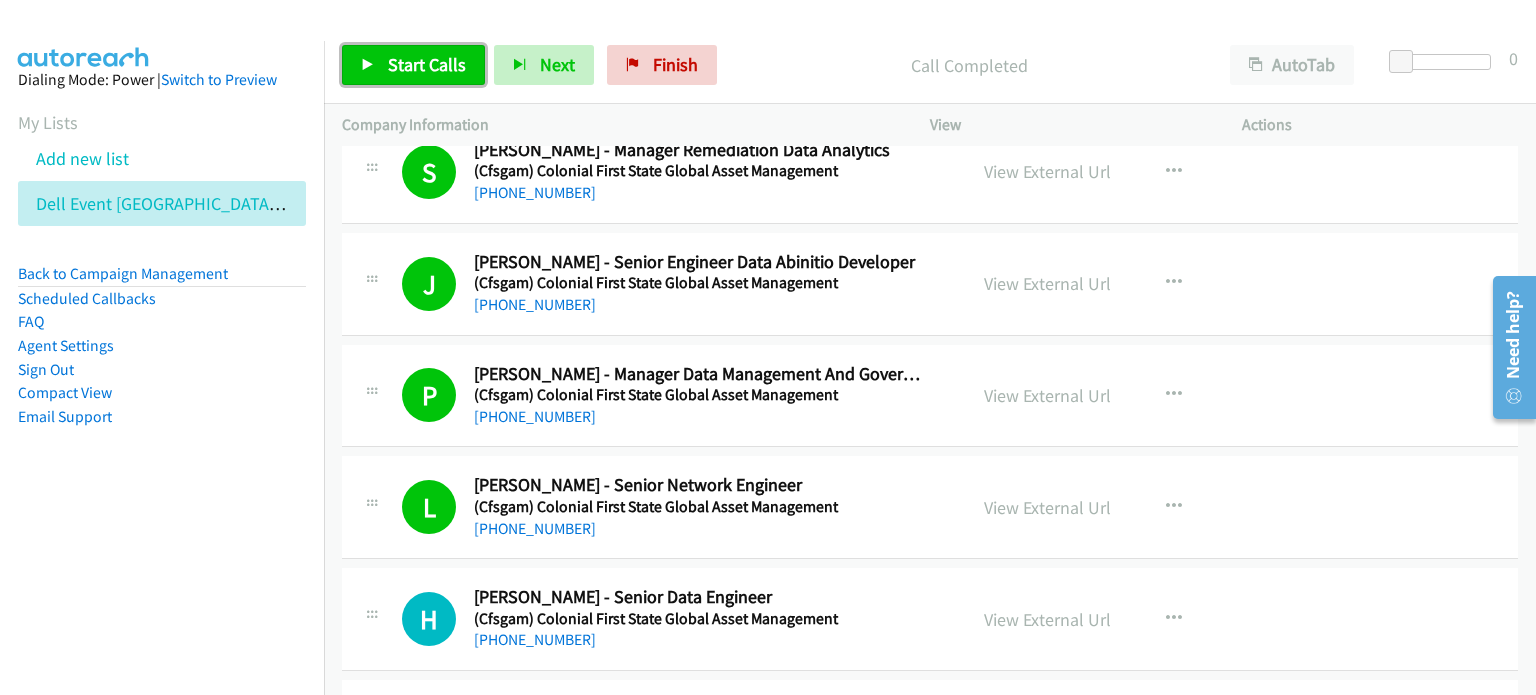 click on "Start Calls" at bounding box center (427, 64) 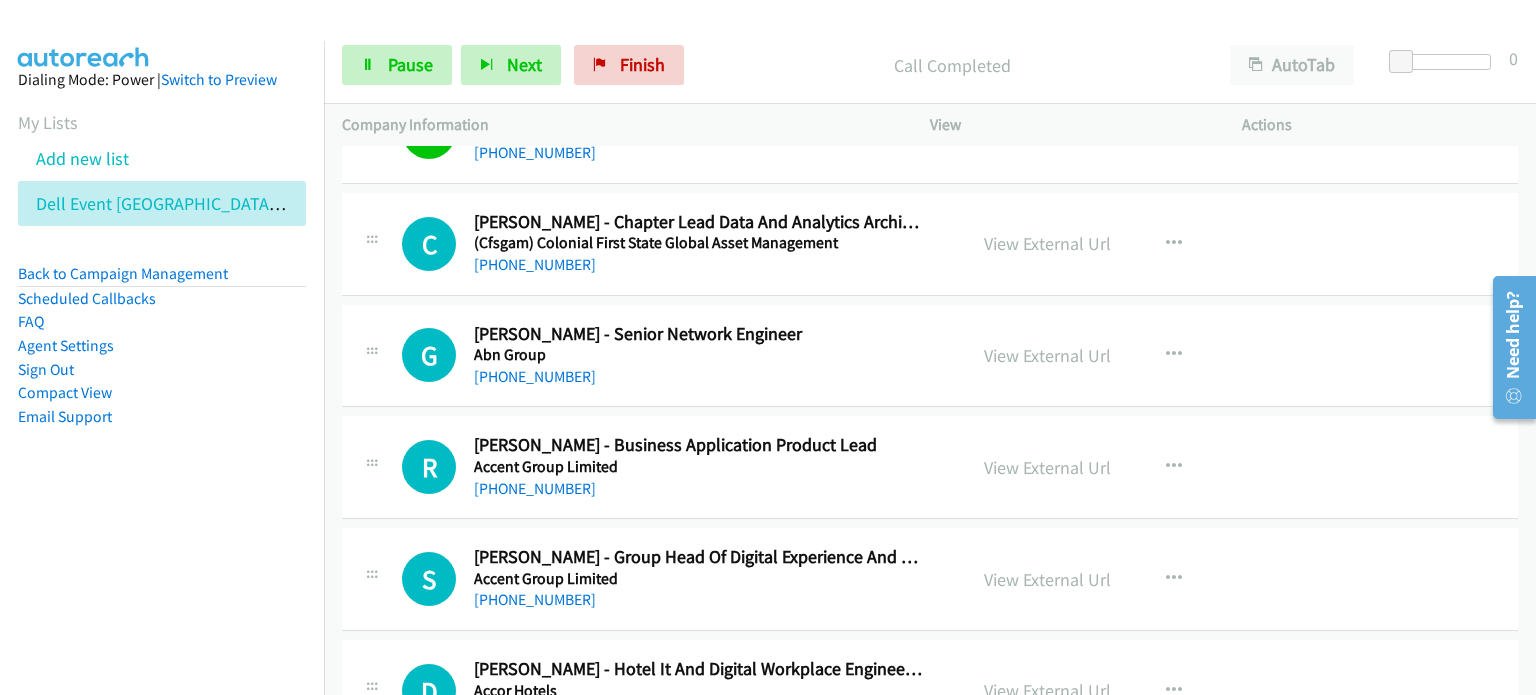 scroll, scrollTop: 1700, scrollLeft: 0, axis: vertical 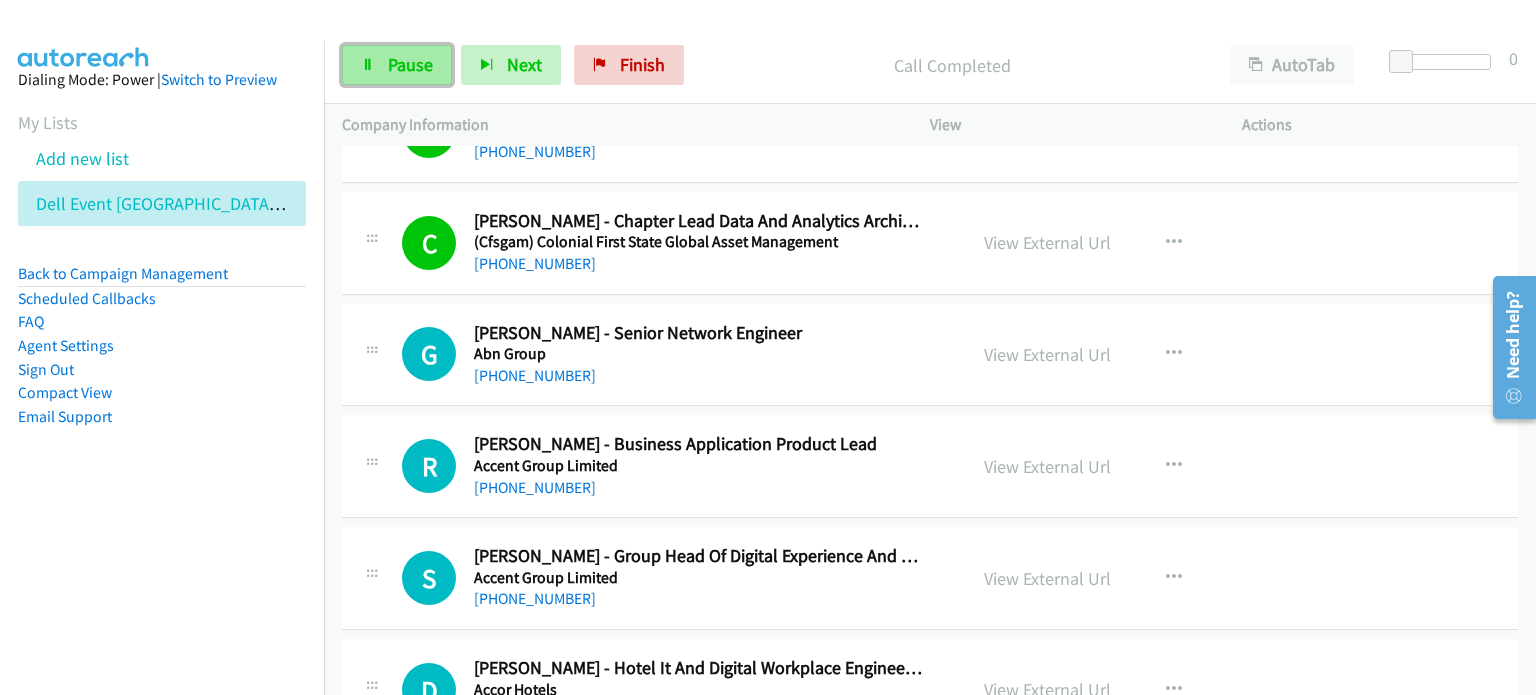 click on "Pause" at bounding box center [410, 64] 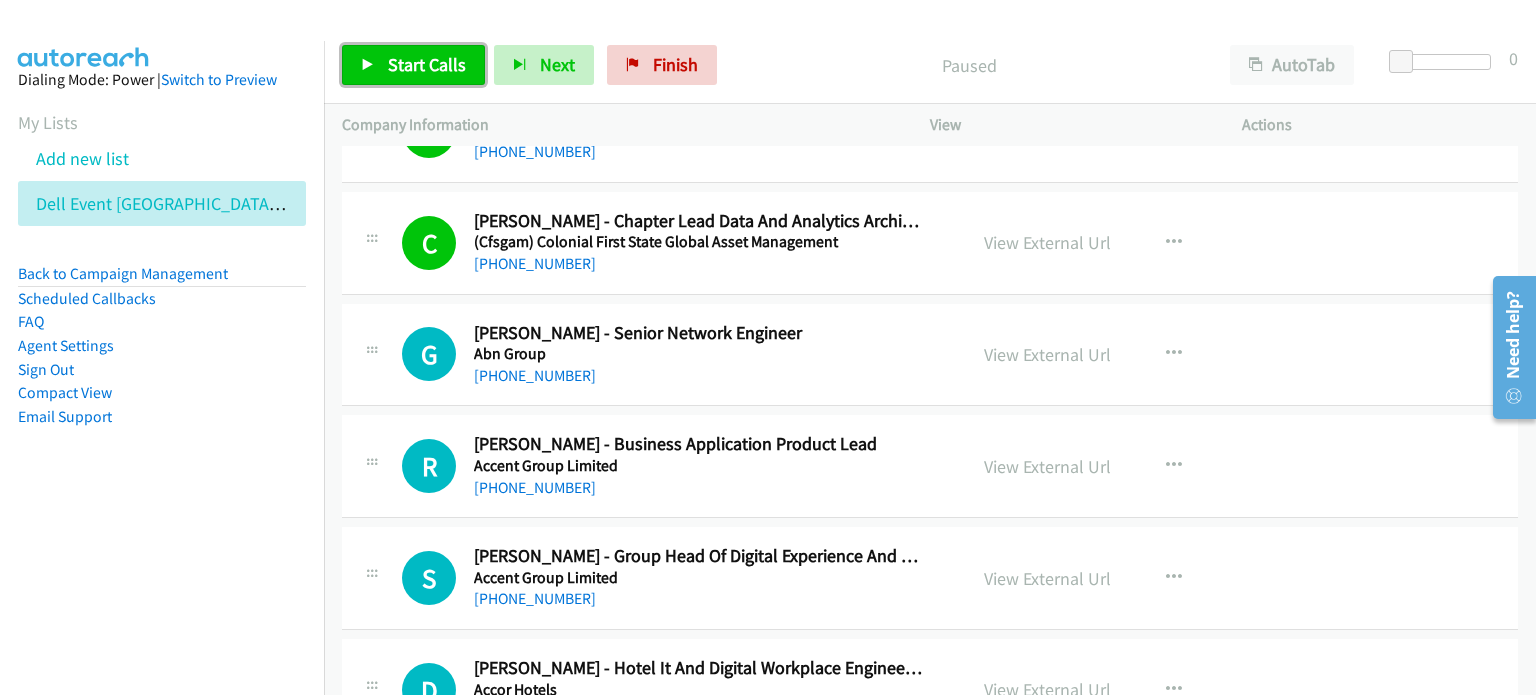 click on "Start Calls" at bounding box center (427, 64) 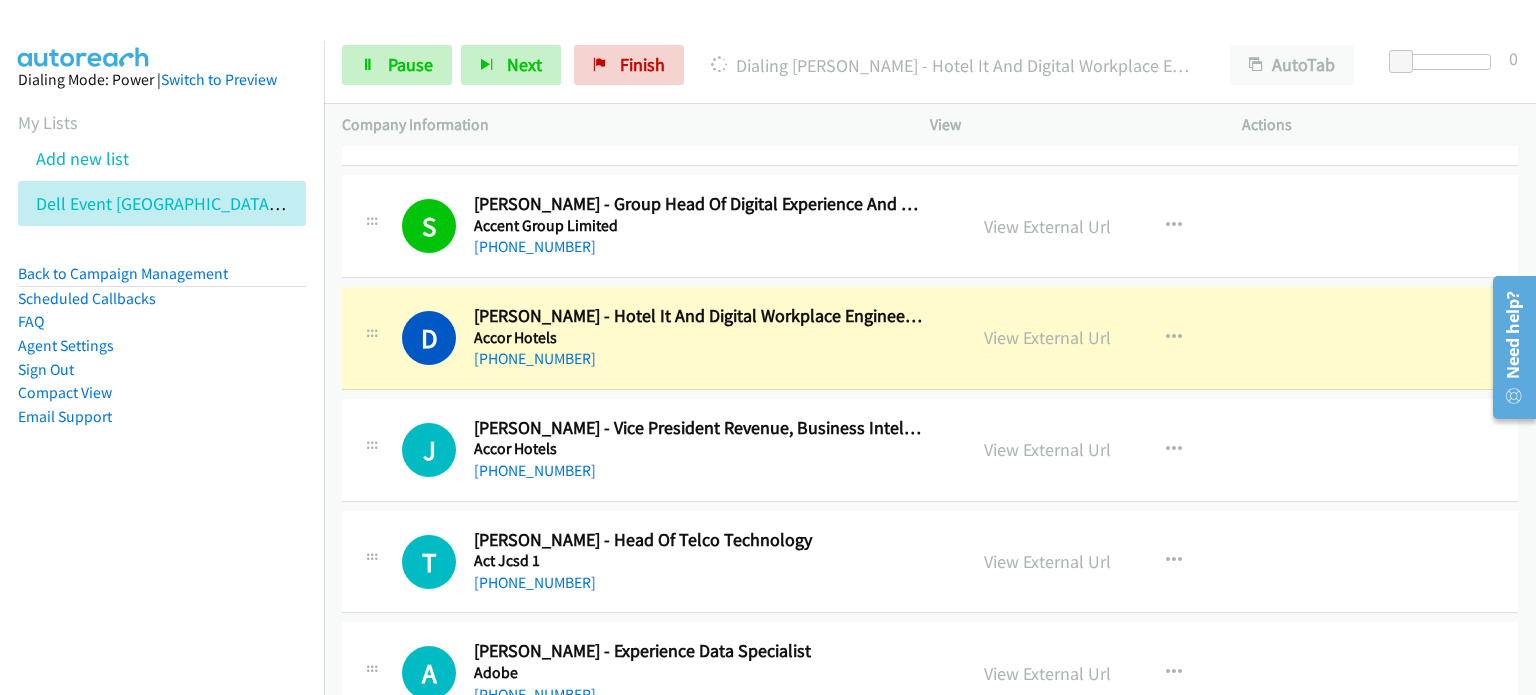 scroll, scrollTop: 2100, scrollLeft: 0, axis: vertical 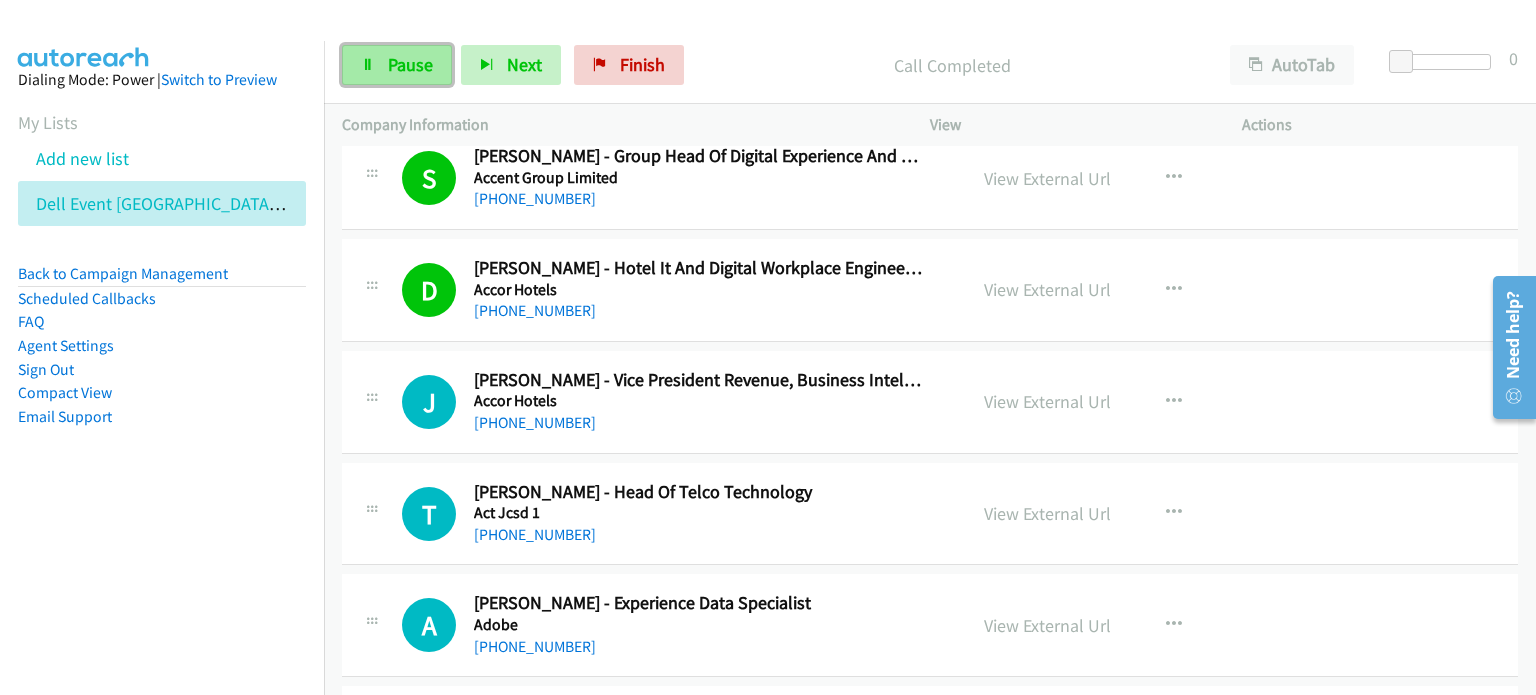 click on "Pause" at bounding box center (410, 64) 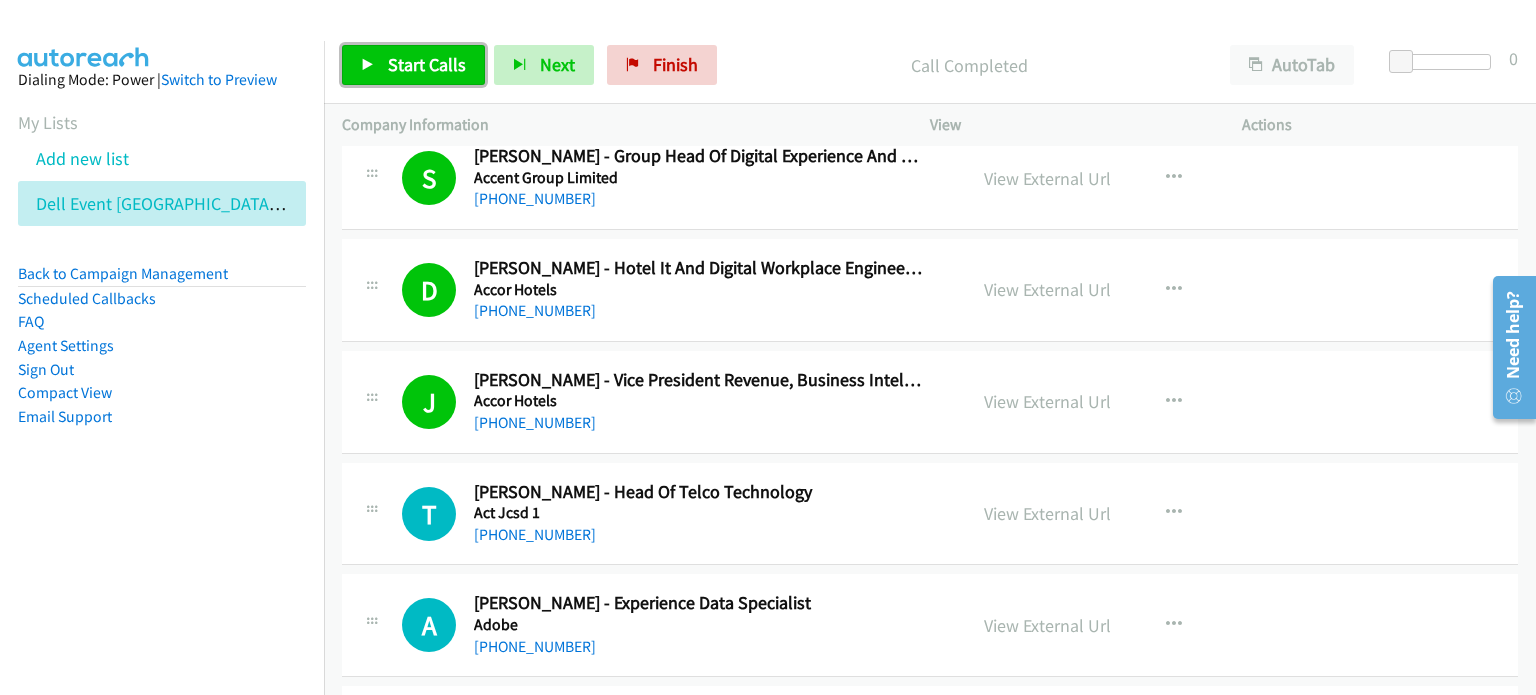click on "Start Calls" at bounding box center (427, 64) 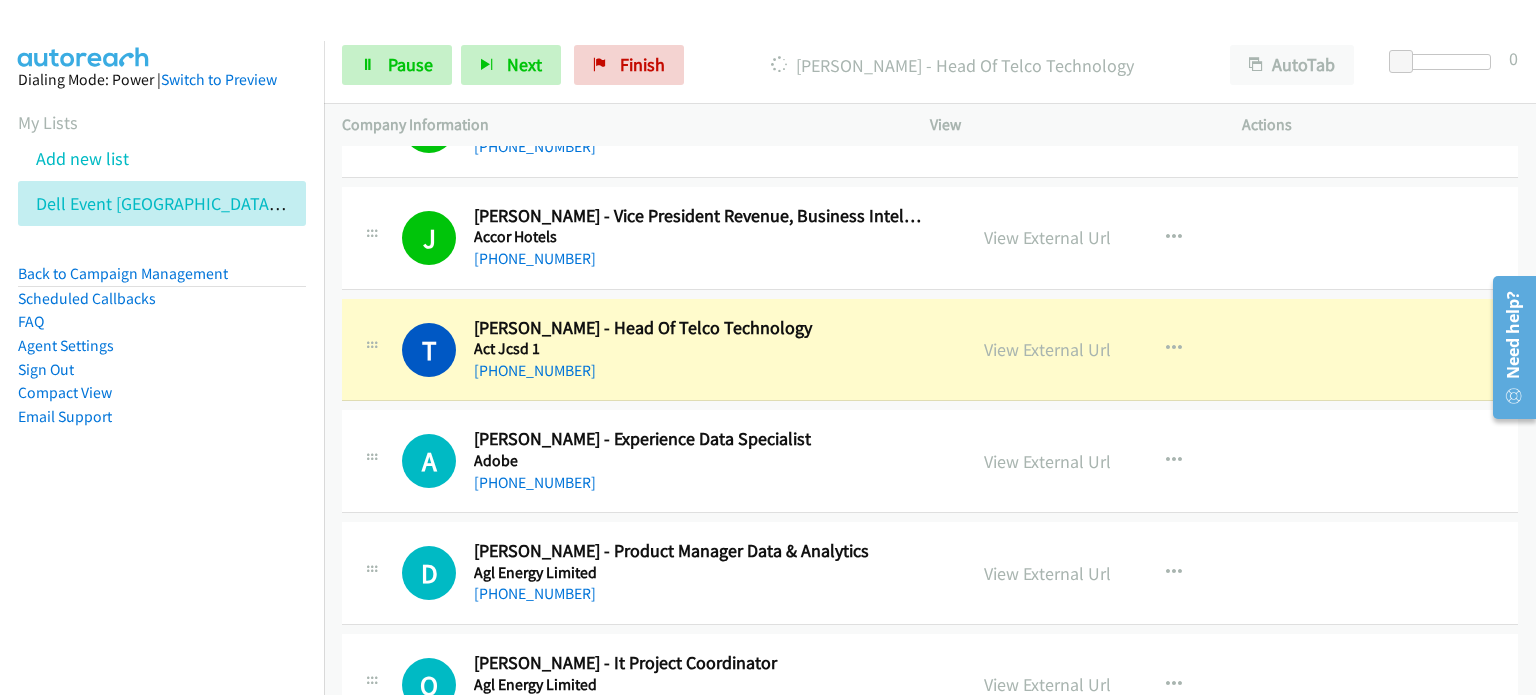 scroll, scrollTop: 2300, scrollLeft: 0, axis: vertical 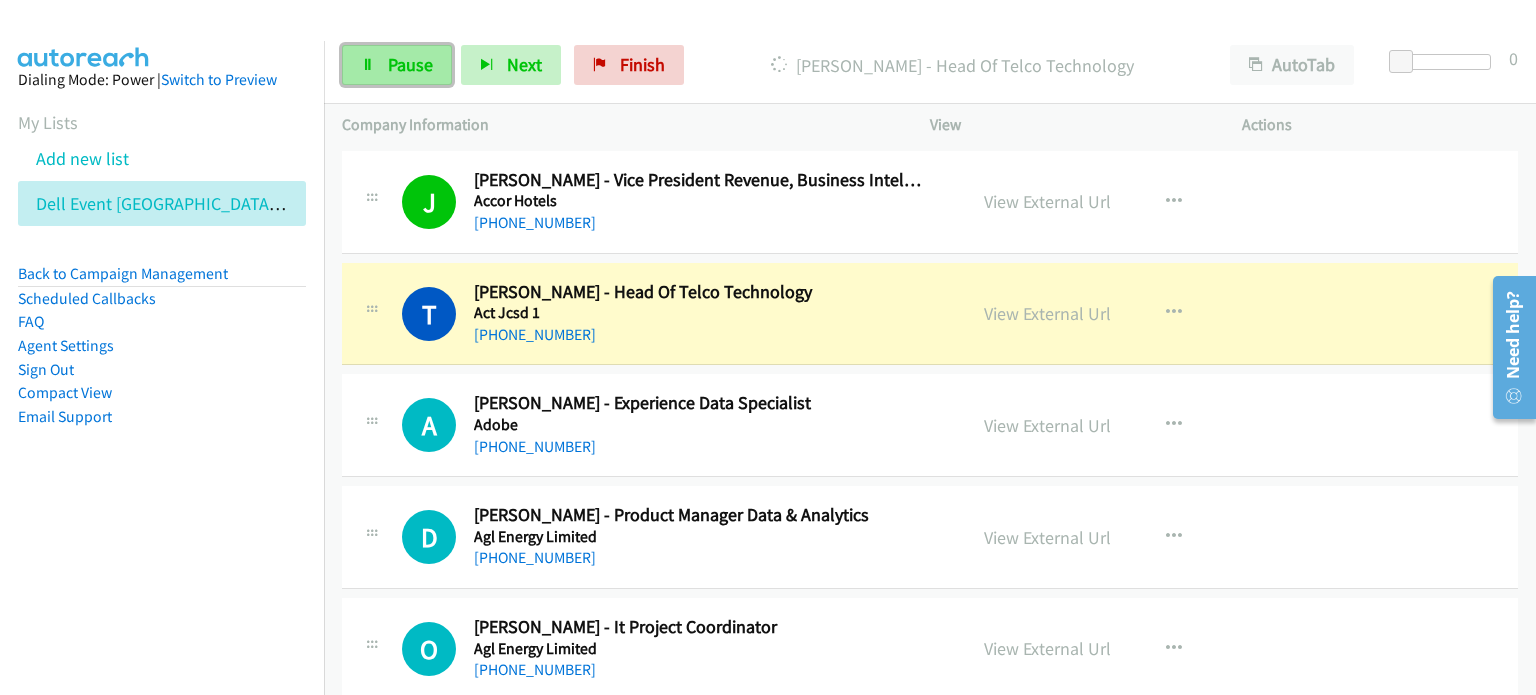 click on "Pause" at bounding box center (410, 64) 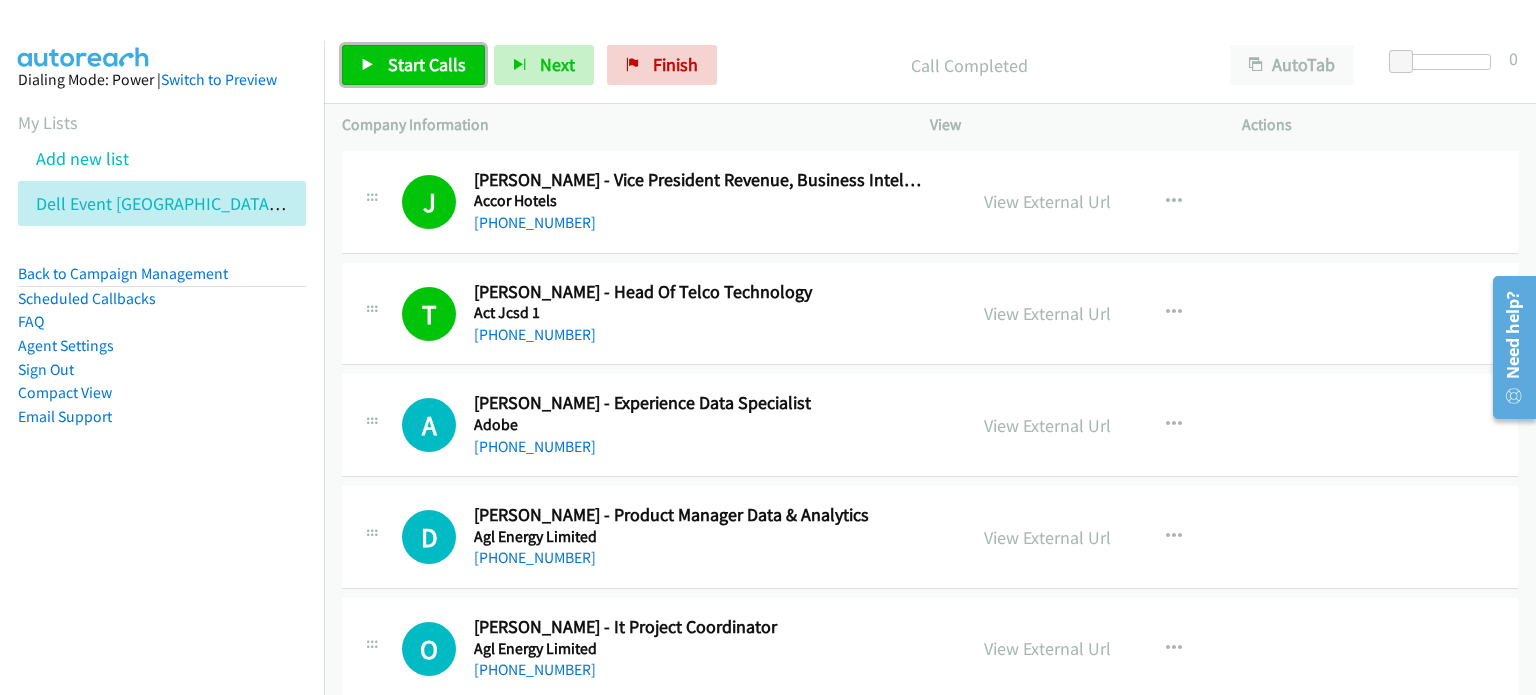 click on "Start Calls" at bounding box center (427, 64) 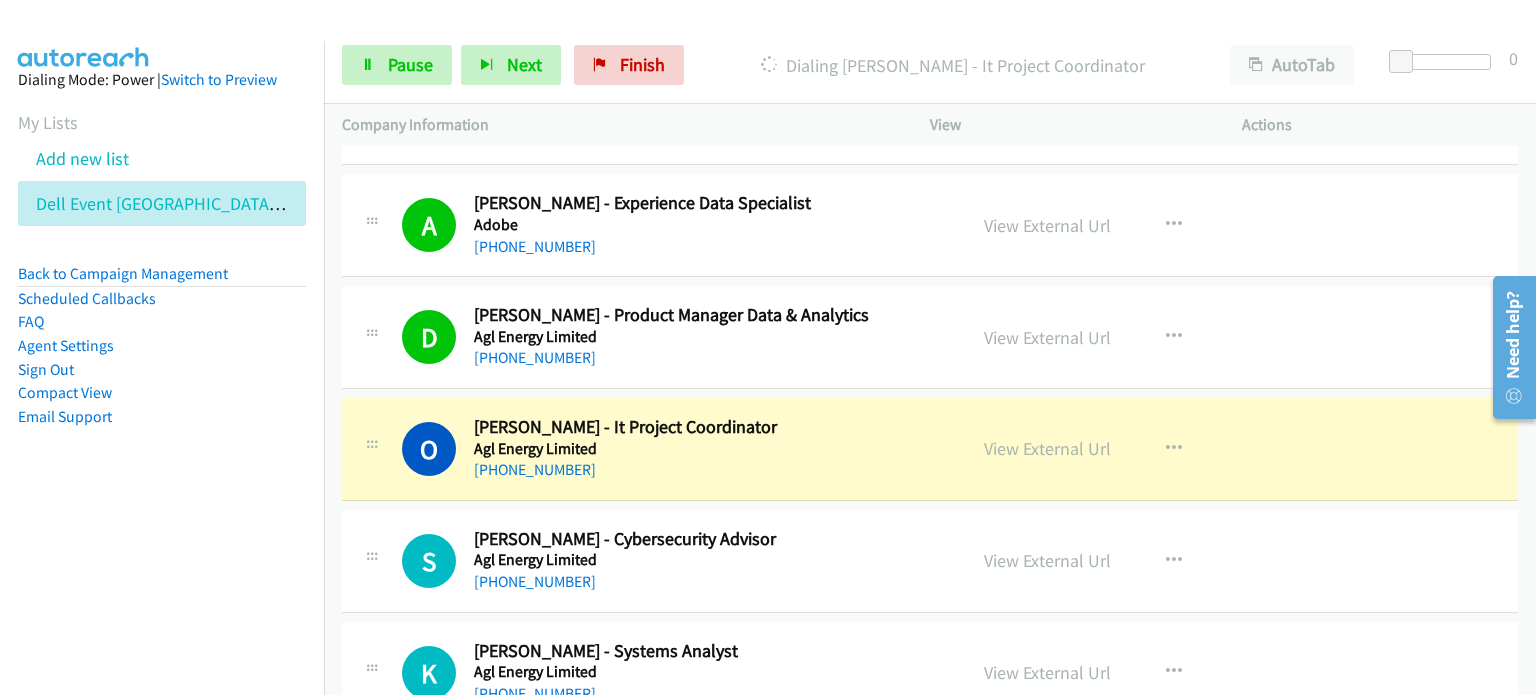 scroll, scrollTop: 2600, scrollLeft: 0, axis: vertical 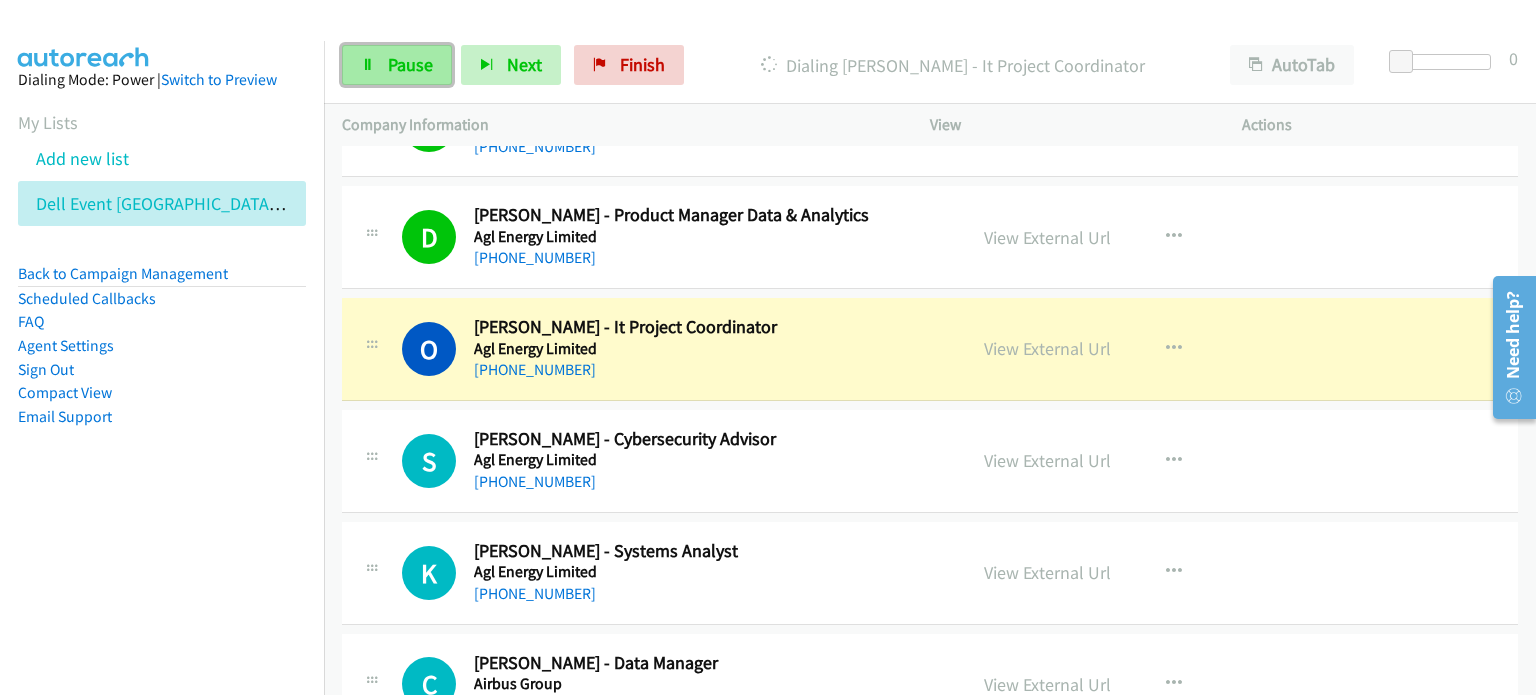 click on "Pause" at bounding box center [410, 64] 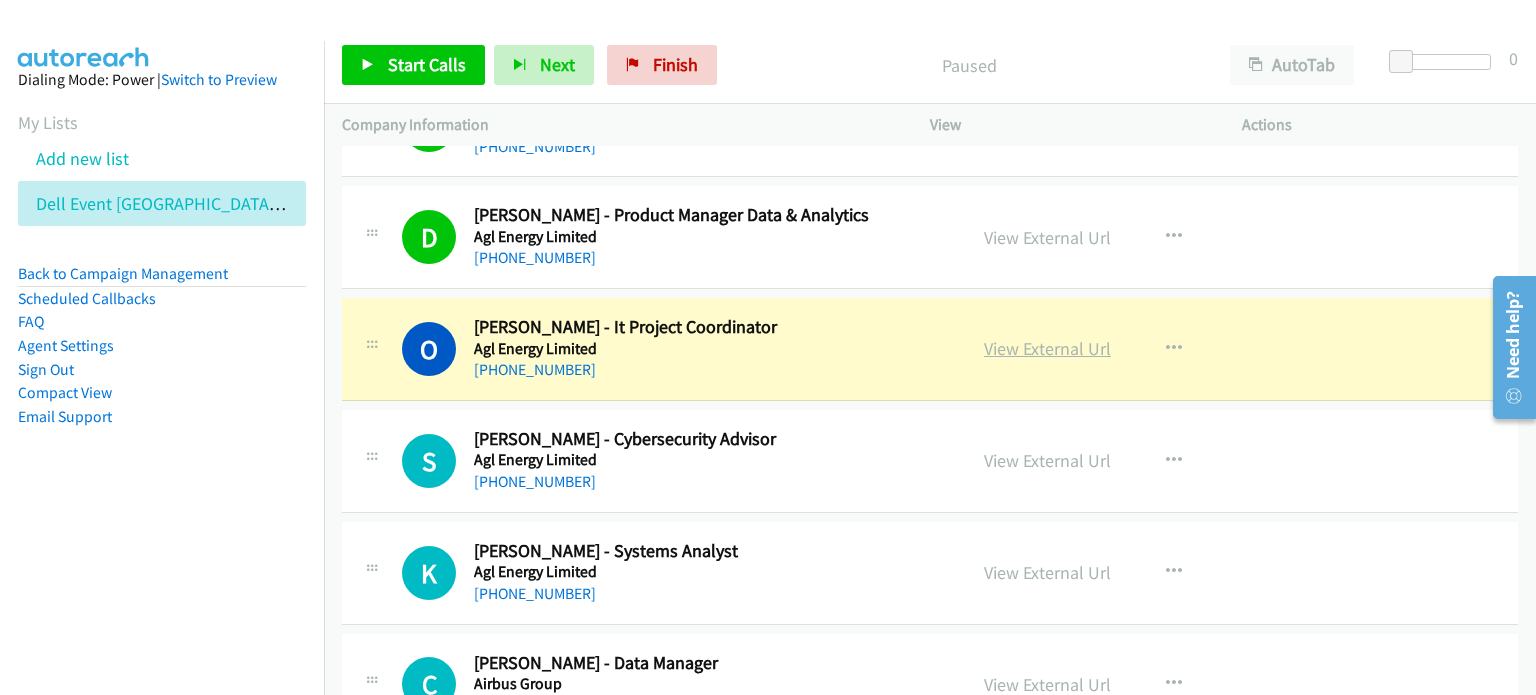 click on "View External Url" at bounding box center [1047, 348] 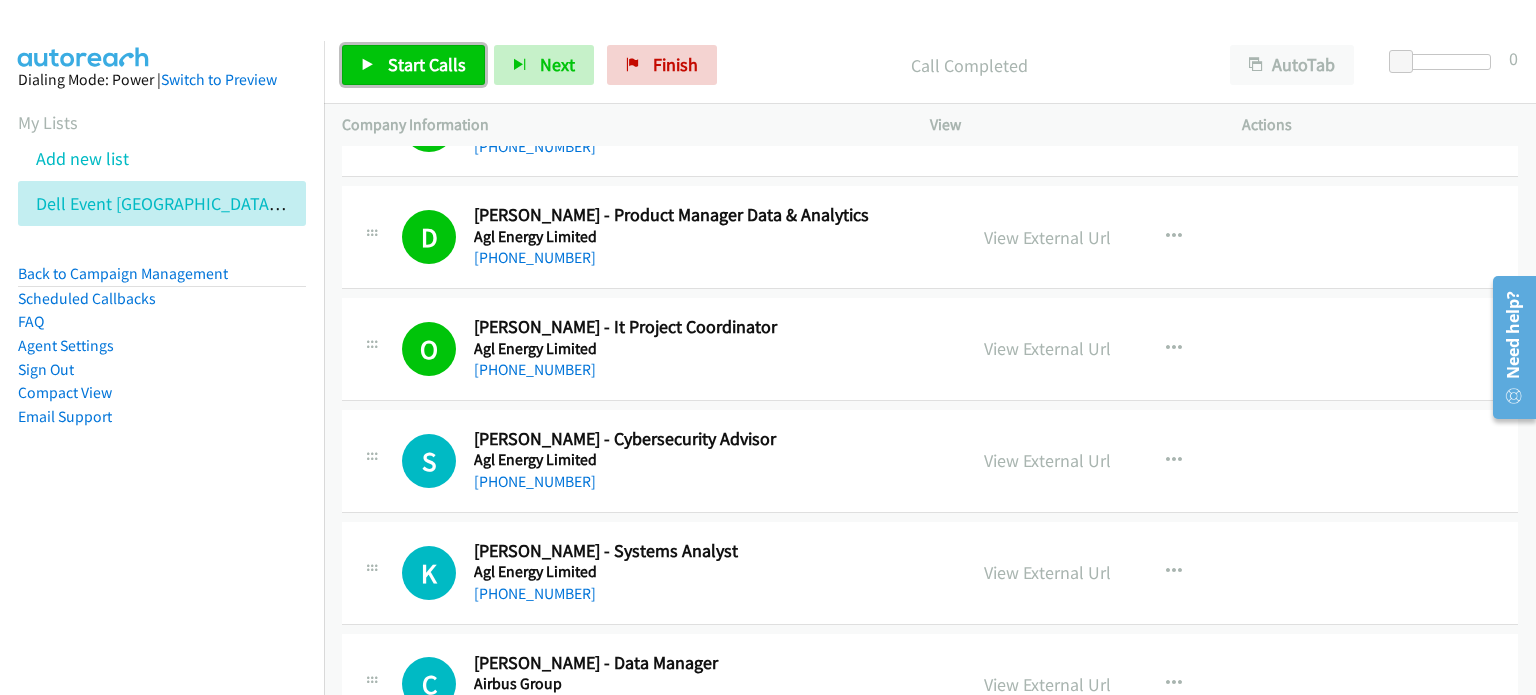 click on "Start Calls" at bounding box center (413, 65) 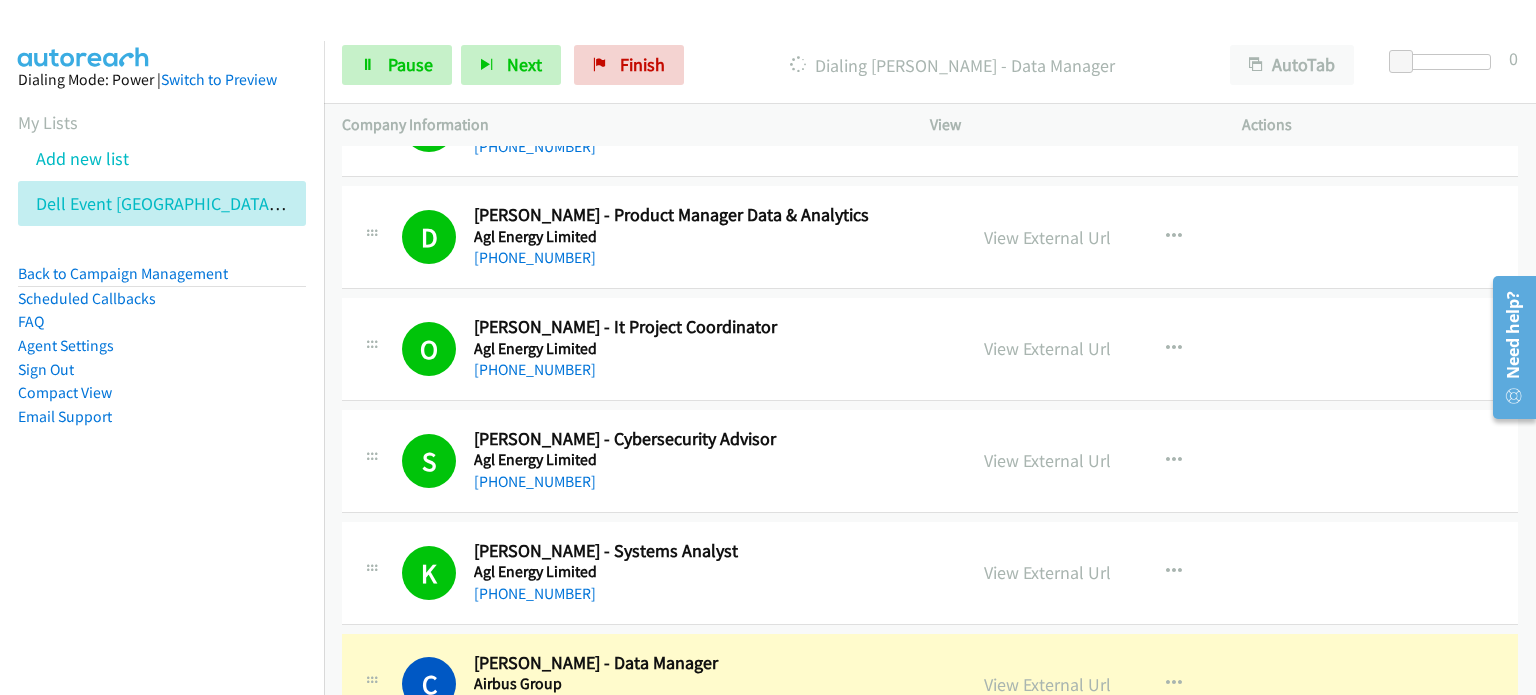 scroll, scrollTop: 2800, scrollLeft: 0, axis: vertical 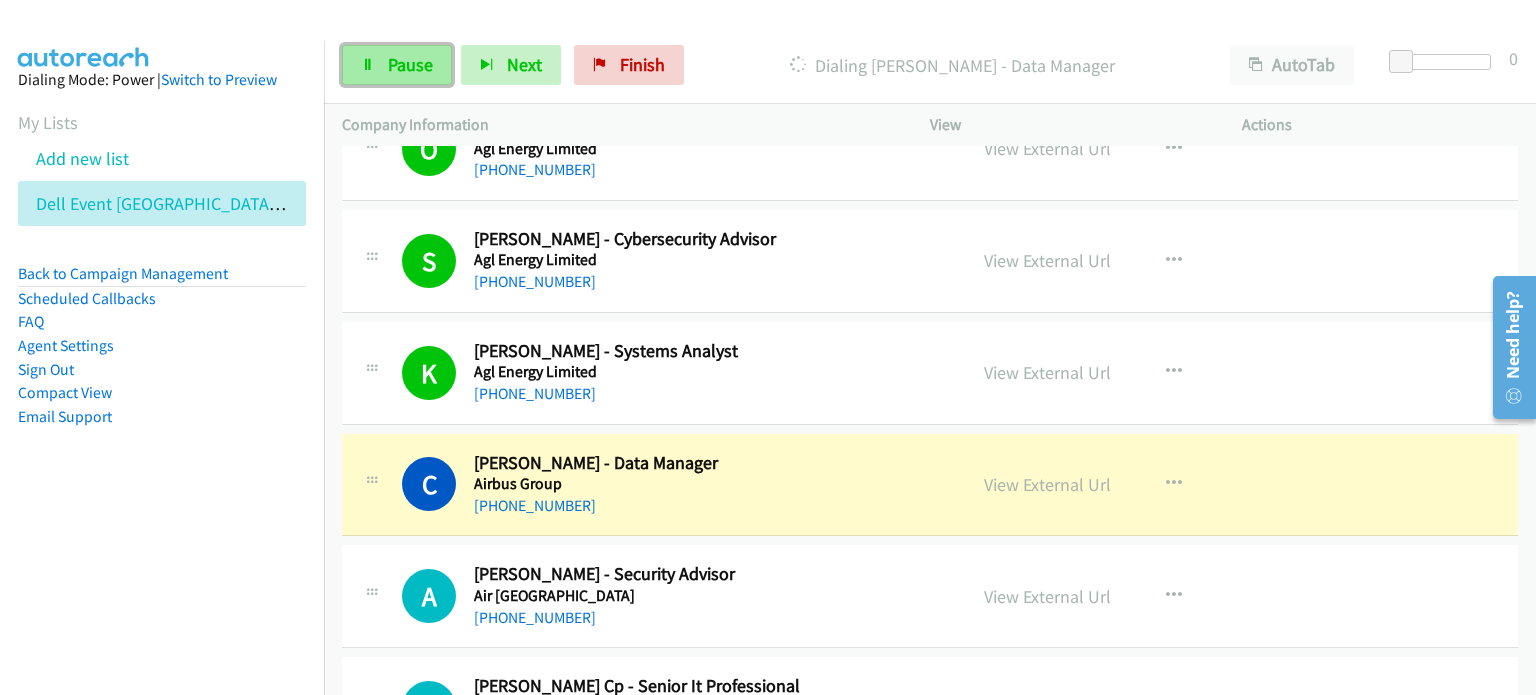 click on "Pause" at bounding box center [410, 64] 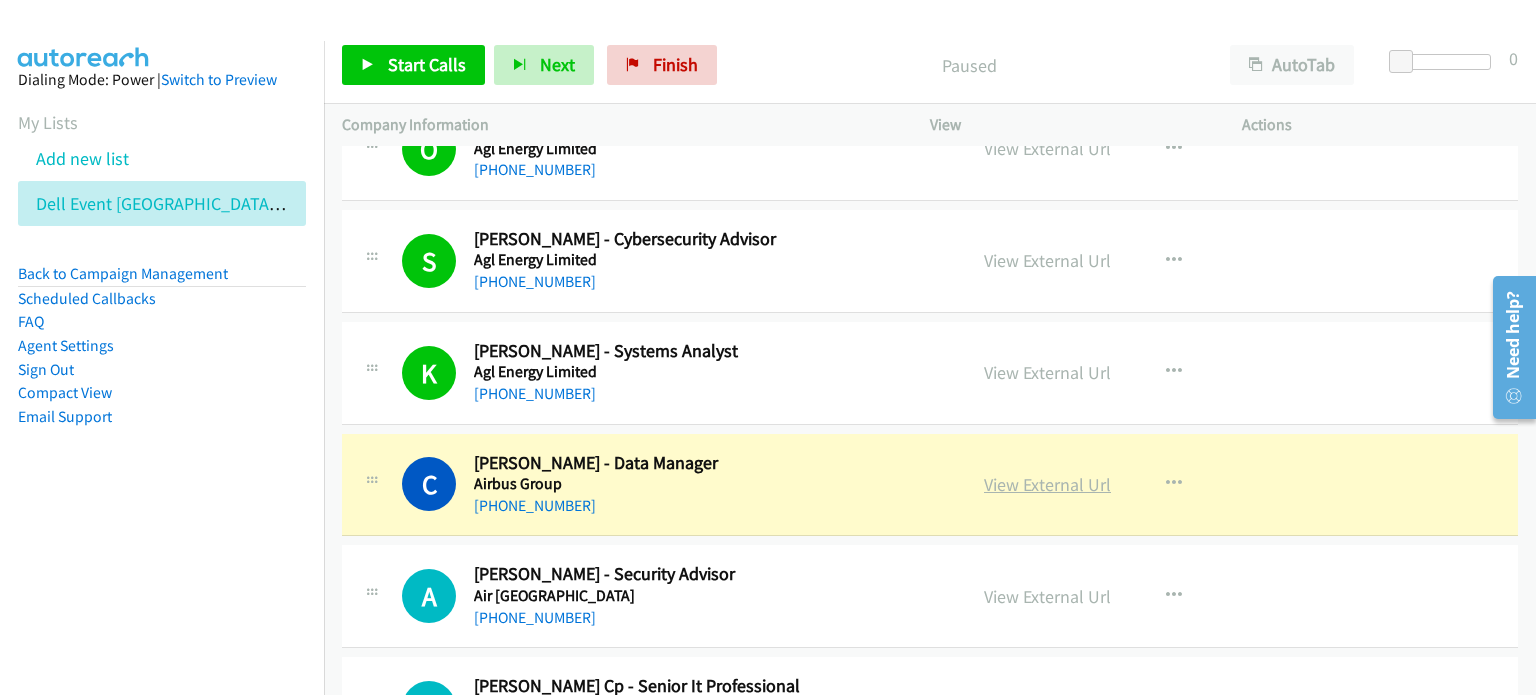click on "View External Url" at bounding box center (1047, 484) 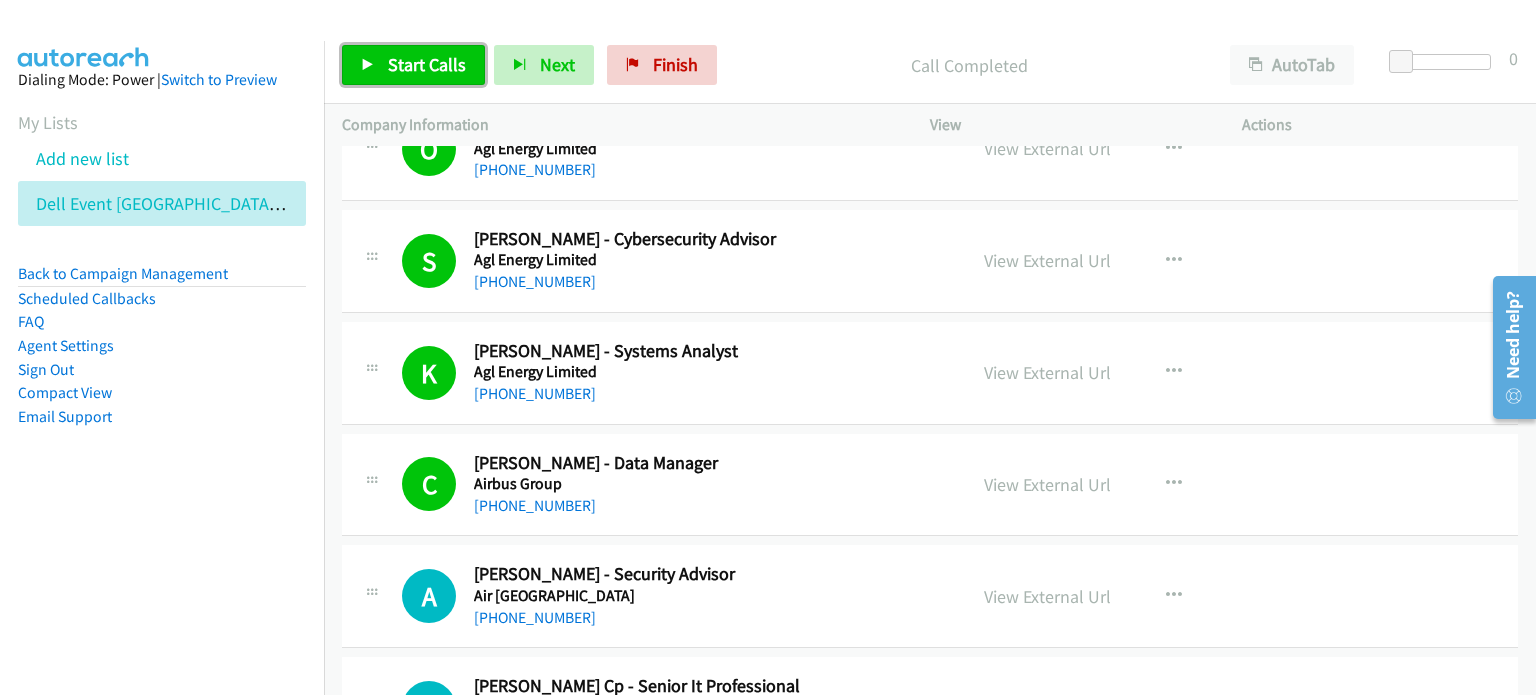 click on "Start Calls" at bounding box center [427, 64] 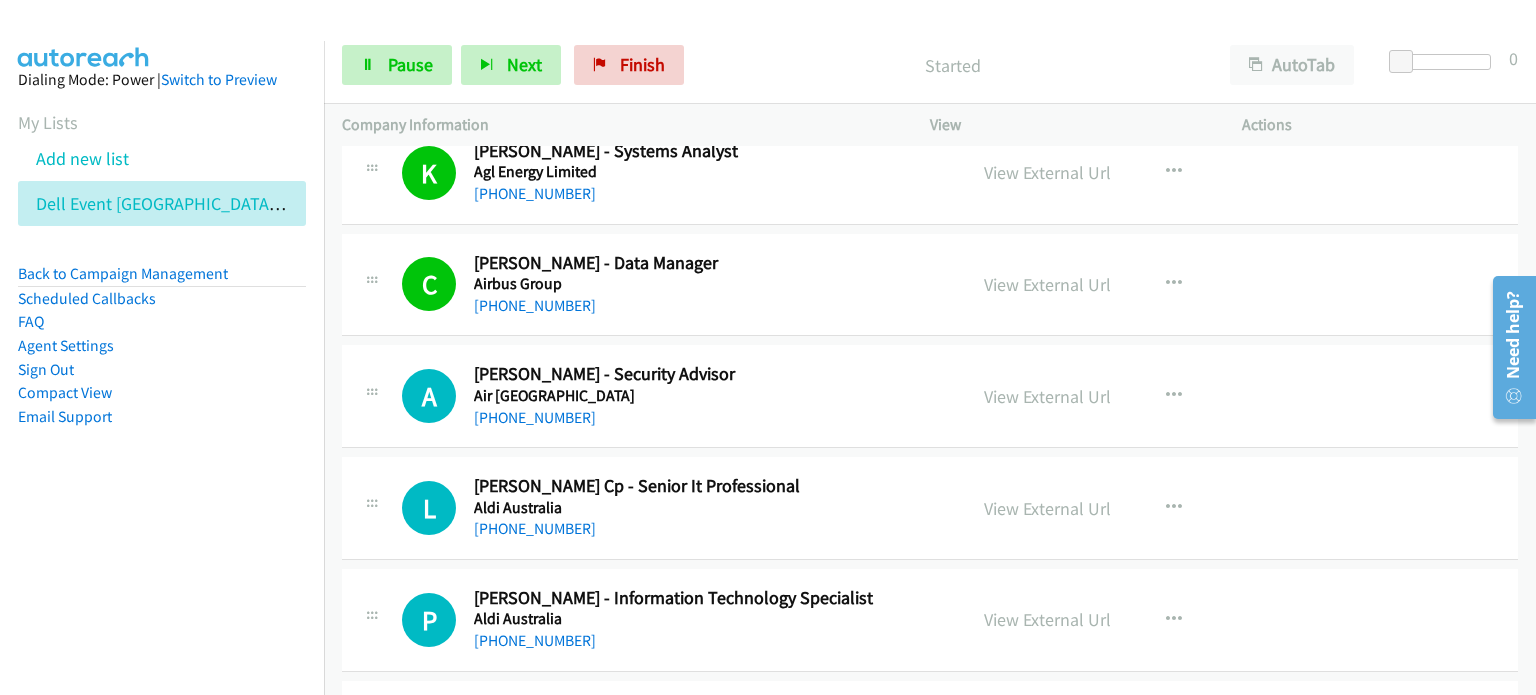 scroll, scrollTop: 3100, scrollLeft: 0, axis: vertical 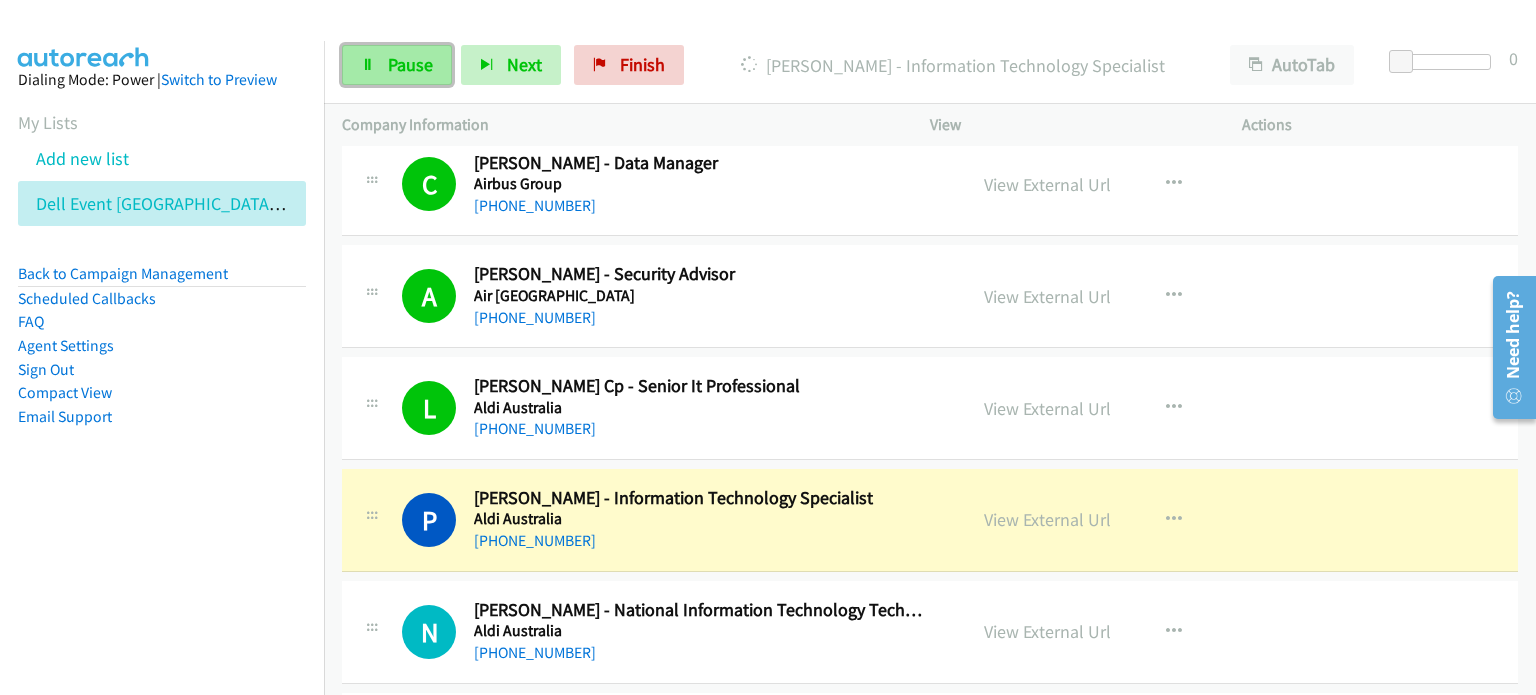 click on "Pause" at bounding box center (410, 64) 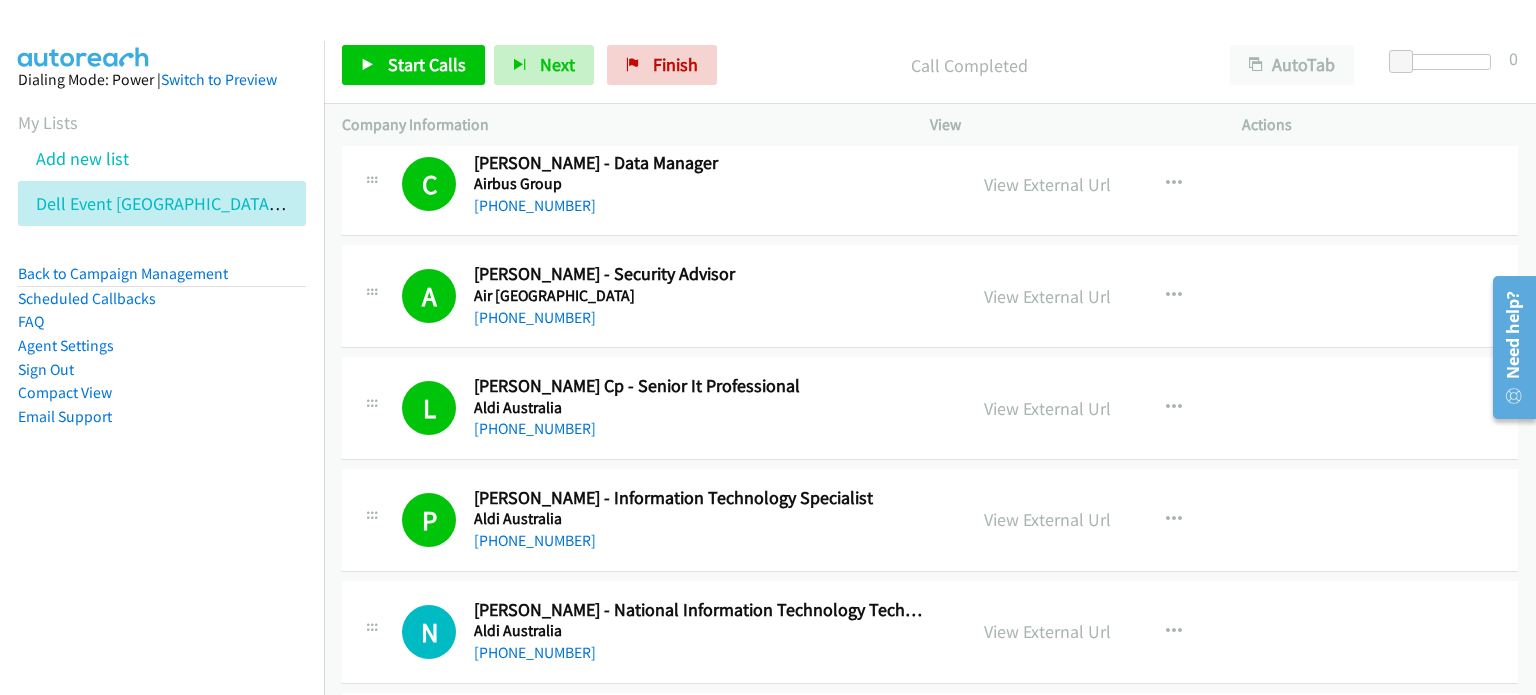 click on "Call Completed" at bounding box center (969, 65) 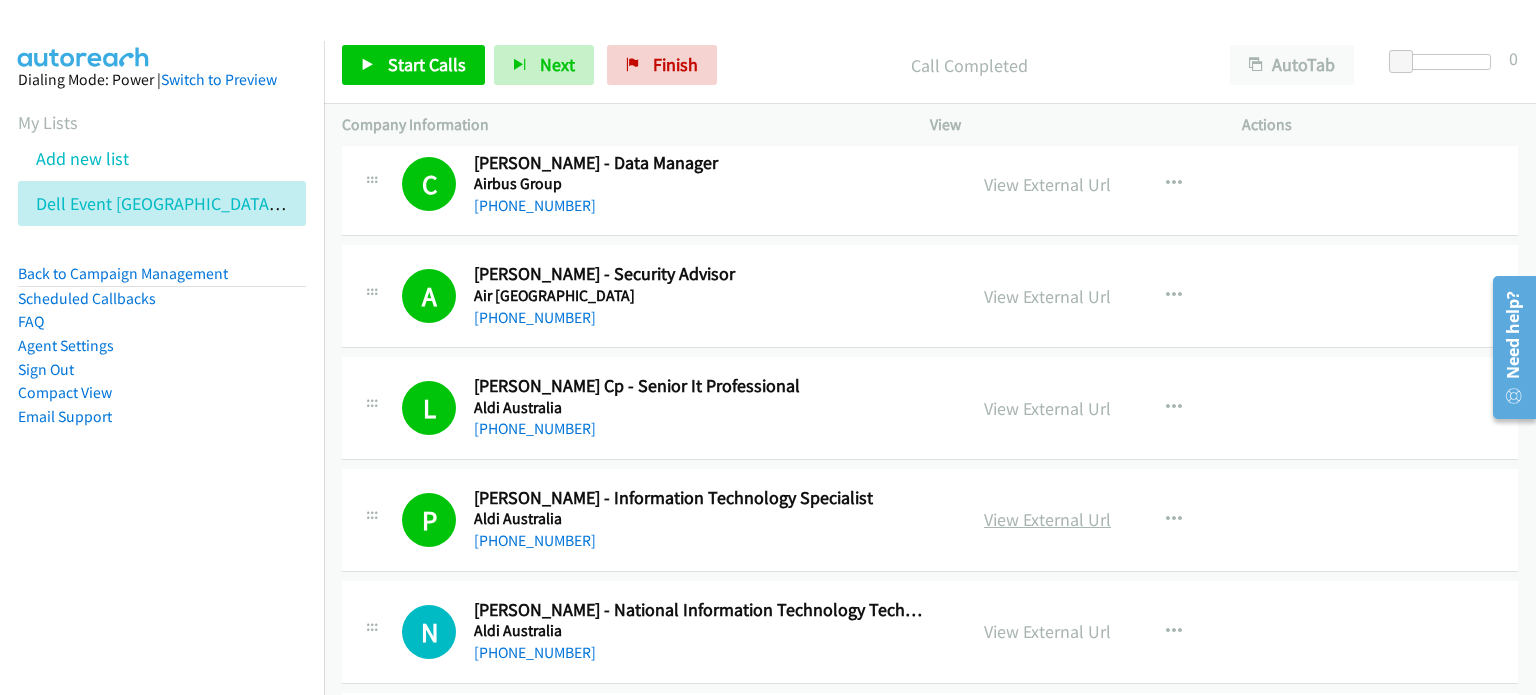 click on "View External Url" at bounding box center (1047, 519) 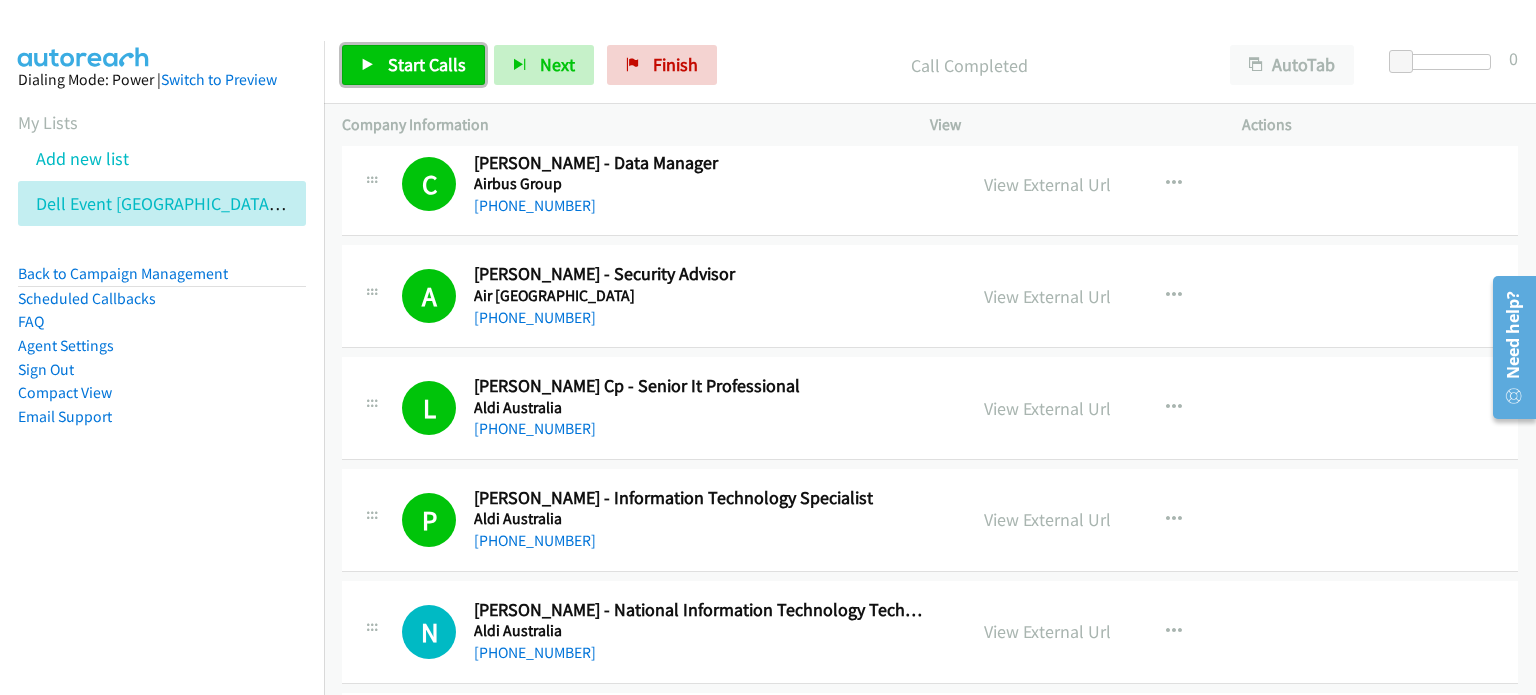 click on "Start Calls" at bounding box center (427, 64) 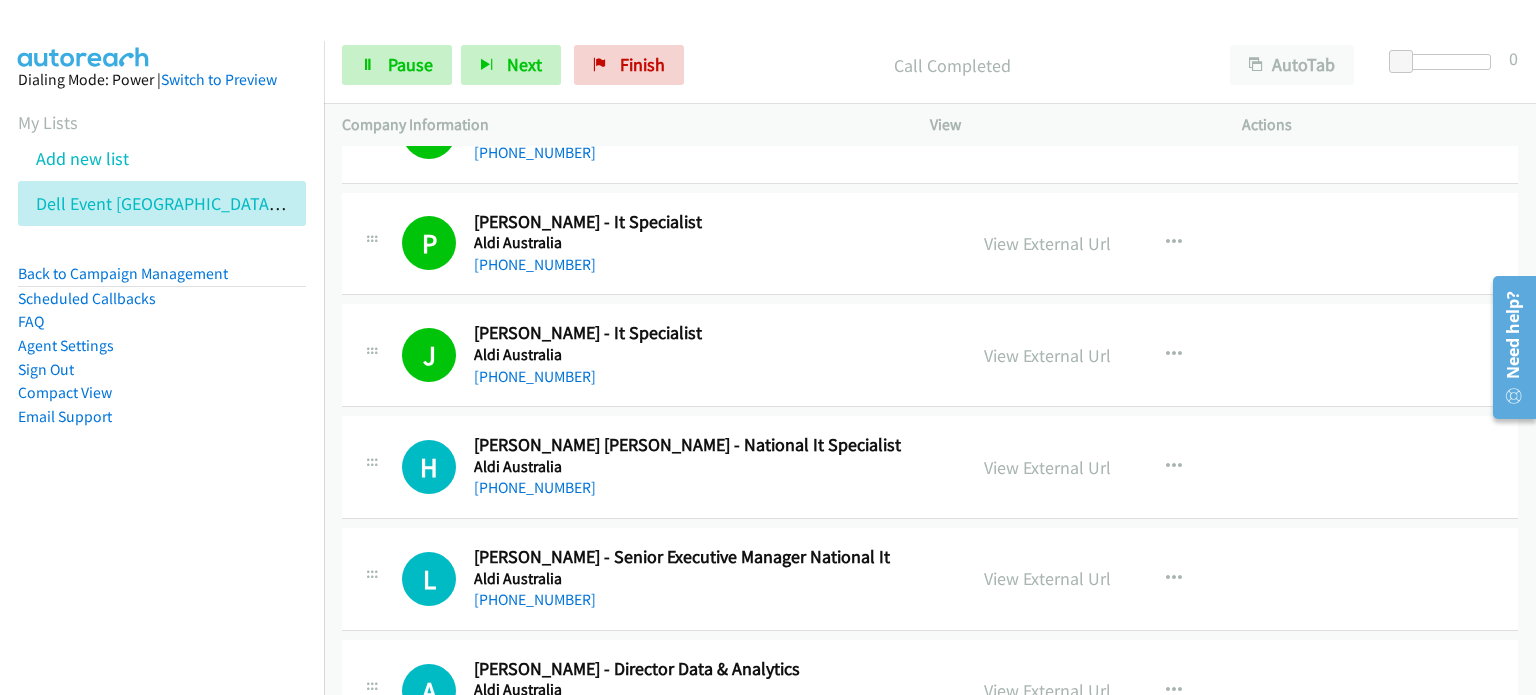 scroll, scrollTop: 3700, scrollLeft: 0, axis: vertical 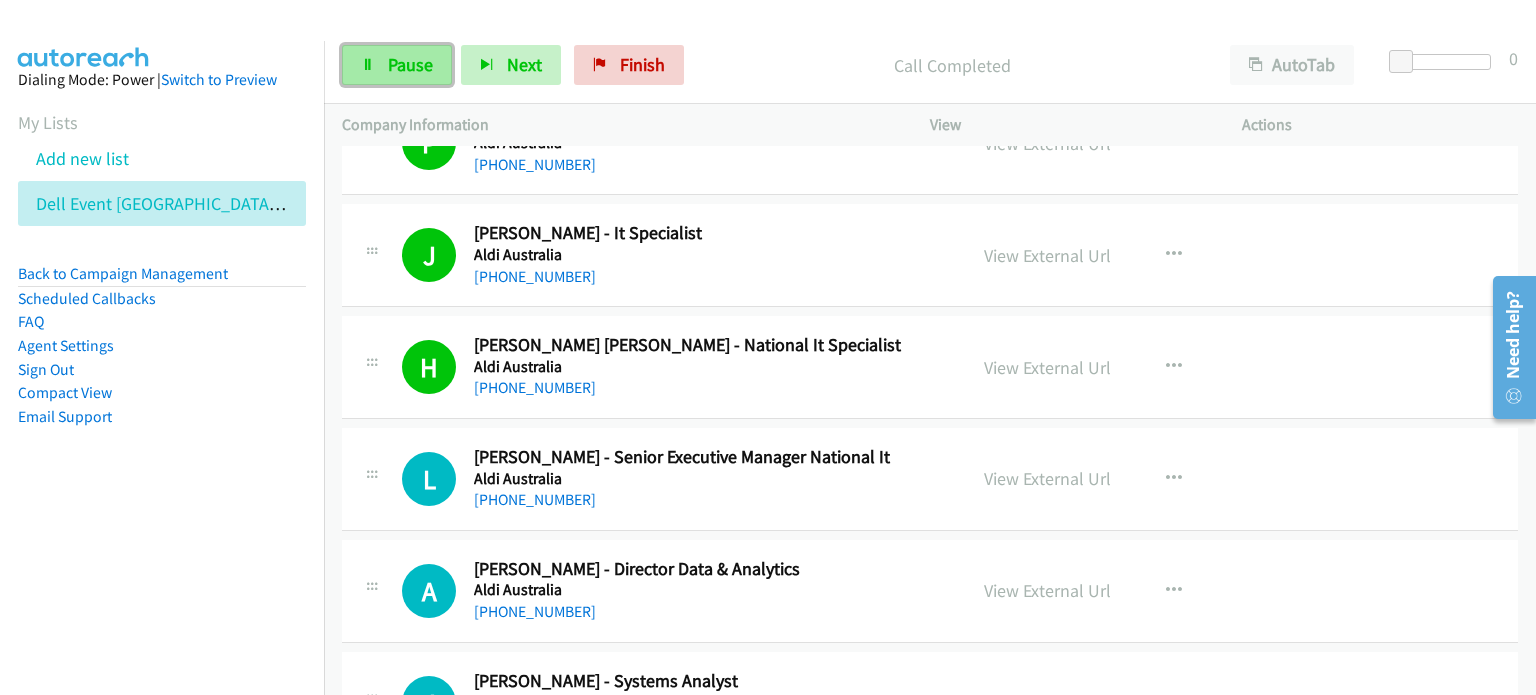 click on "Pause" at bounding box center [410, 64] 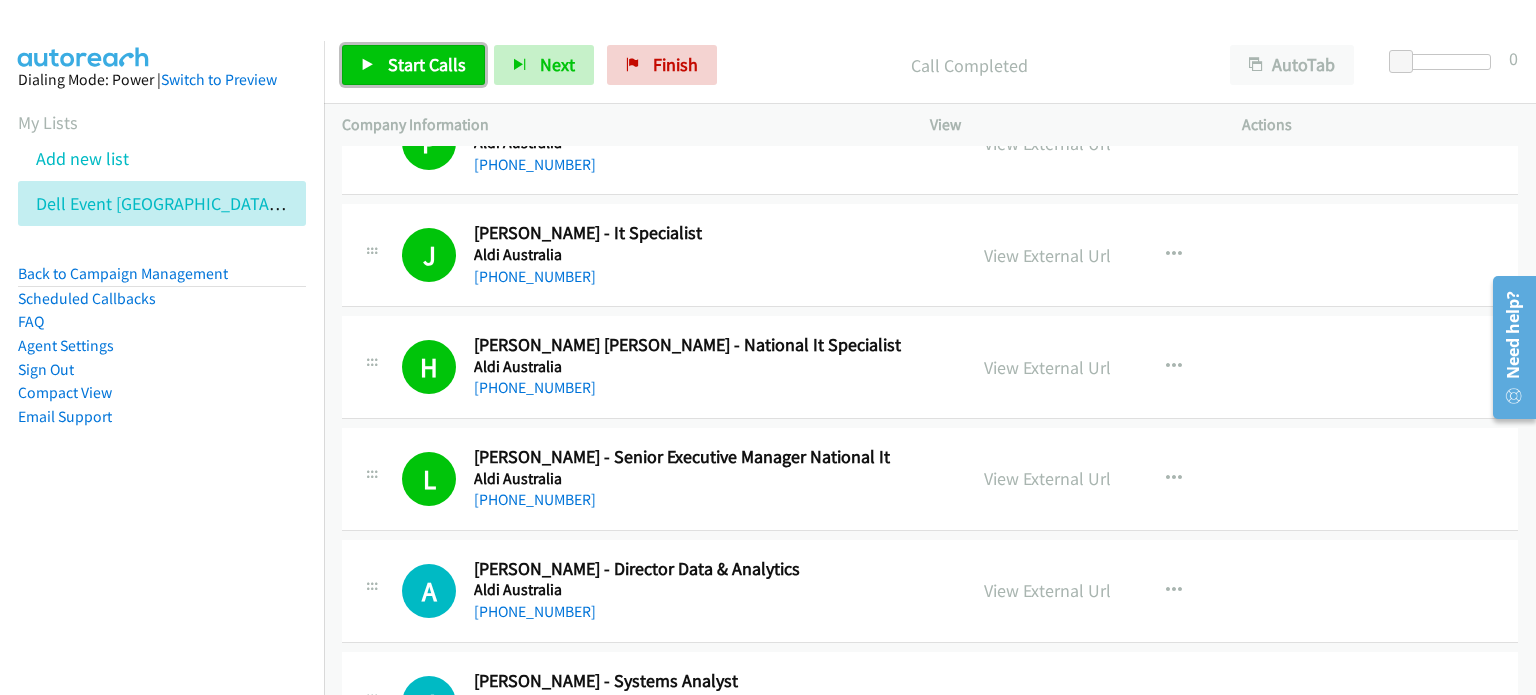 click on "Start Calls" at bounding box center [427, 64] 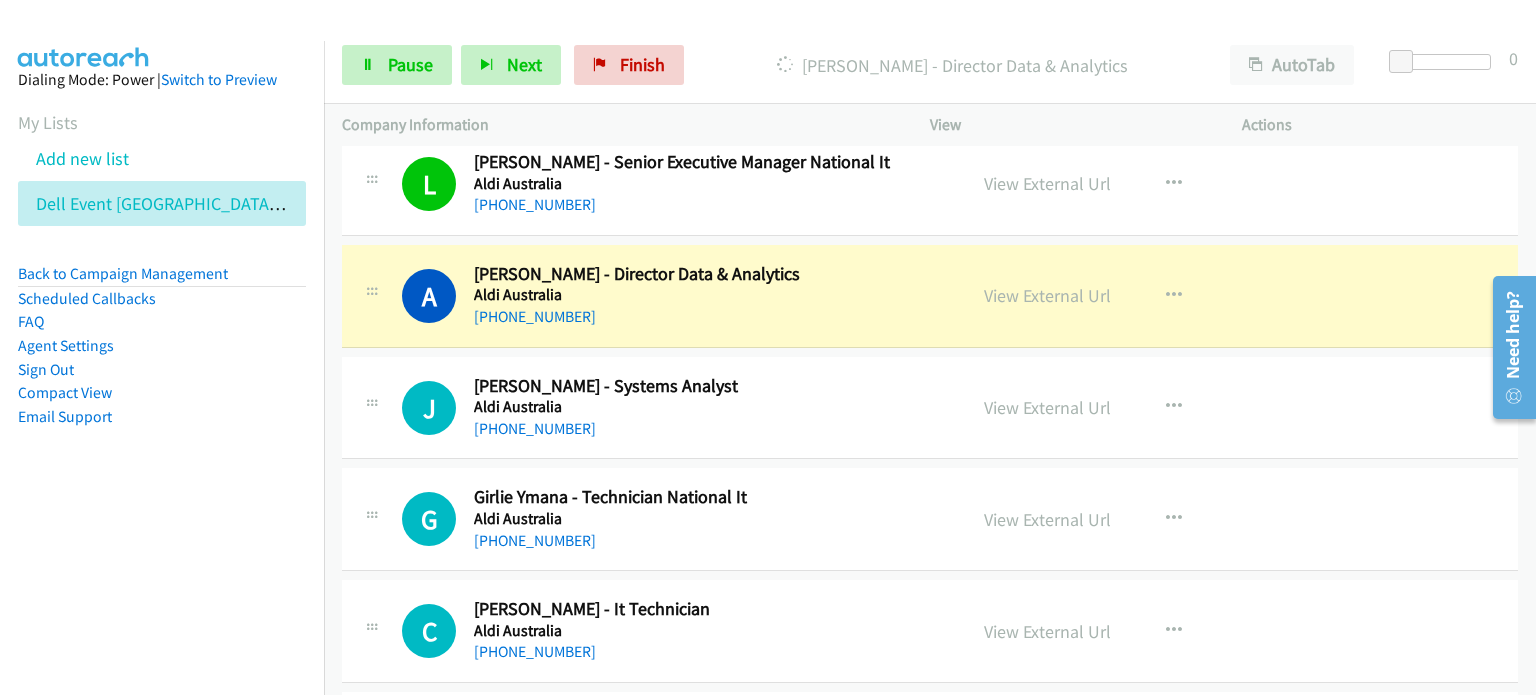 scroll, scrollTop: 4000, scrollLeft: 0, axis: vertical 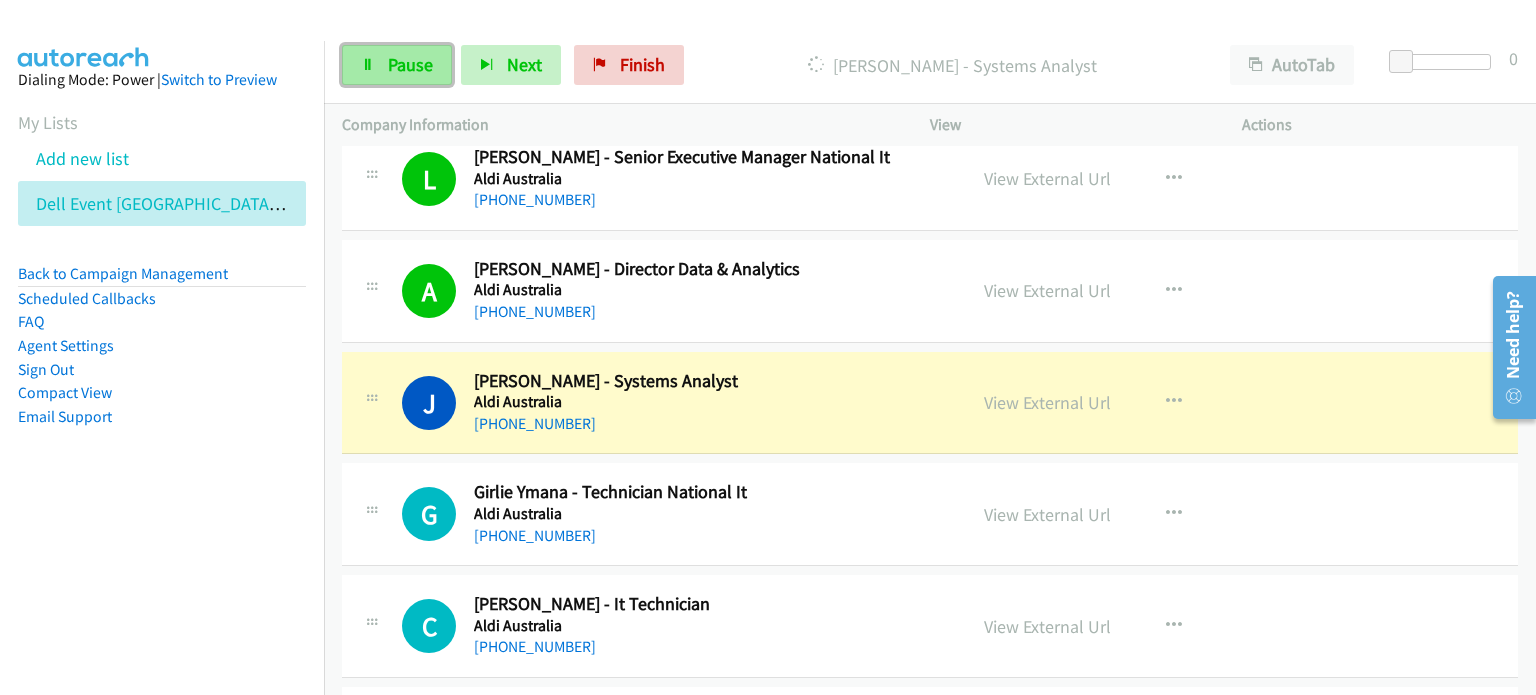 click on "Pause" at bounding box center [410, 64] 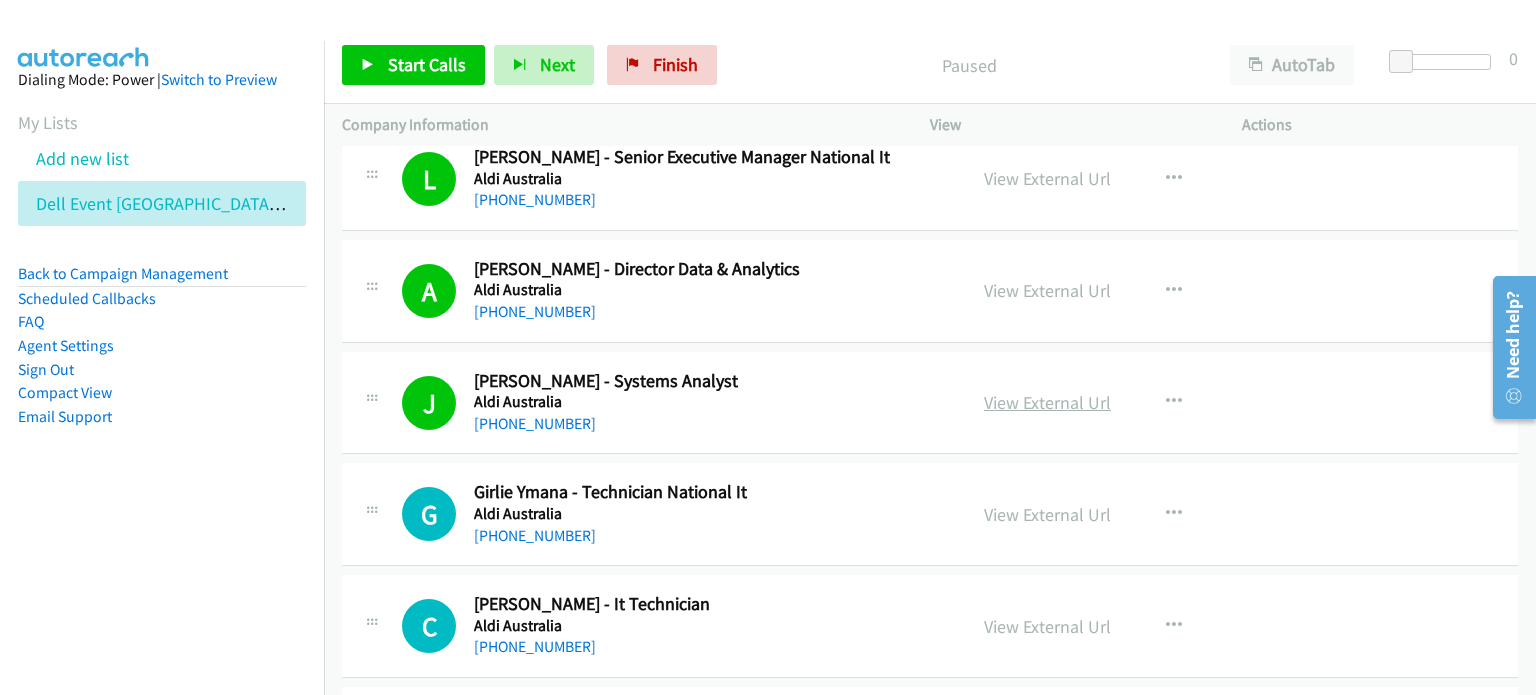 click on "View External Url" at bounding box center (1047, 402) 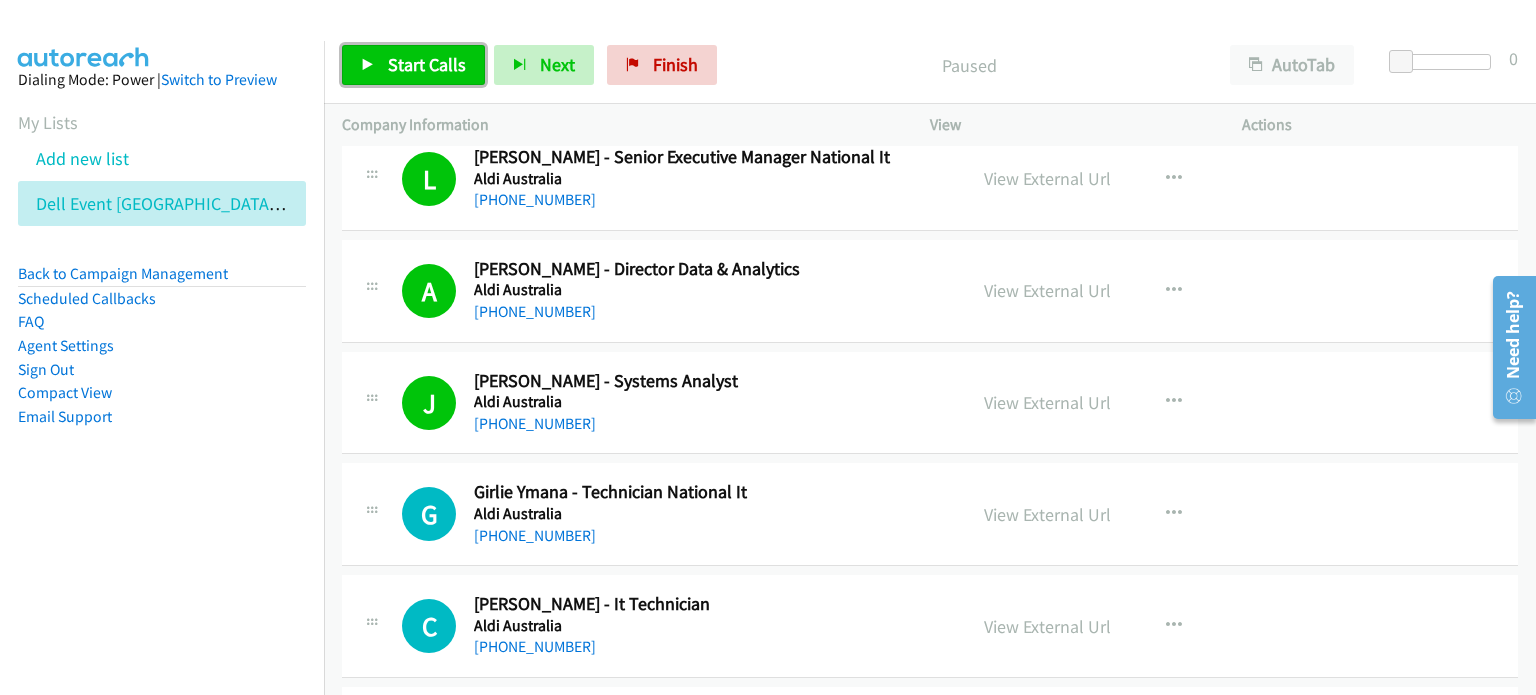 click on "Start Calls" at bounding box center [427, 64] 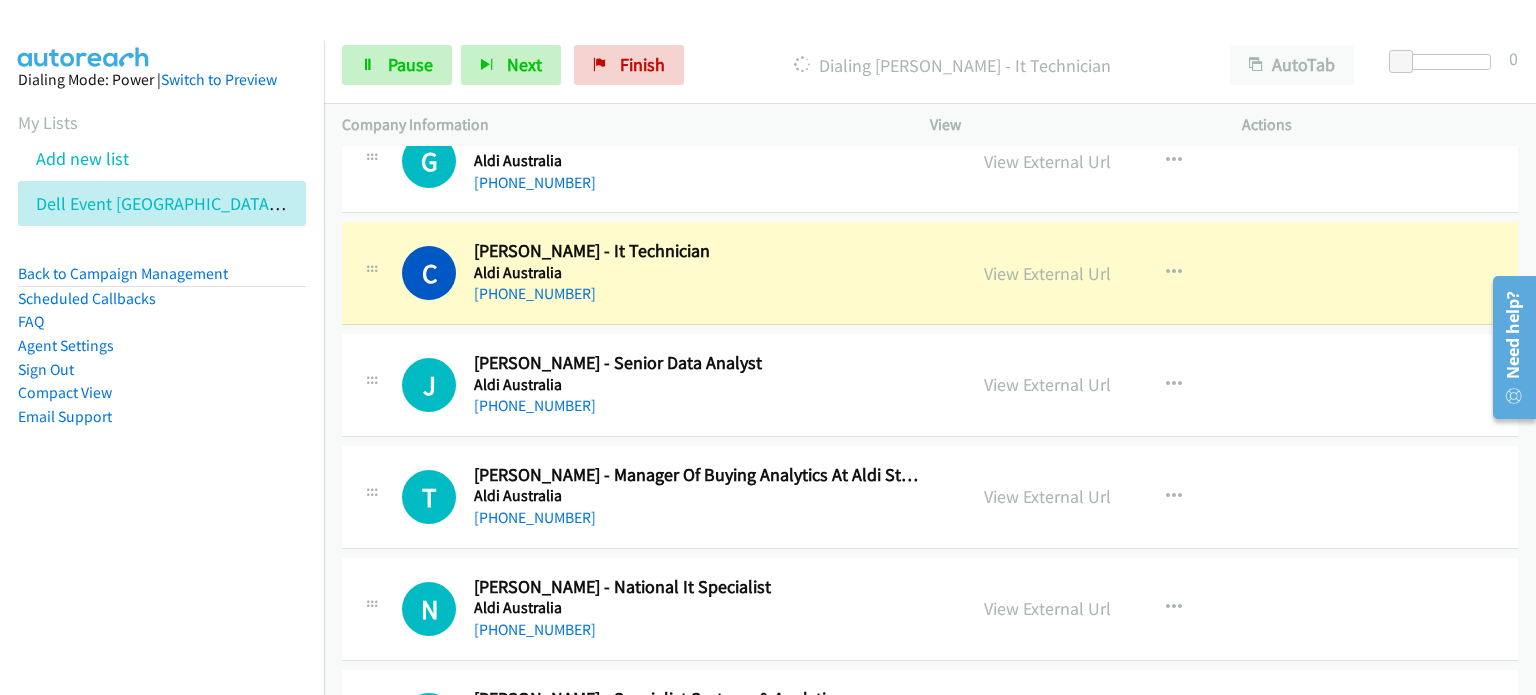 scroll, scrollTop: 4400, scrollLeft: 0, axis: vertical 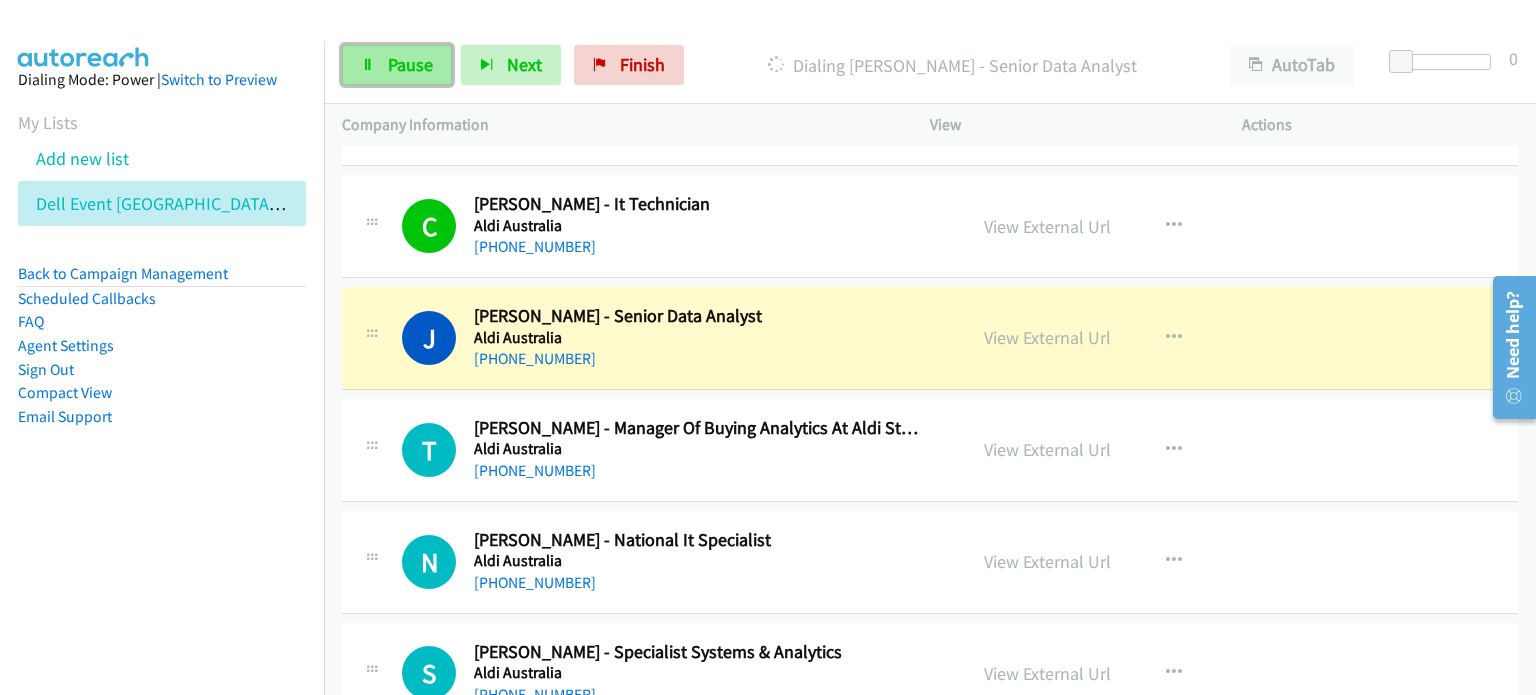 click on "Pause" at bounding box center [410, 64] 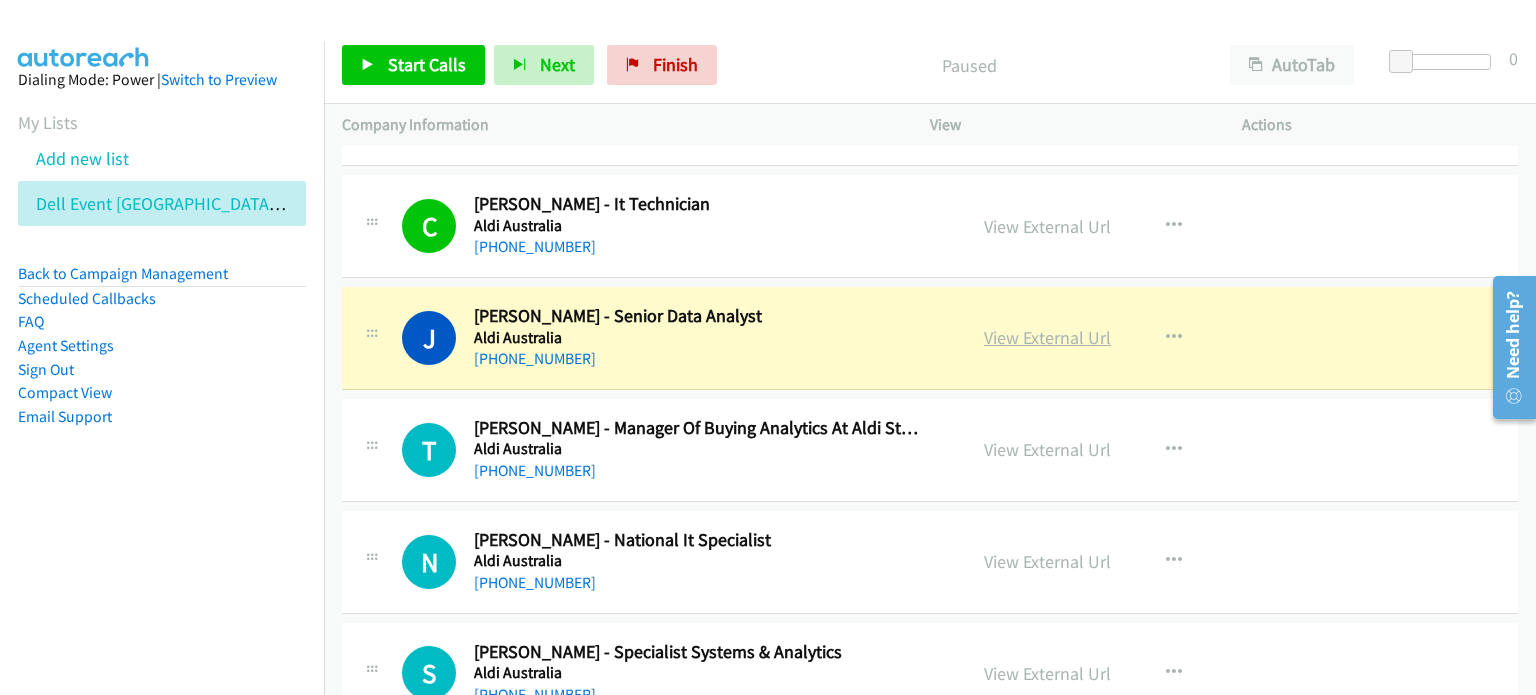 click on "View External Url" at bounding box center (1047, 337) 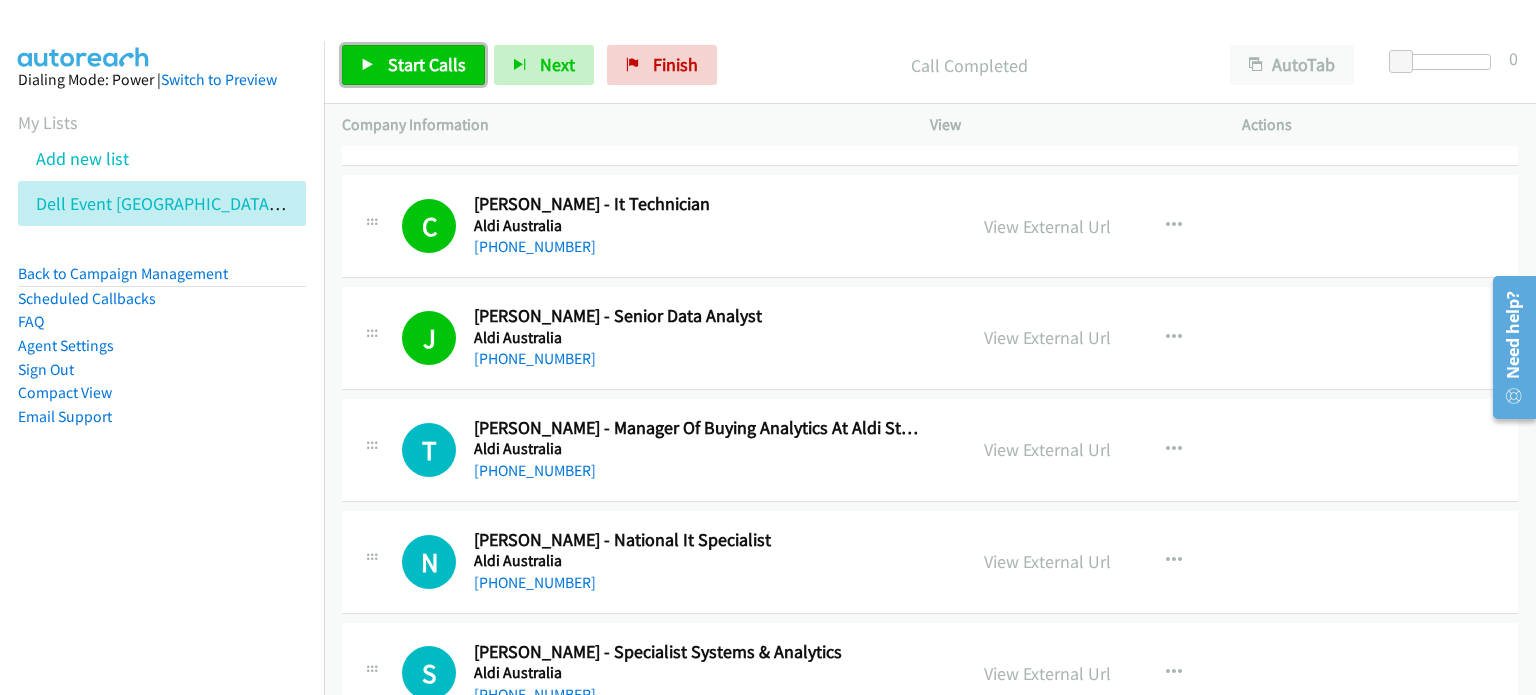 click on "Start Calls" at bounding box center [427, 64] 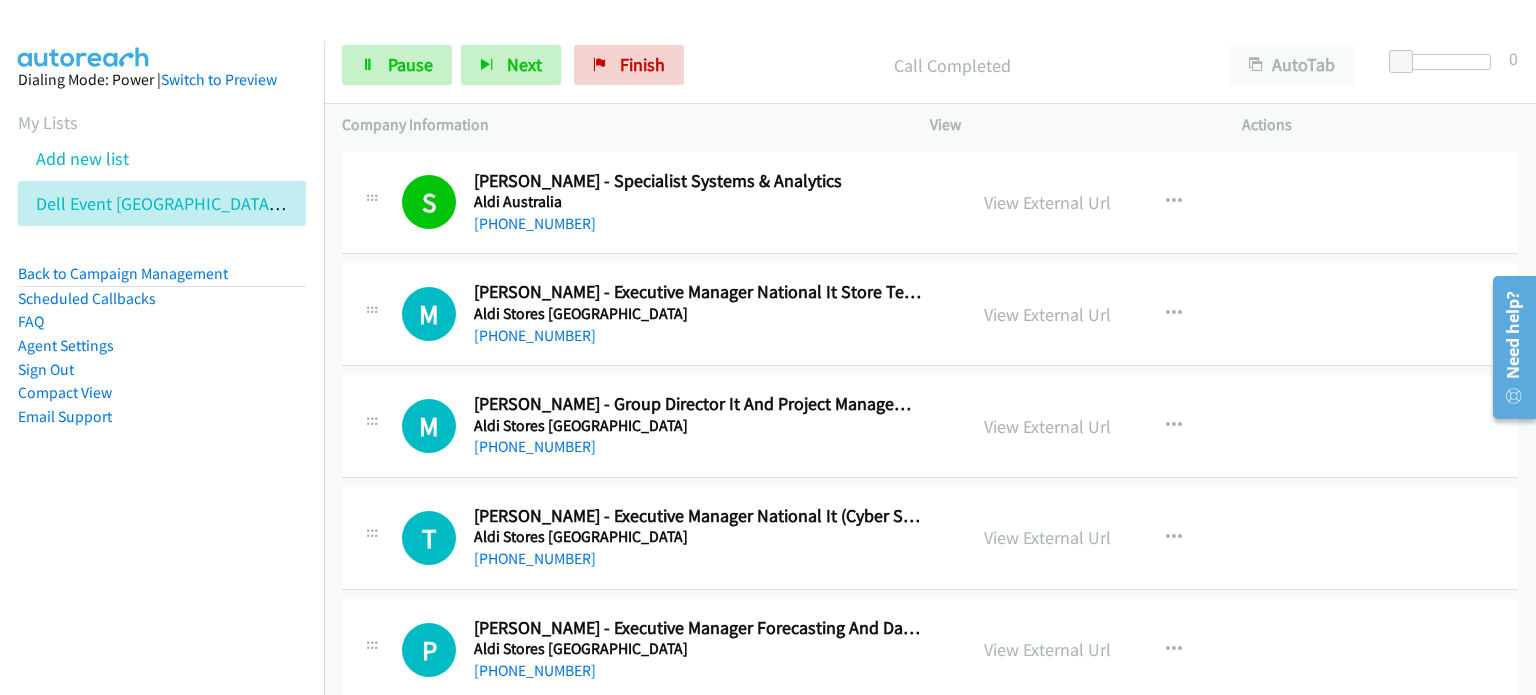 scroll, scrollTop: 4900, scrollLeft: 0, axis: vertical 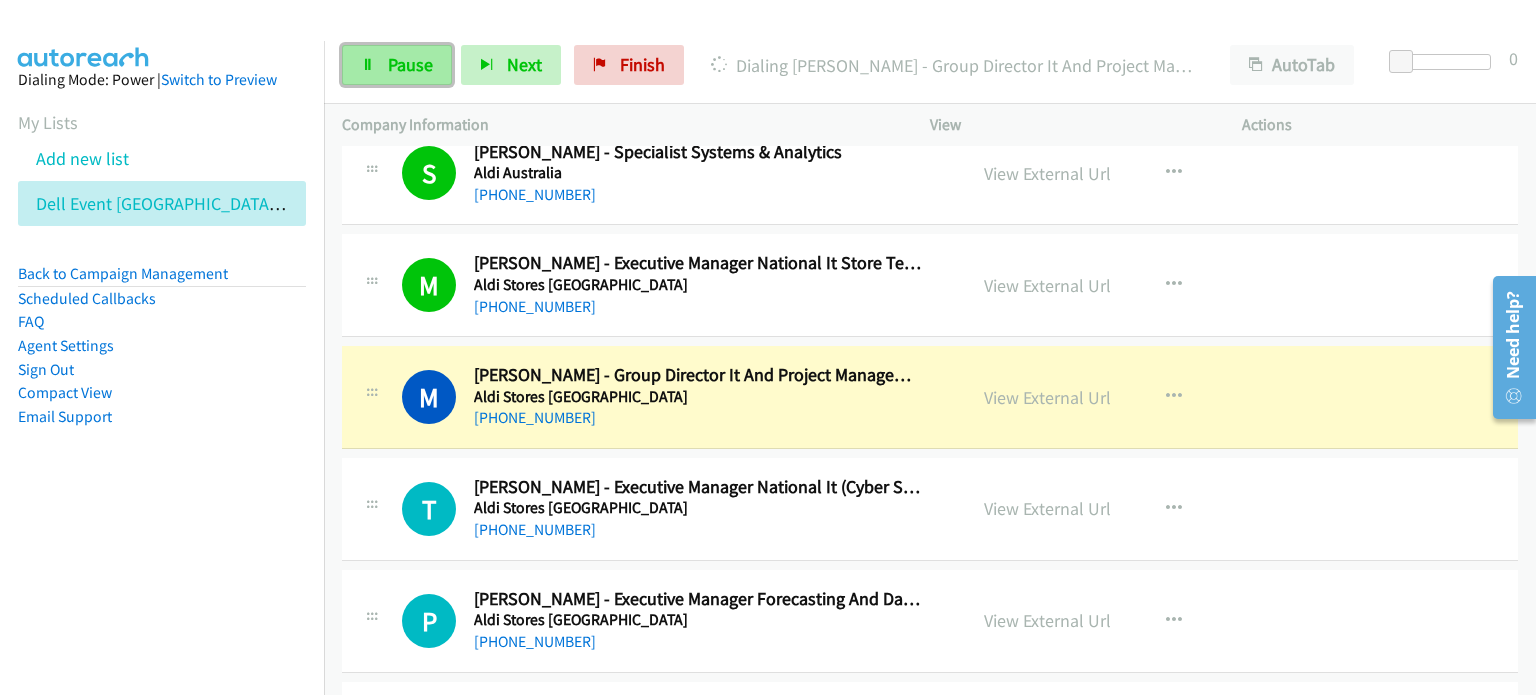 click on "Pause" at bounding box center [410, 64] 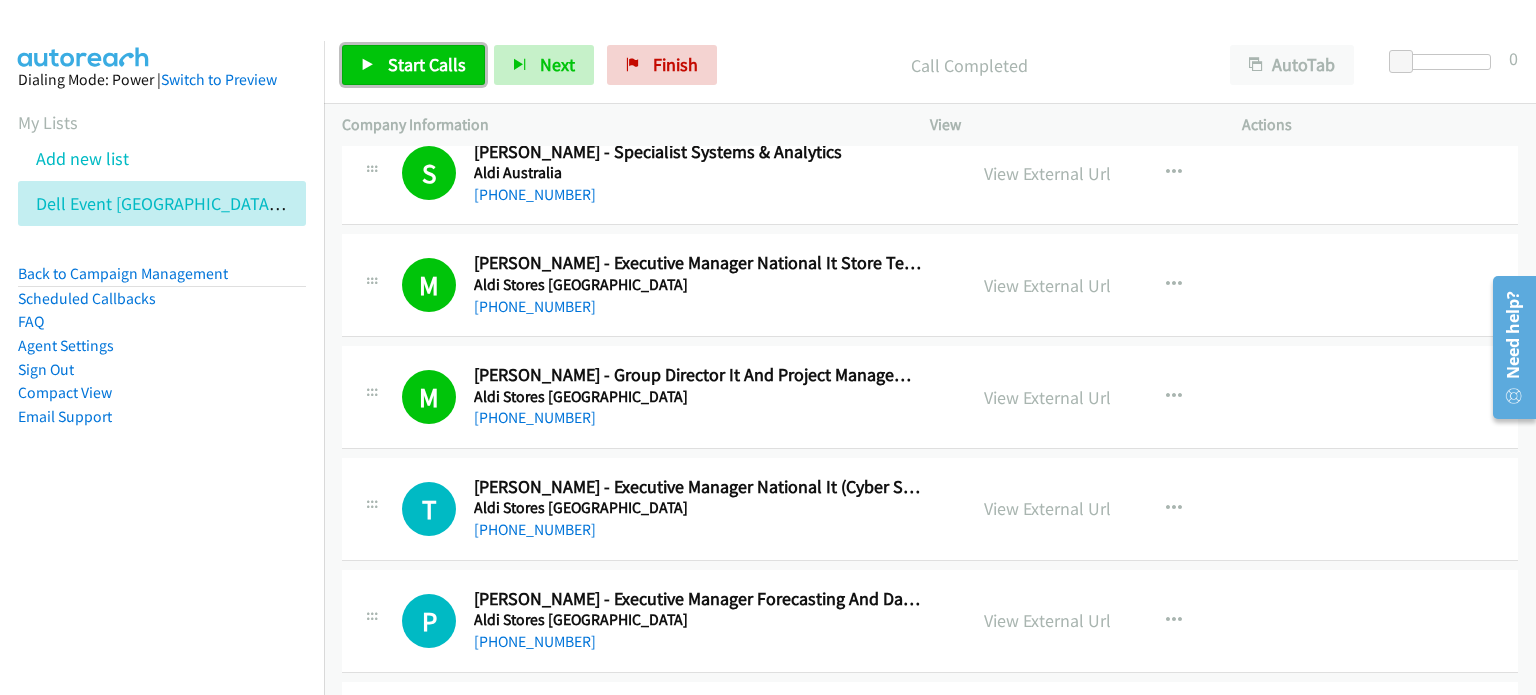 click on "Start Calls" at bounding box center (427, 64) 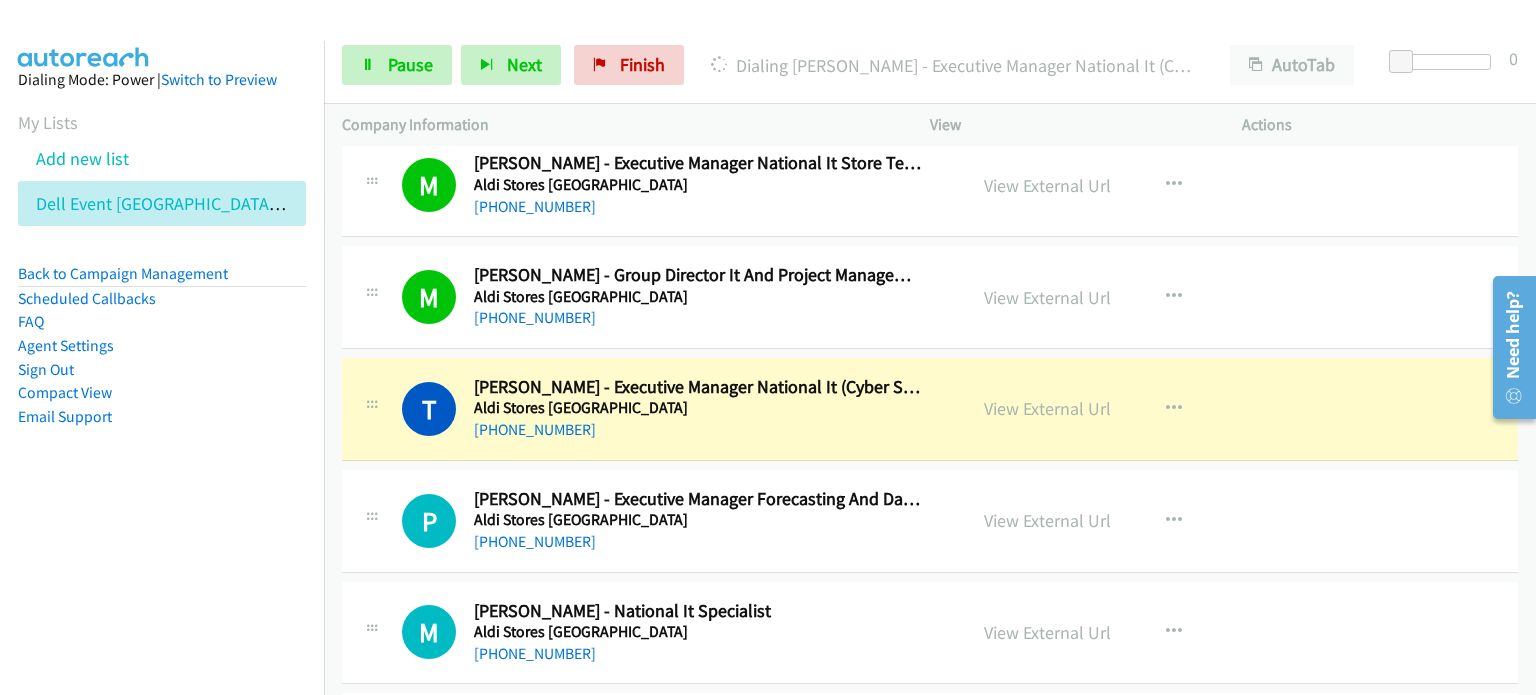 scroll, scrollTop: 5100, scrollLeft: 0, axis: vertical 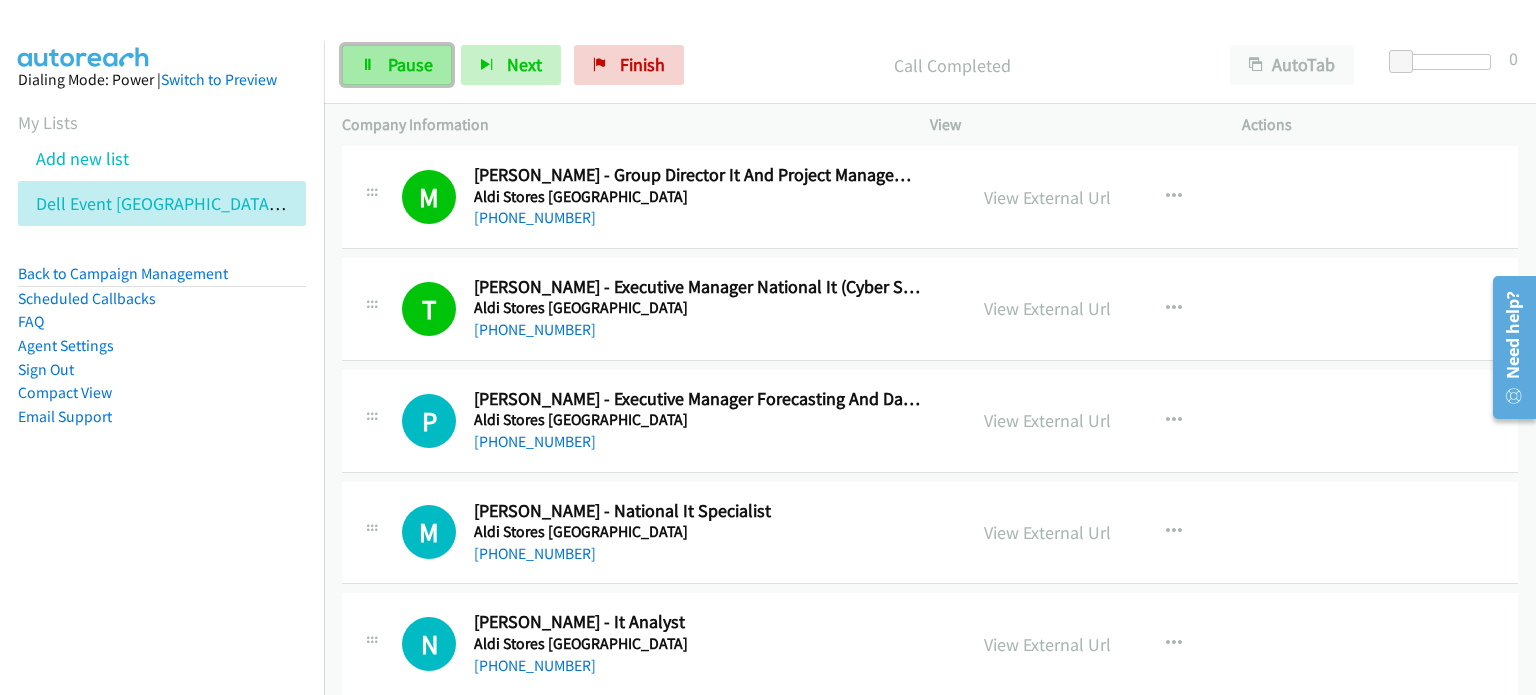 click on "Pause" at bounding box center (397, 65) 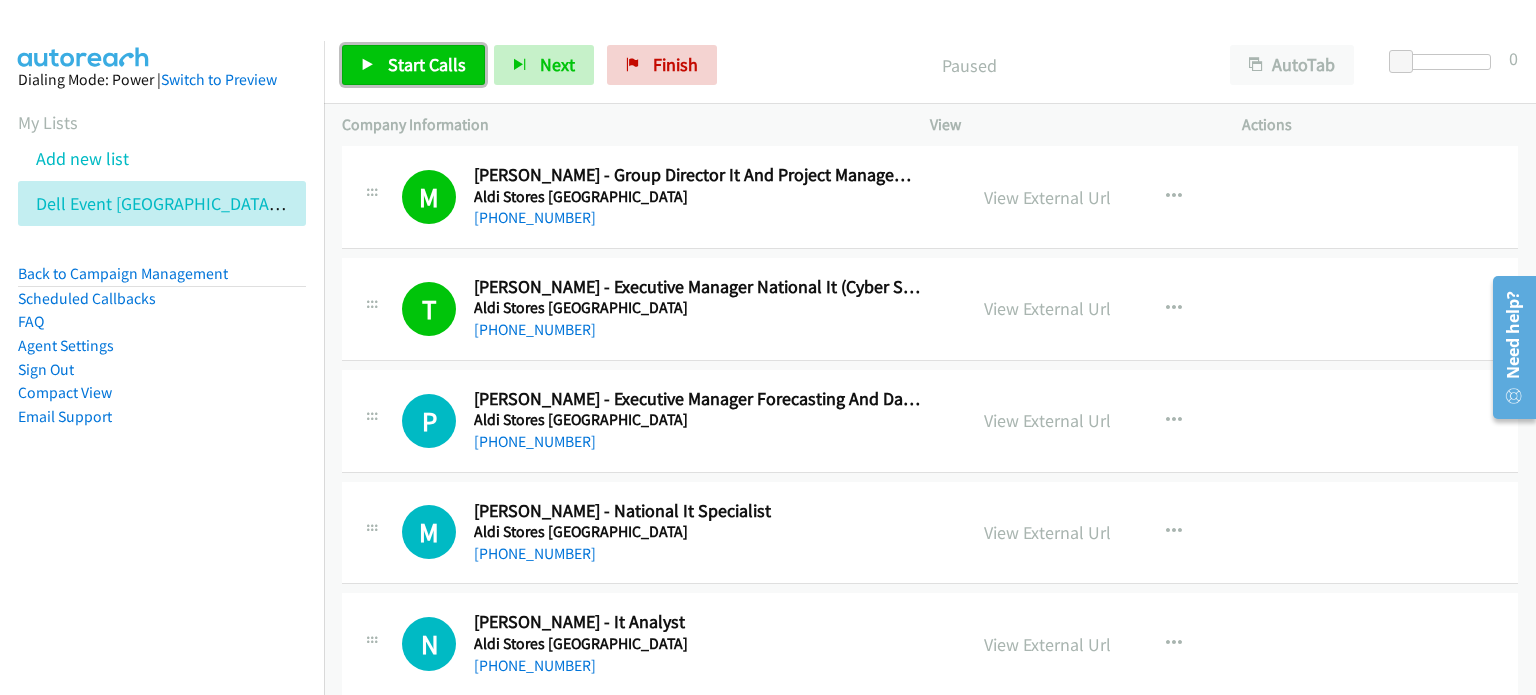 click on "Start Calls" at bounding box center [427, 64] 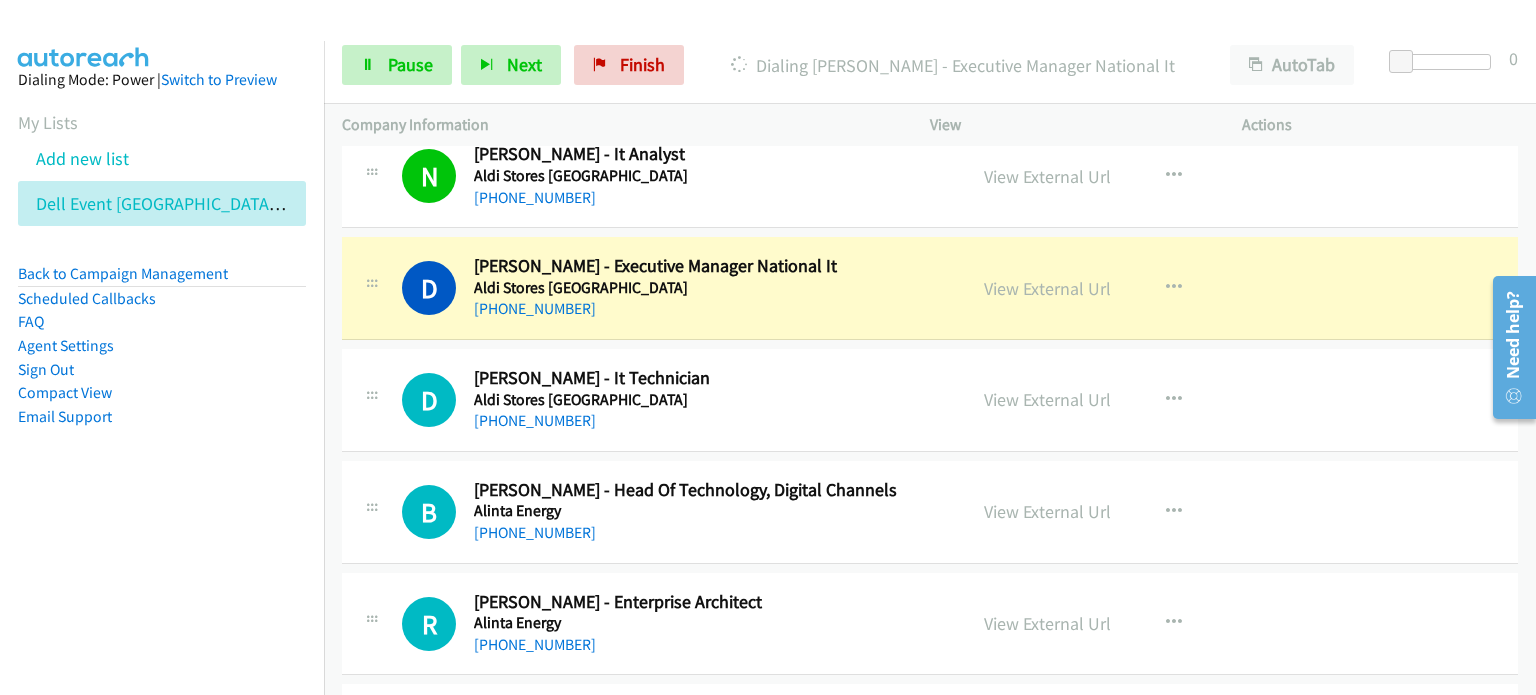 scroll, scrollTop: 5600, scrollLeft: 0, axis: vertical 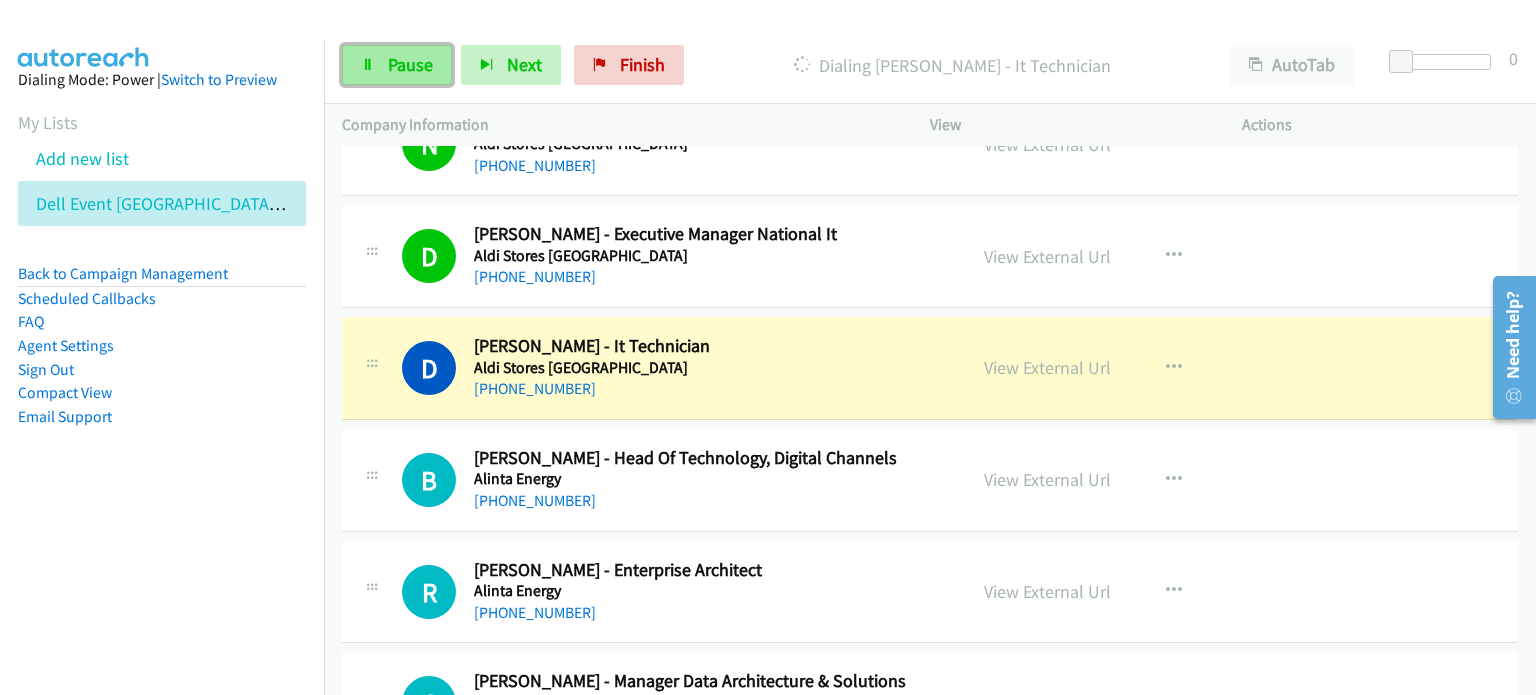 click on "Pause" at bounding box center [410, 64] 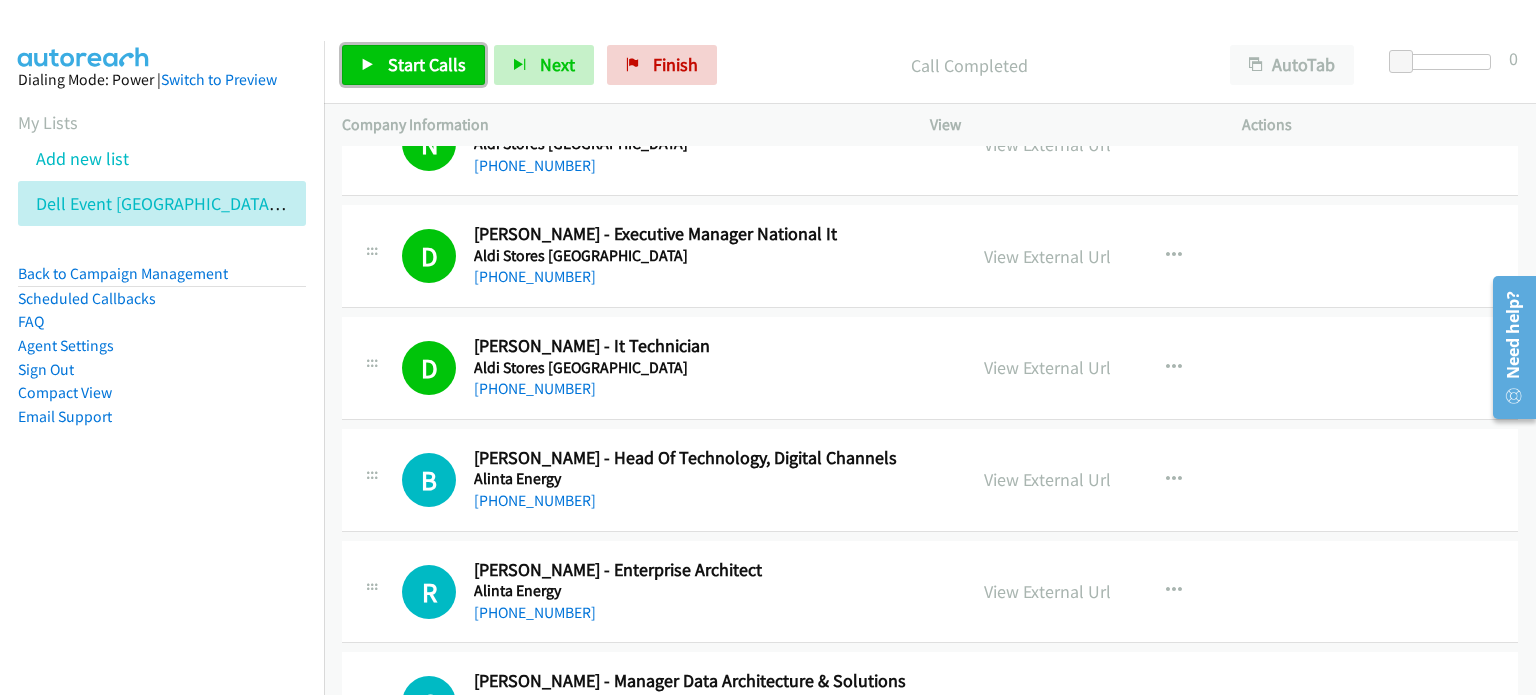 click on "Start Calls" at bounding box center (427, 64) 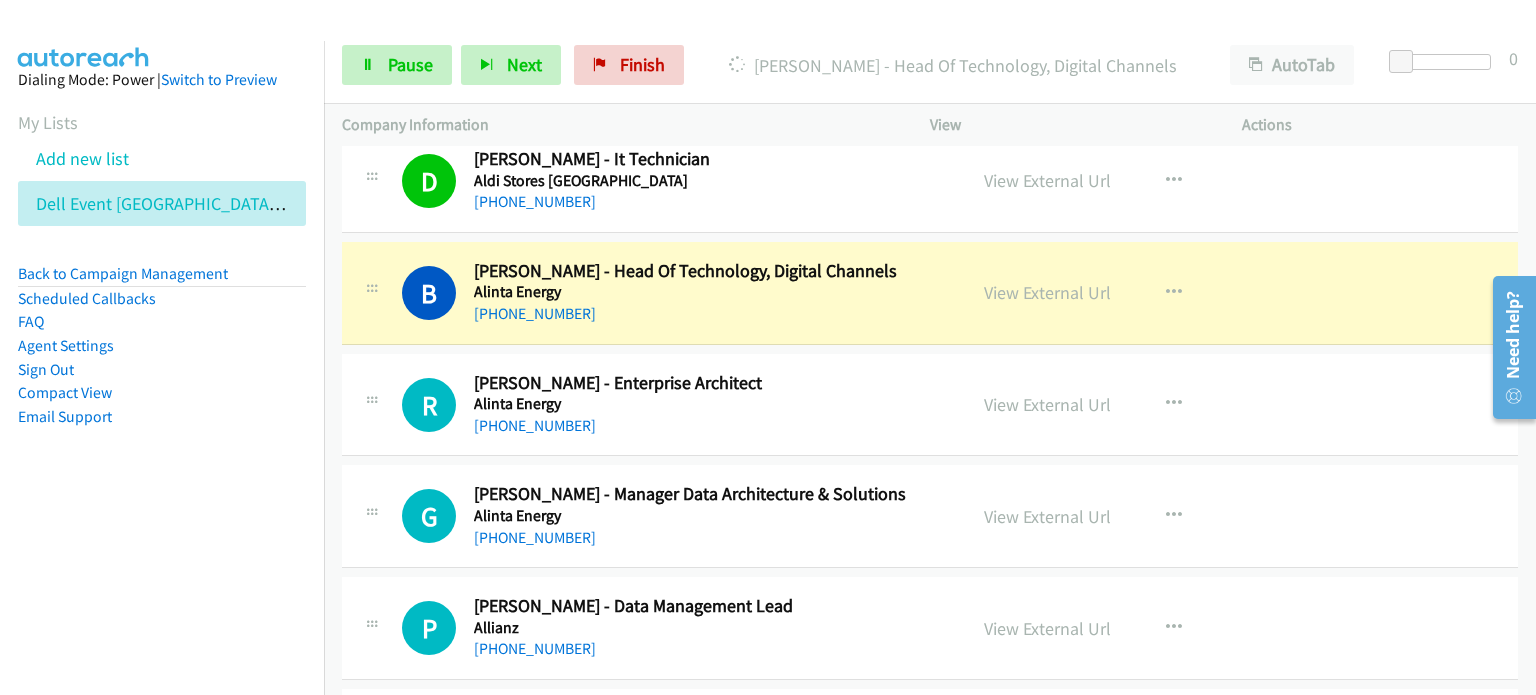 scroll, scrollTop: 5800, scrollLeft: 0, axis: vertical 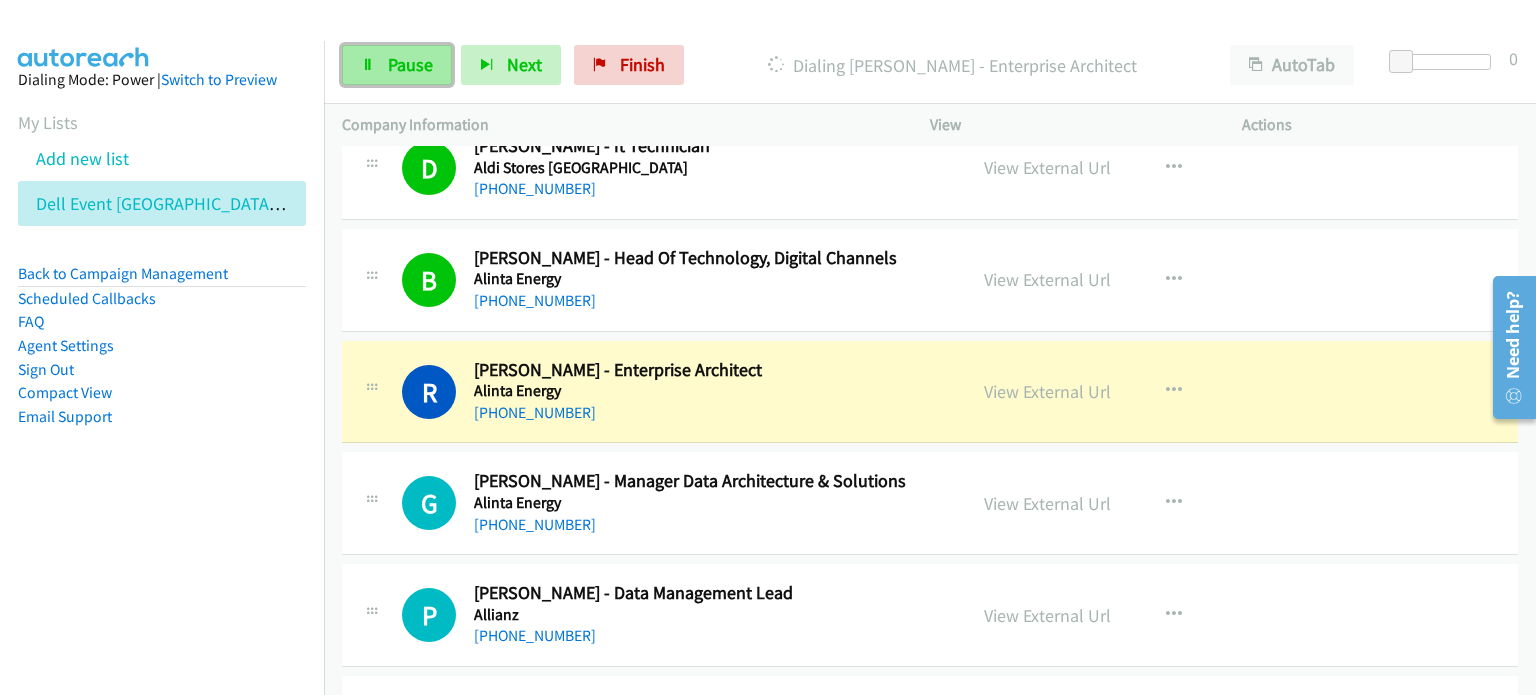 click on "Pause" at bounding box center [410, 64] 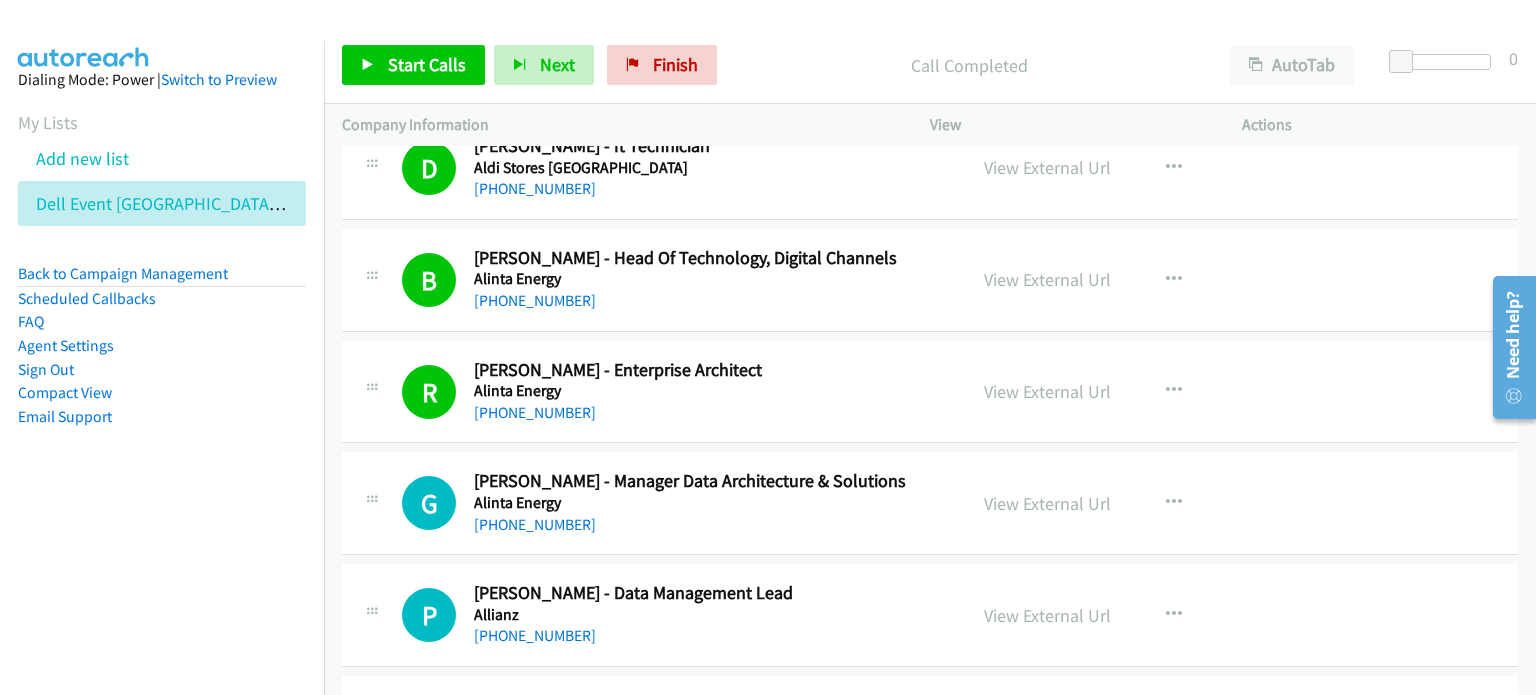 click on "Call Completed" at bounding box center [969, 65] 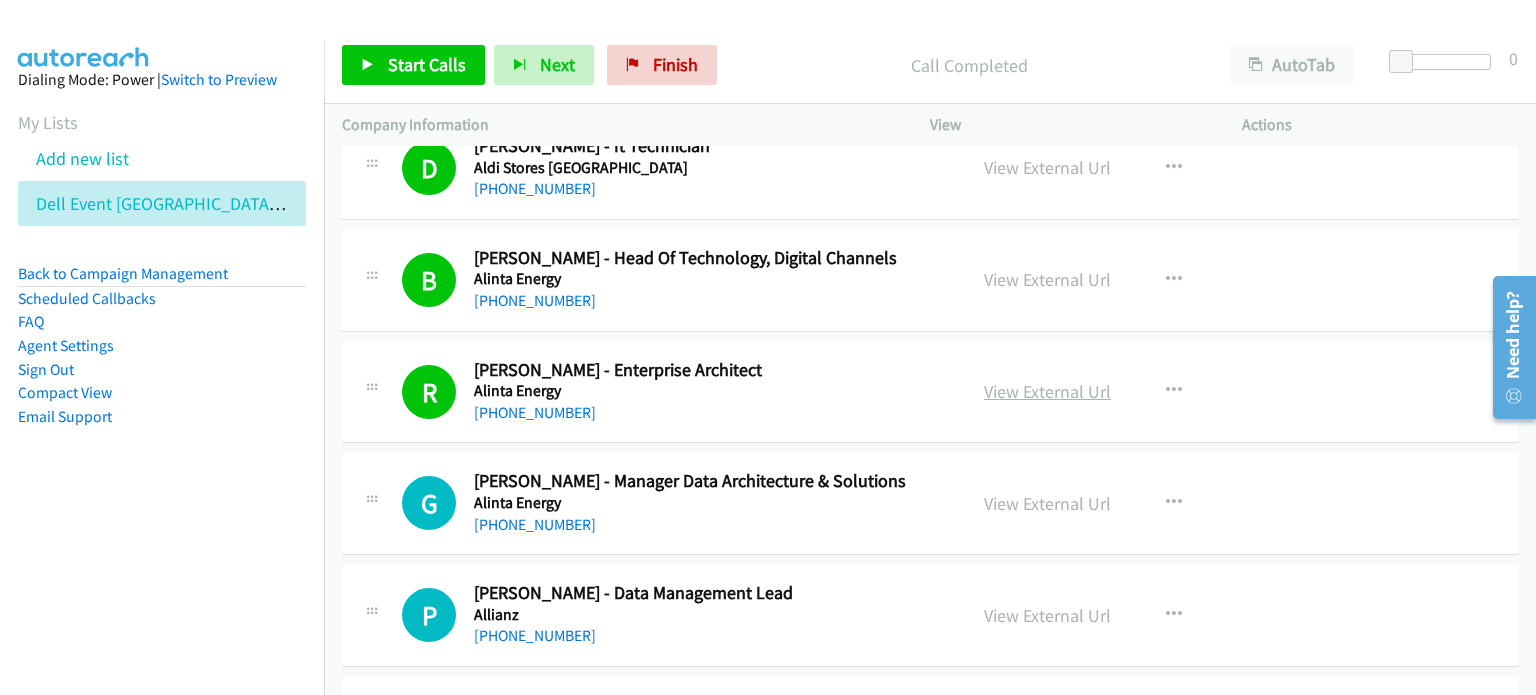 click on "View External Url" at bounding box center [1047, 391] 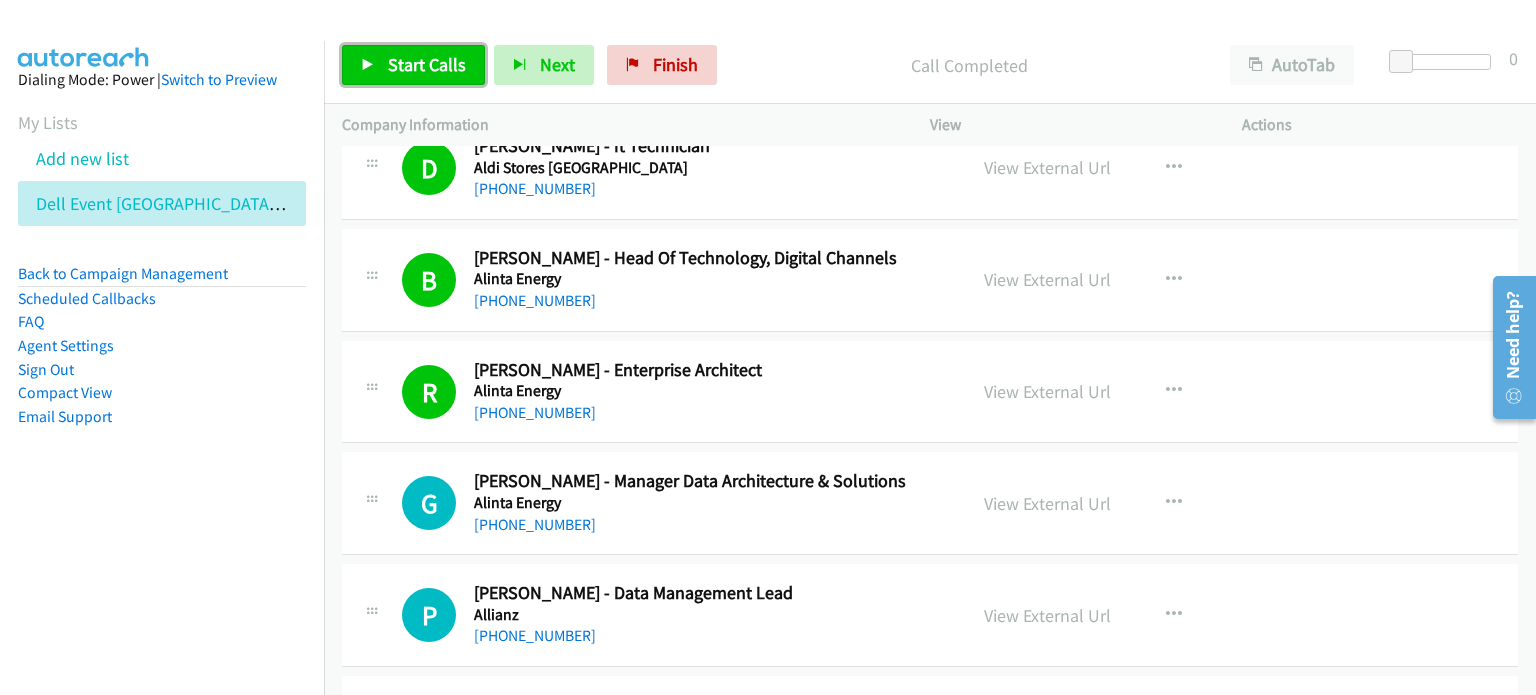 click on "Start Calls" at bounding box center (427, 64) 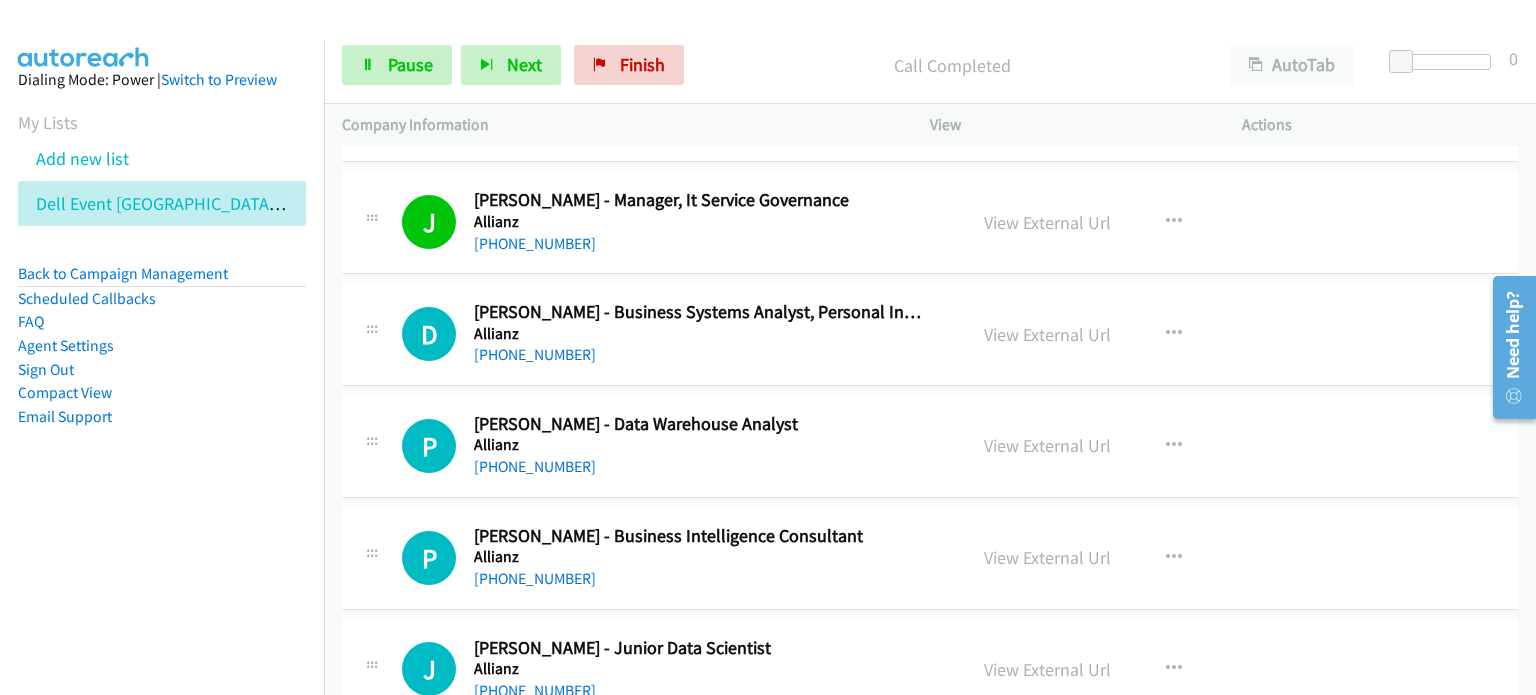 scroll, scrollTop: 6800, scrollLeft: 0, axis: vertical 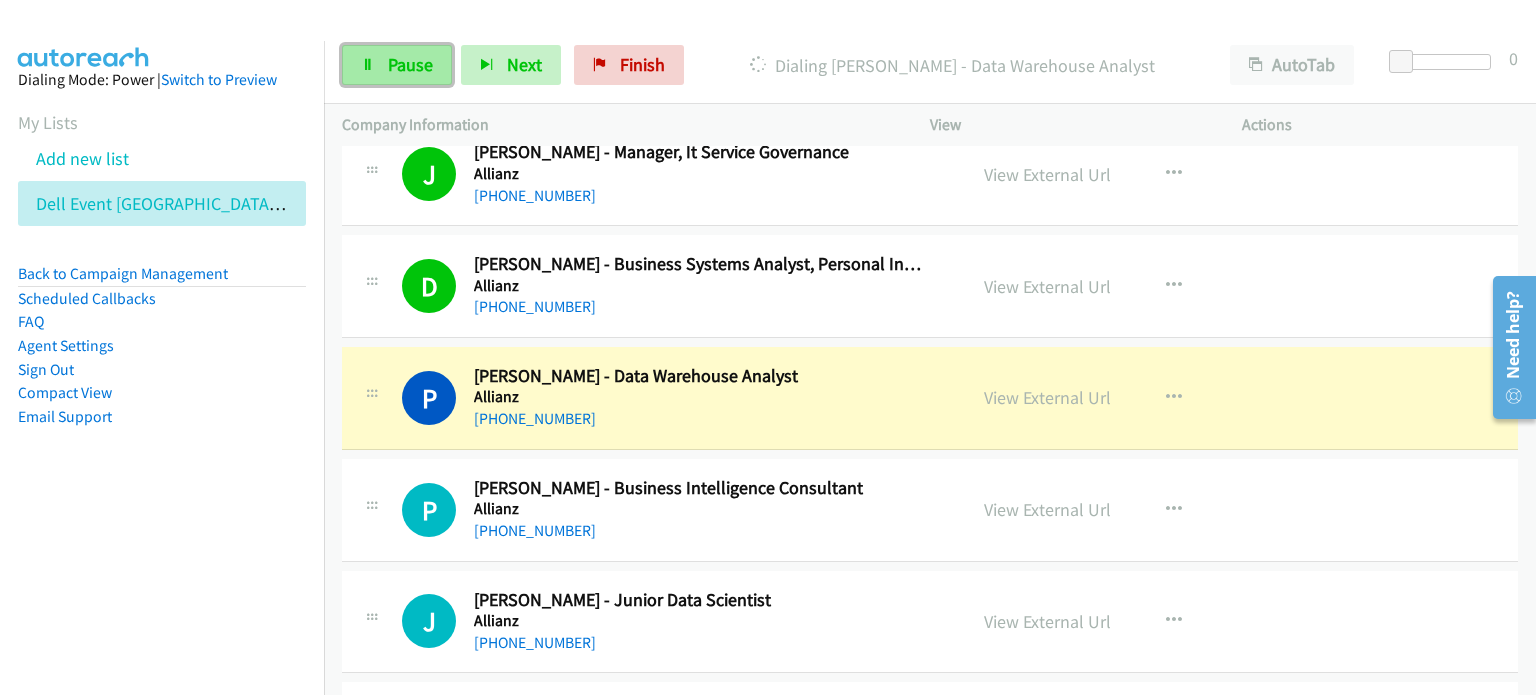 click on "Pause" at bounding box center [410, 64] 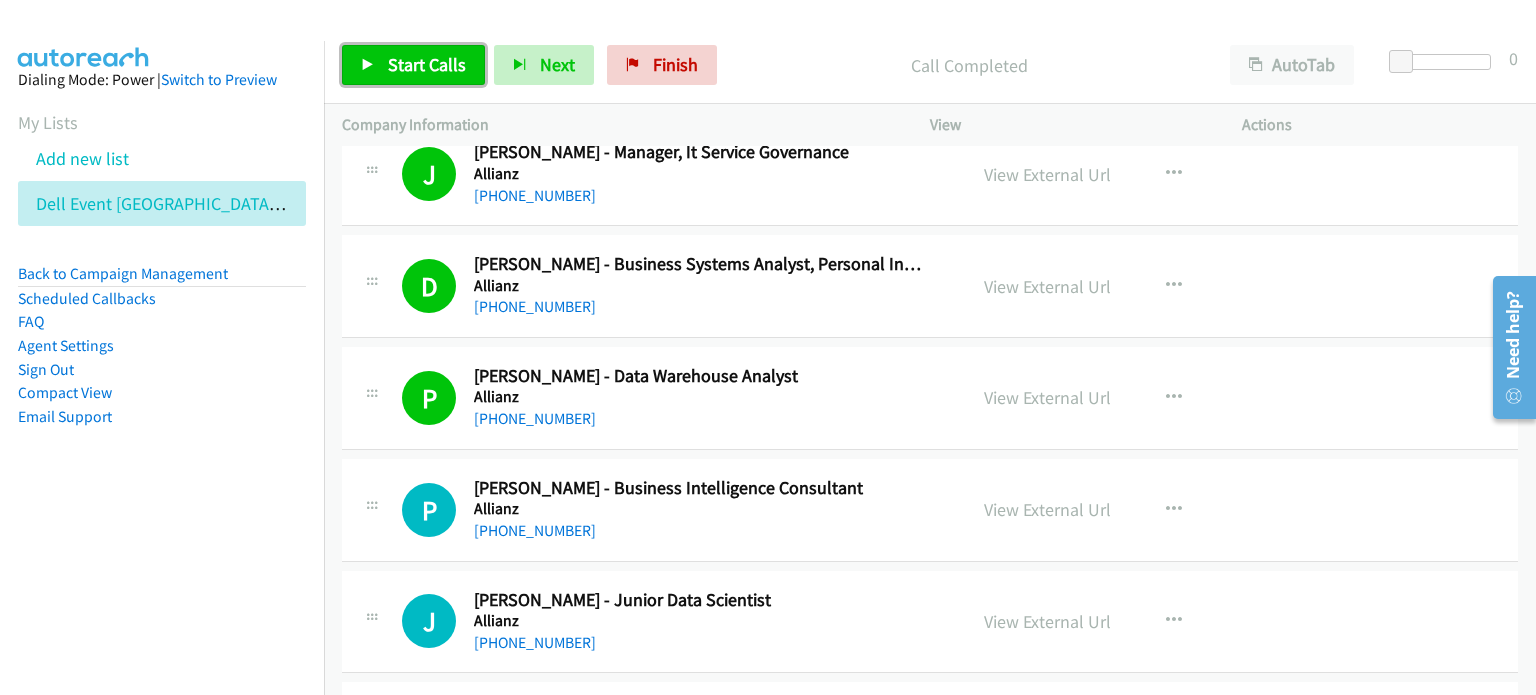 click on "Start Calls" at bounding box center [427, 64] 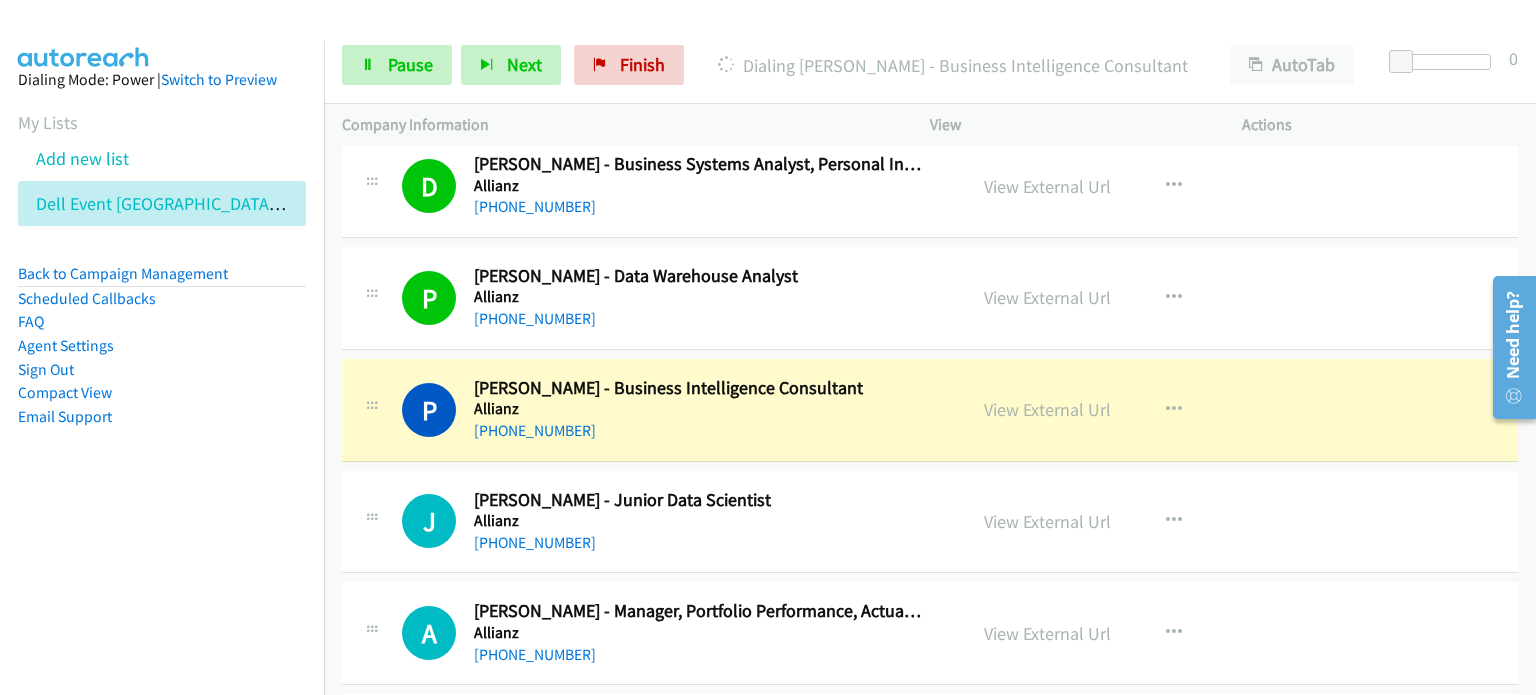scroll, scrollTop: 7000, scrollLeft: 0, axis: vertical 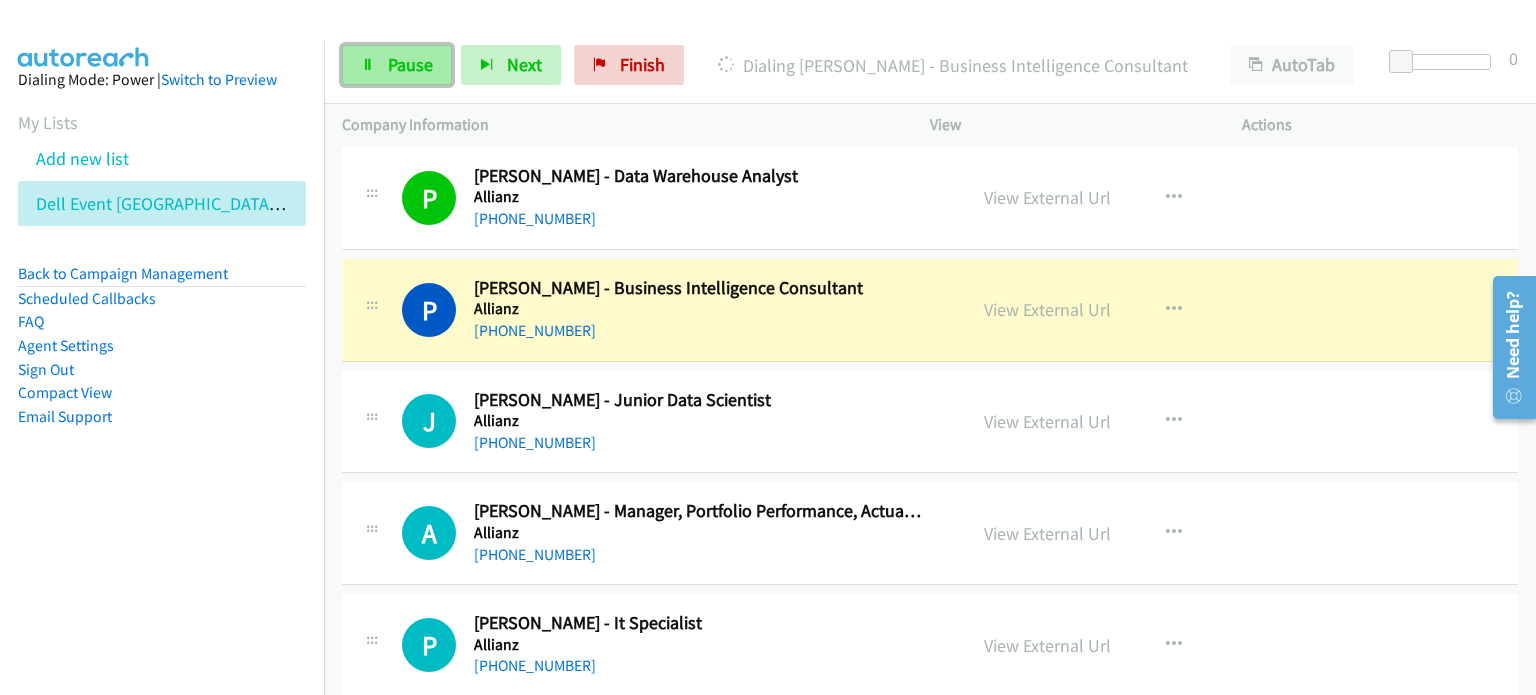 click on "Pause" at bounding box center (410, 64) 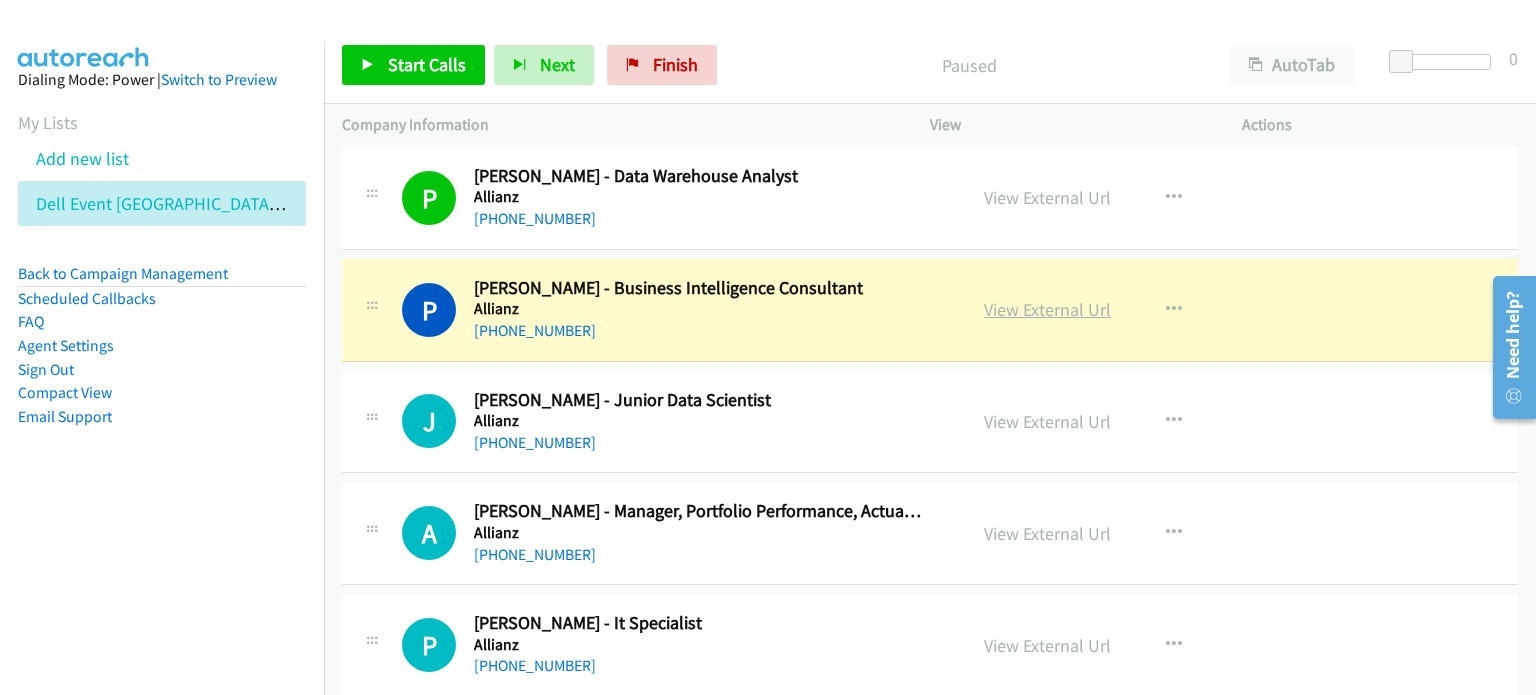 click on "View External Url" at bounding box center (1047, 309) 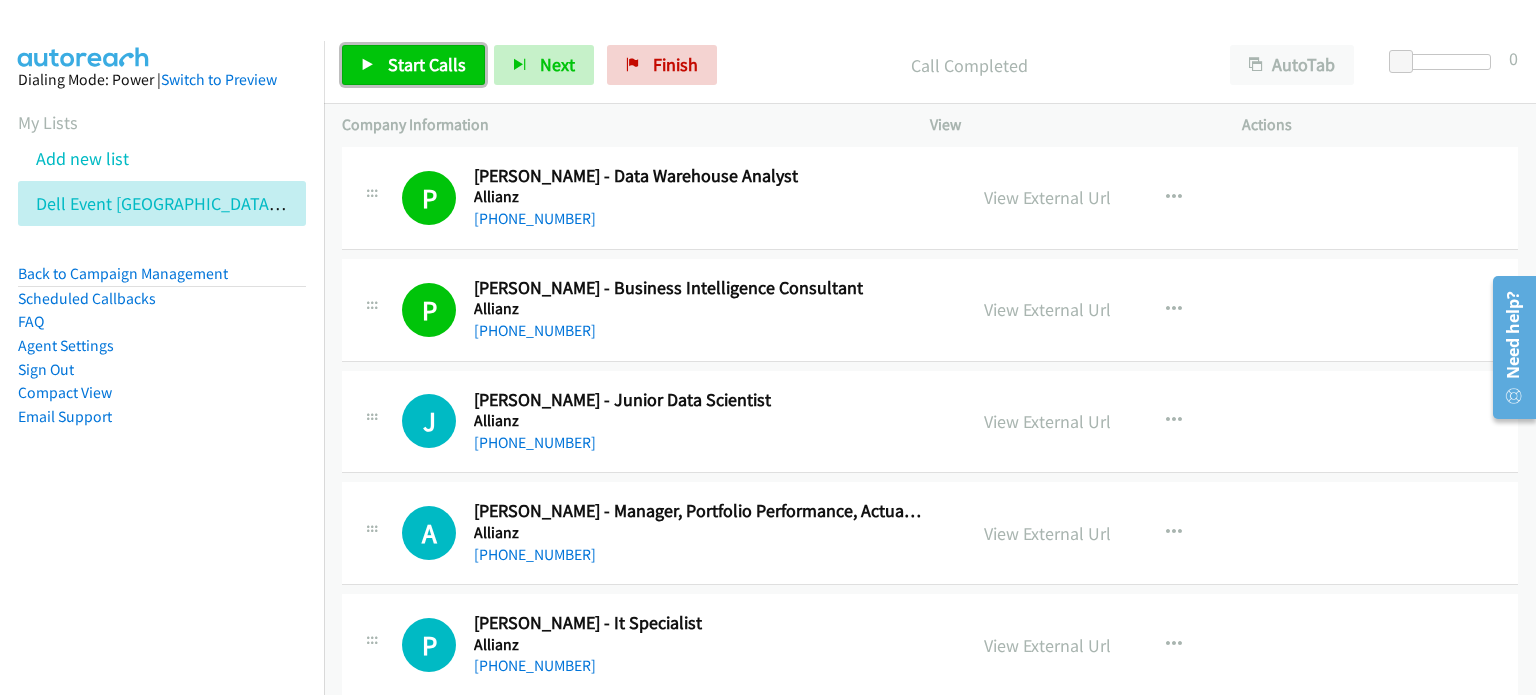 click on "Start Calls" at bounding box center (427, 64) 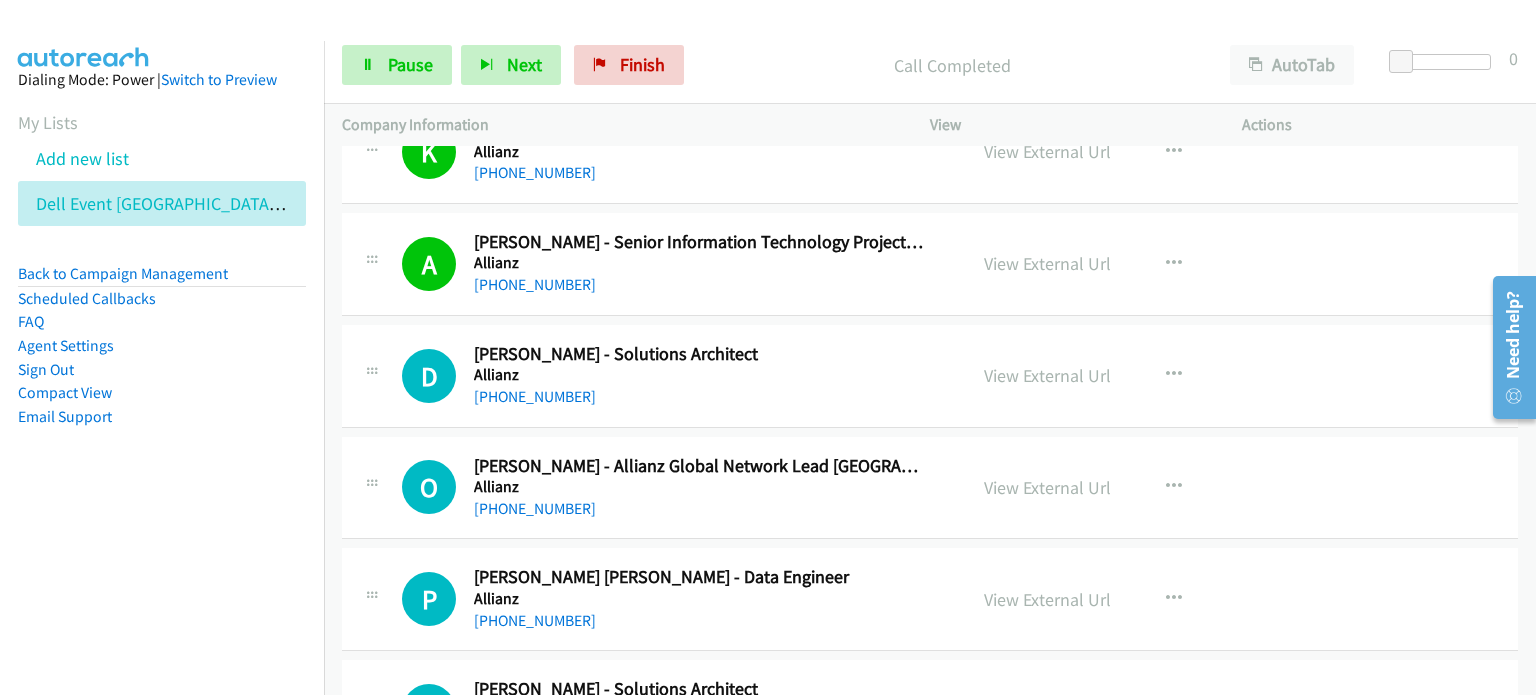 scroll, scrollTop: 8200, scrollLeft: 0, axis: vertical 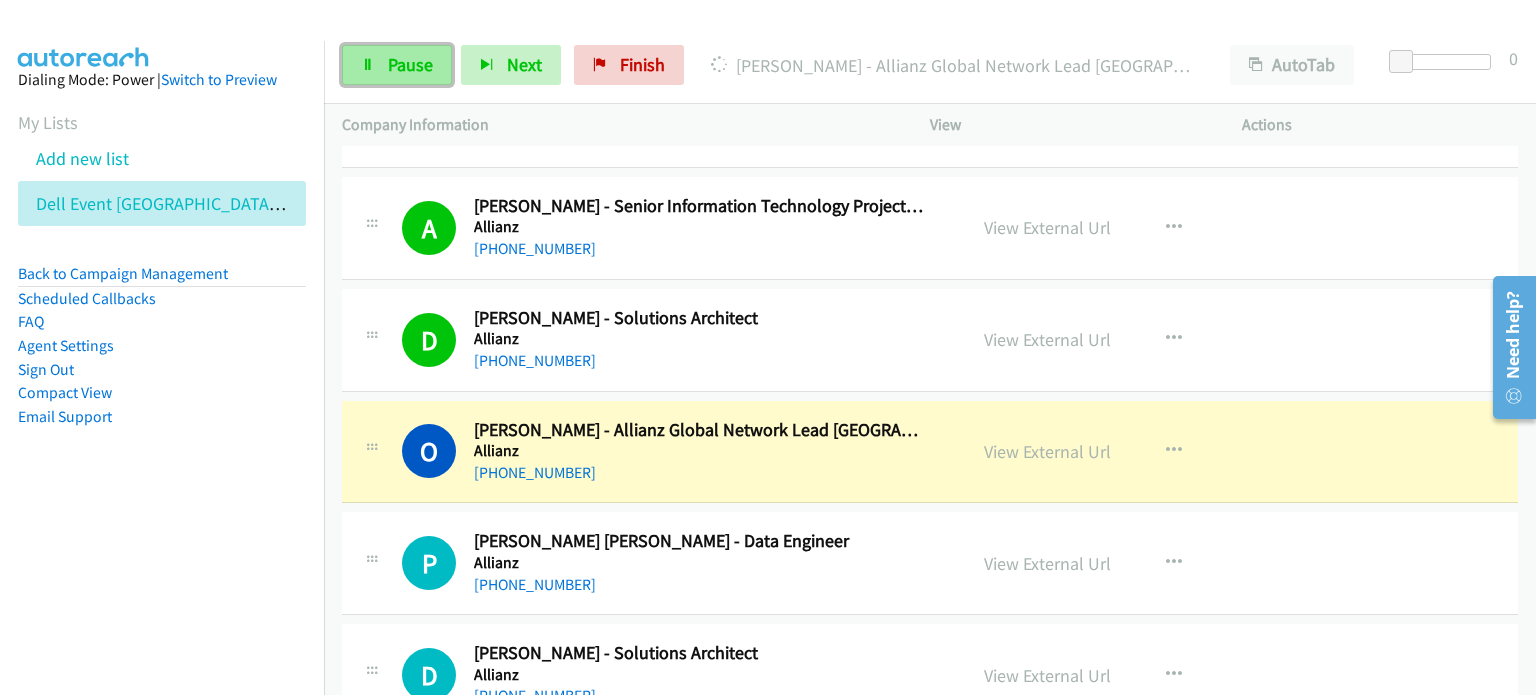 click on "Pause" at bounding box center [410, 64] 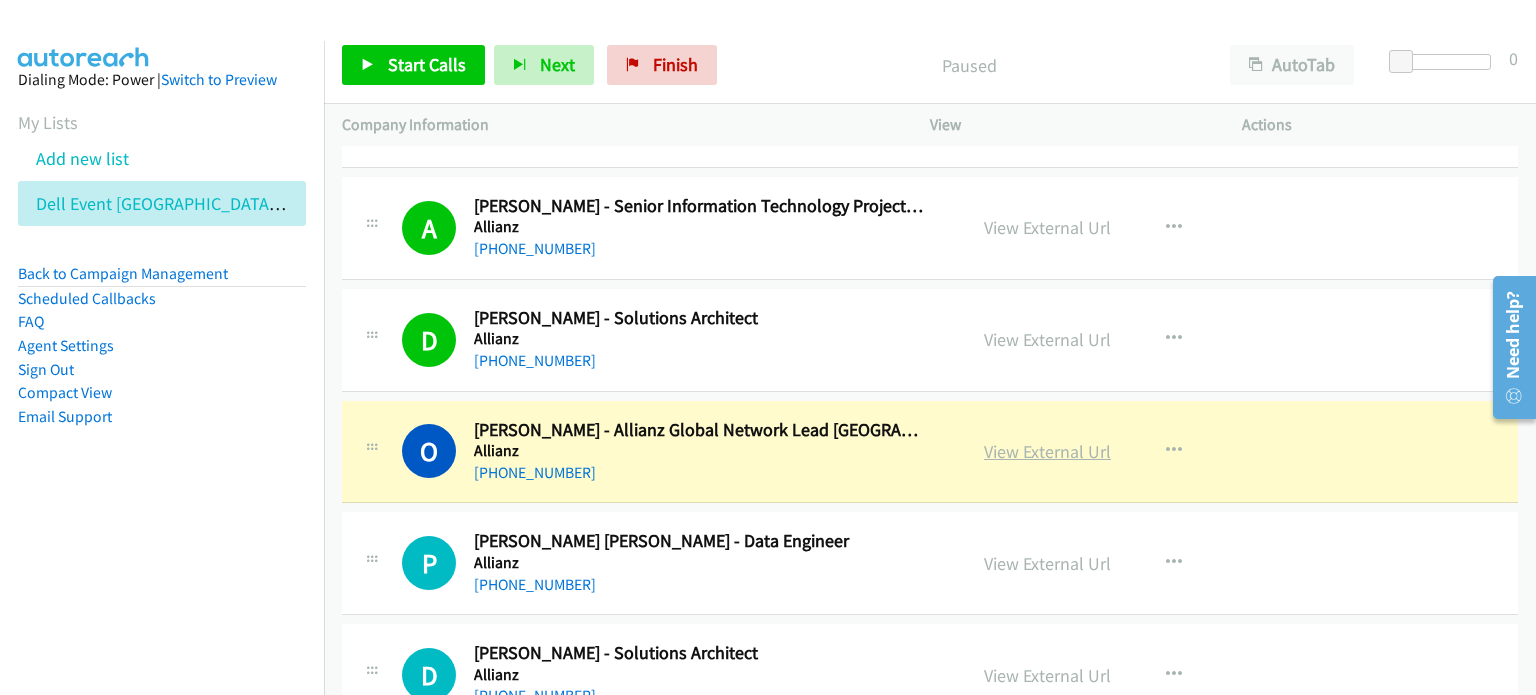 click on "View External Url" at bounding box center [1047, 451] 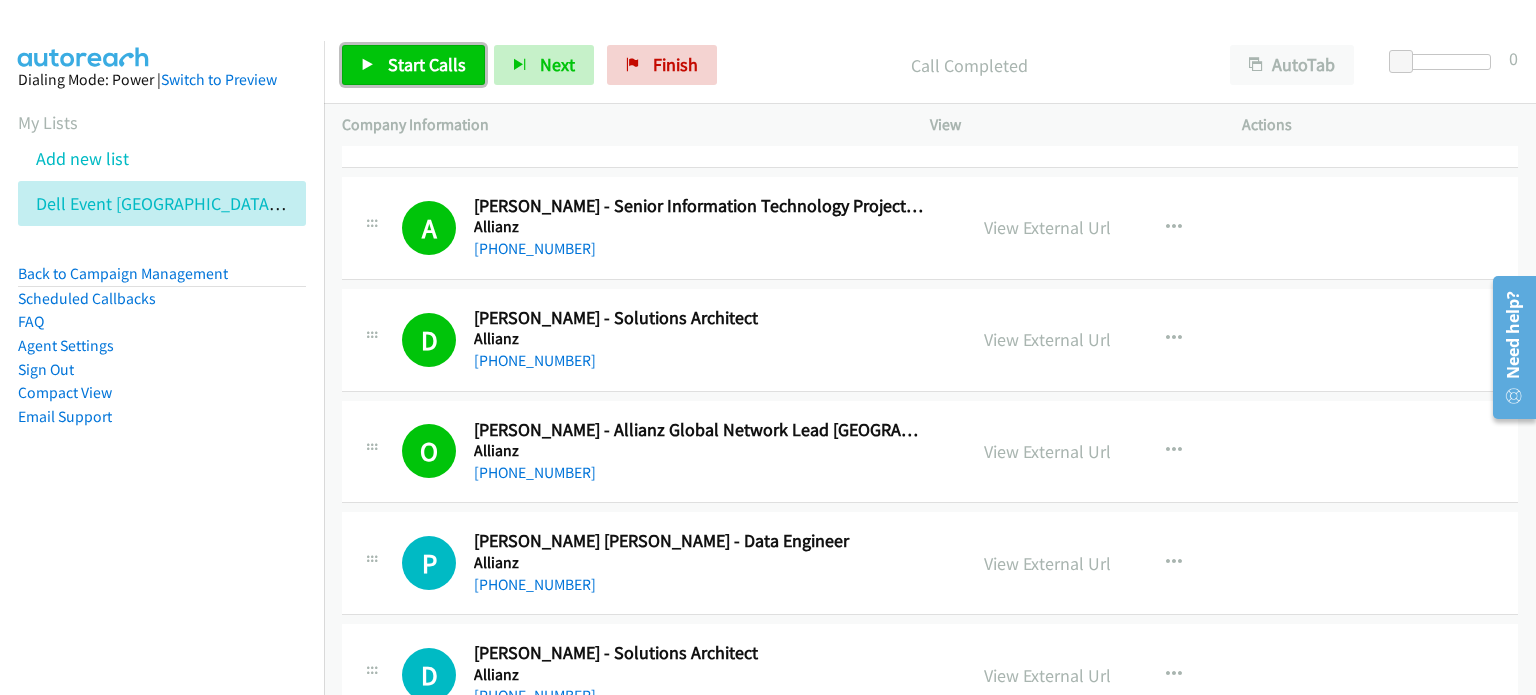 click on "Start Calls" at bounding box center [427, 64] 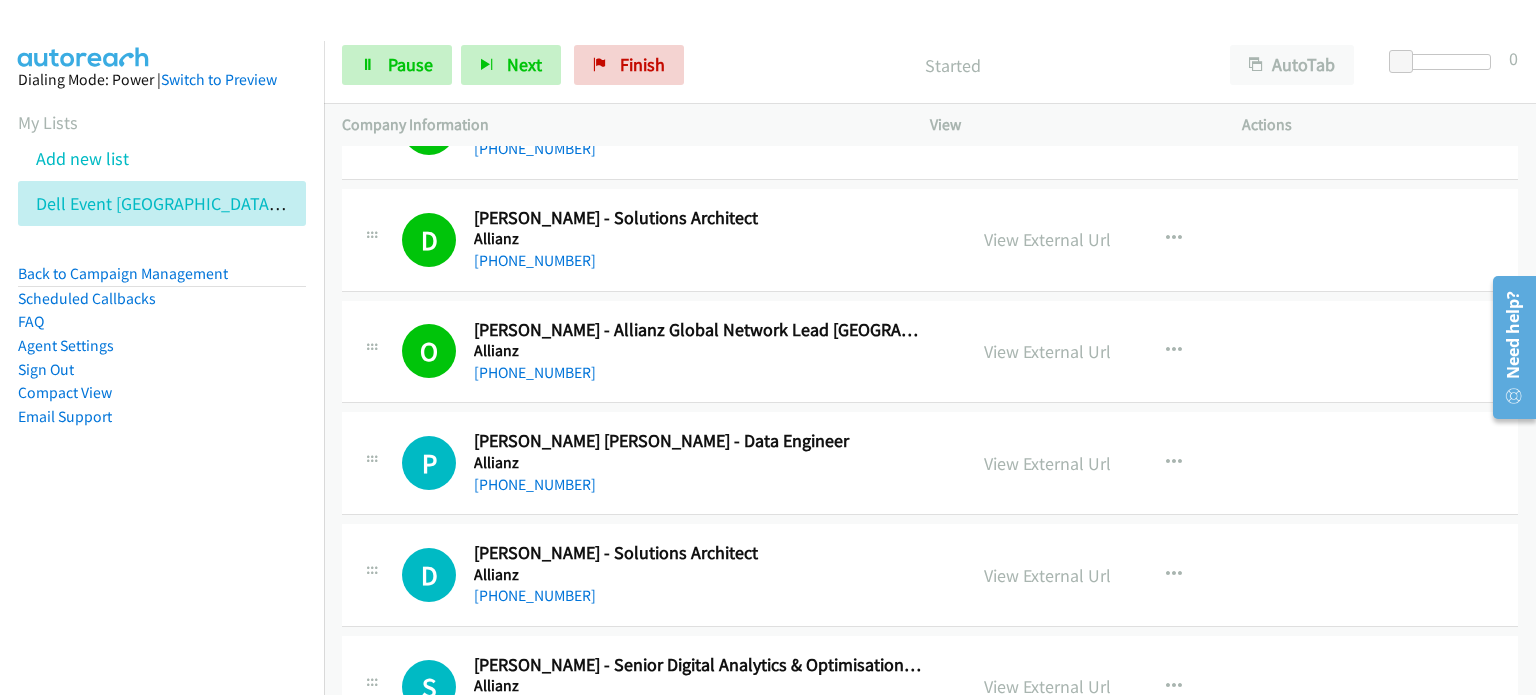 scroll, scrollTop: 8400, scrollLeft: 0, axis: vertical 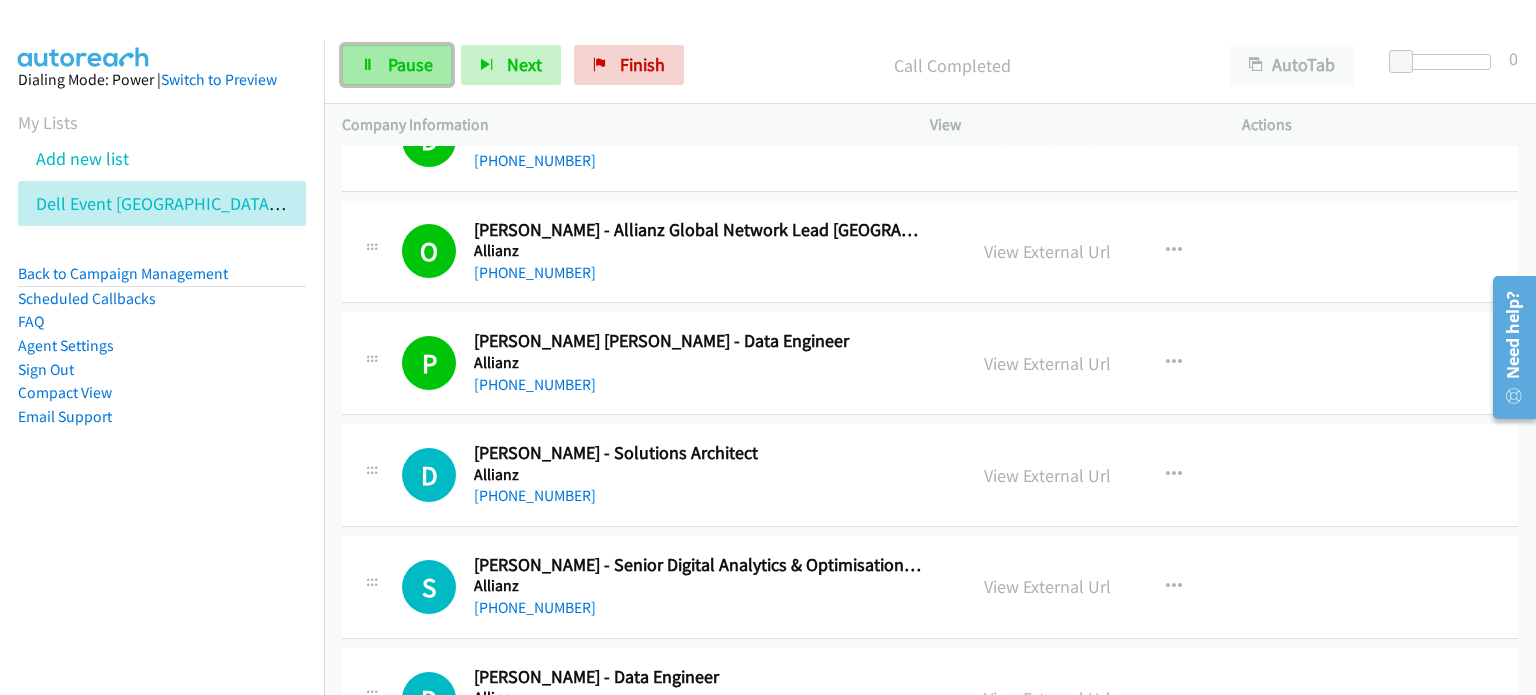 click on "Pause" at bounding box center [410, 64] 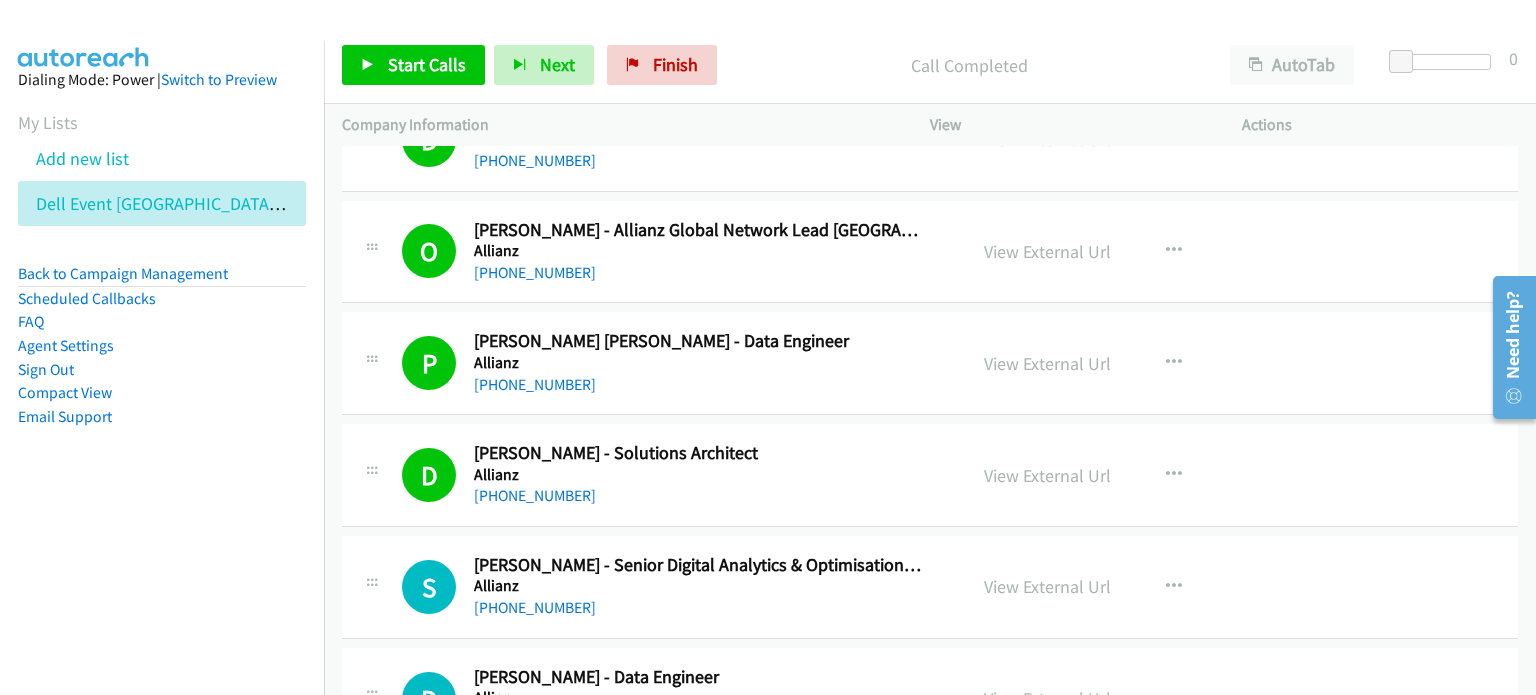 click on "Call Completed" at bounding box center [969, 65] 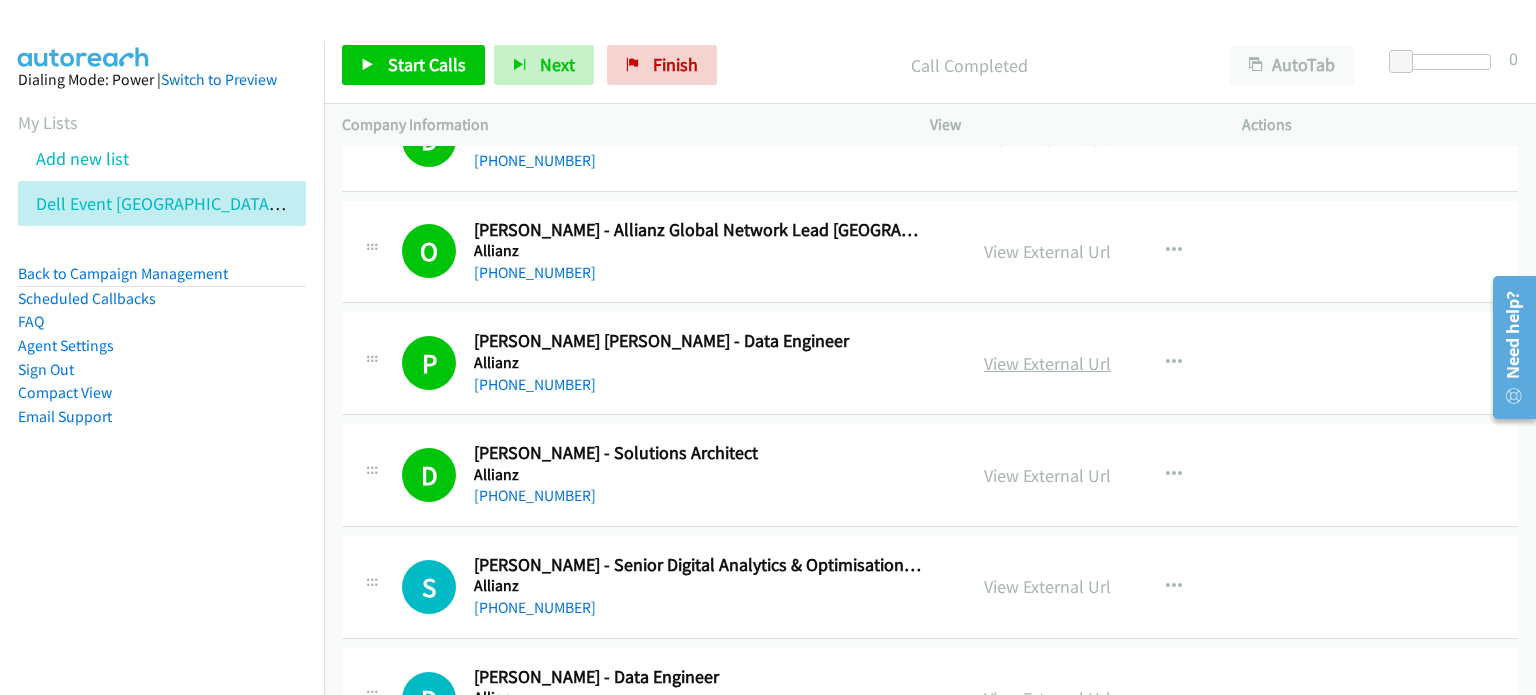 click on "View External Url" at bounding box center [1047, 363] 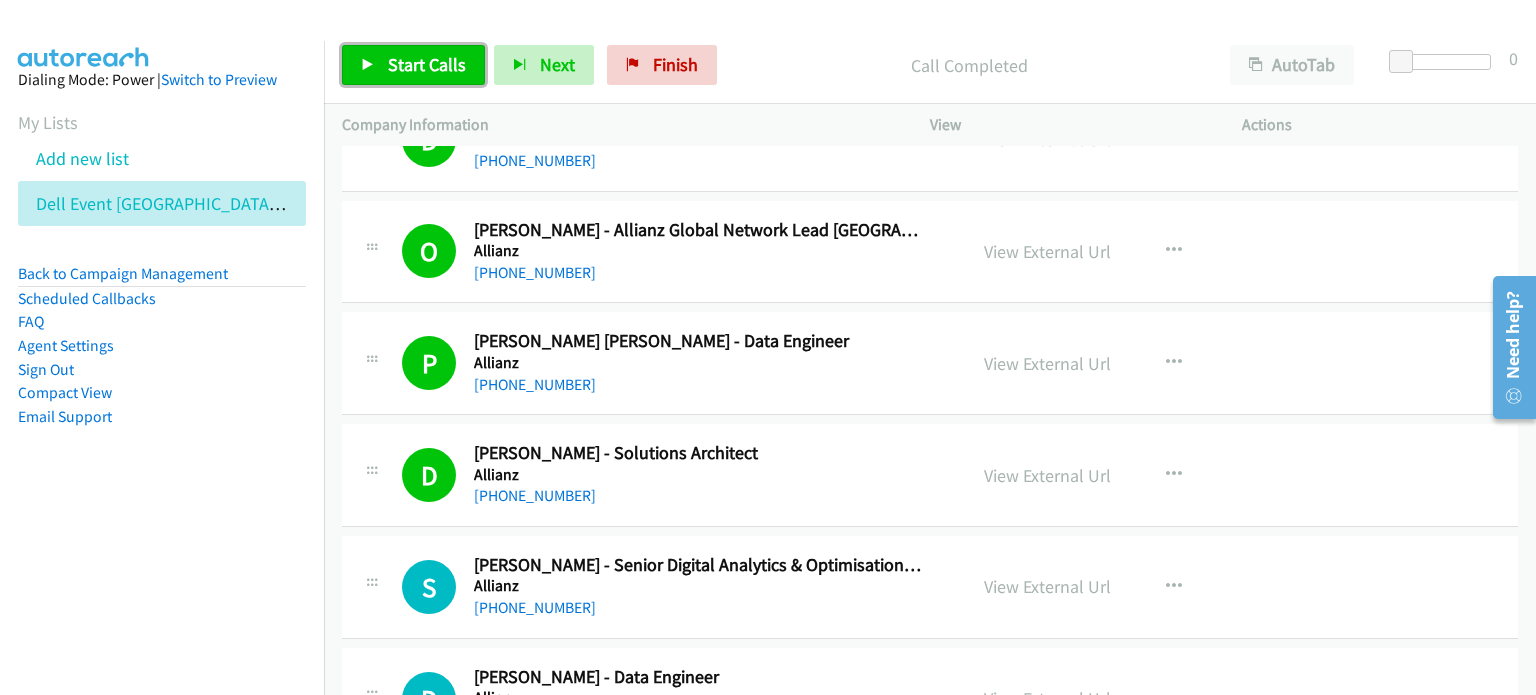 click on "Start Calls" at bounding box center (427, 64) 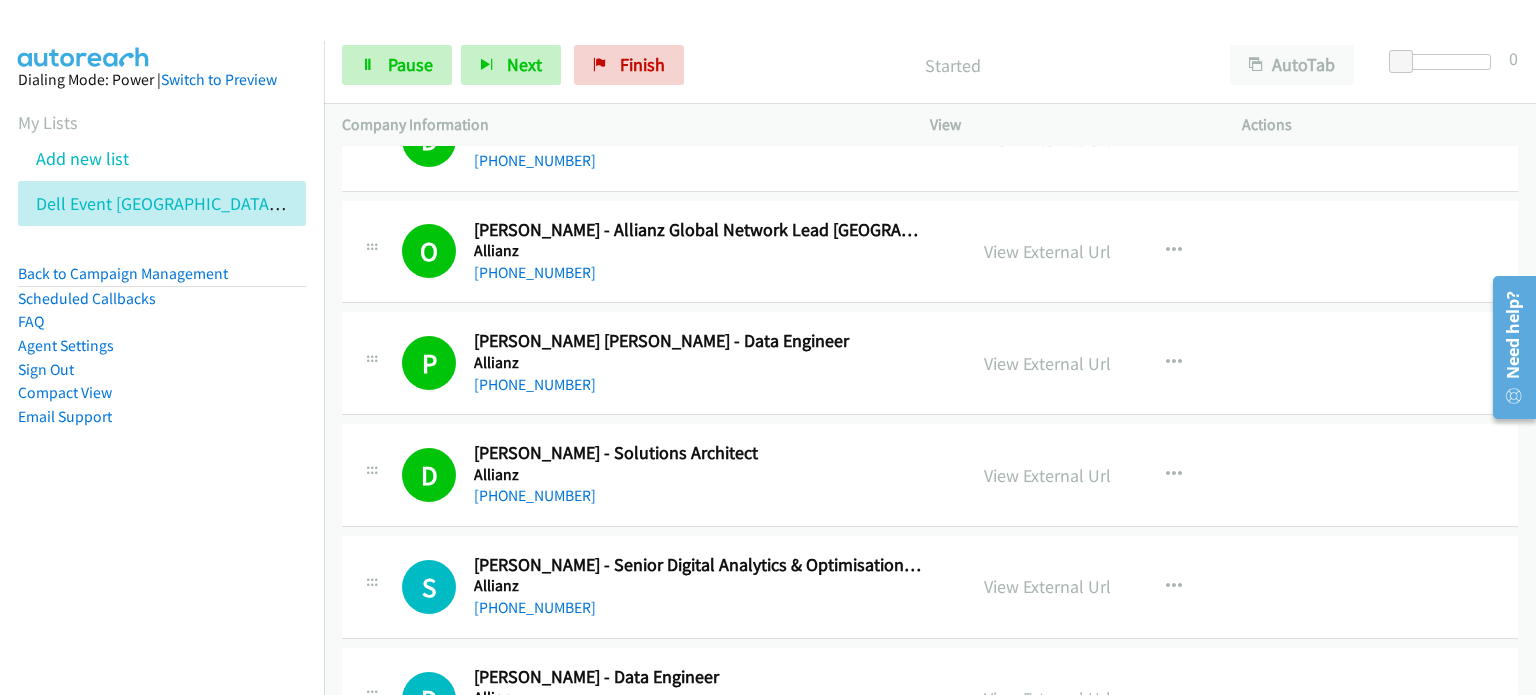 scroll, scrollTop: 8500, scrollLeft: 0, axis: vertical 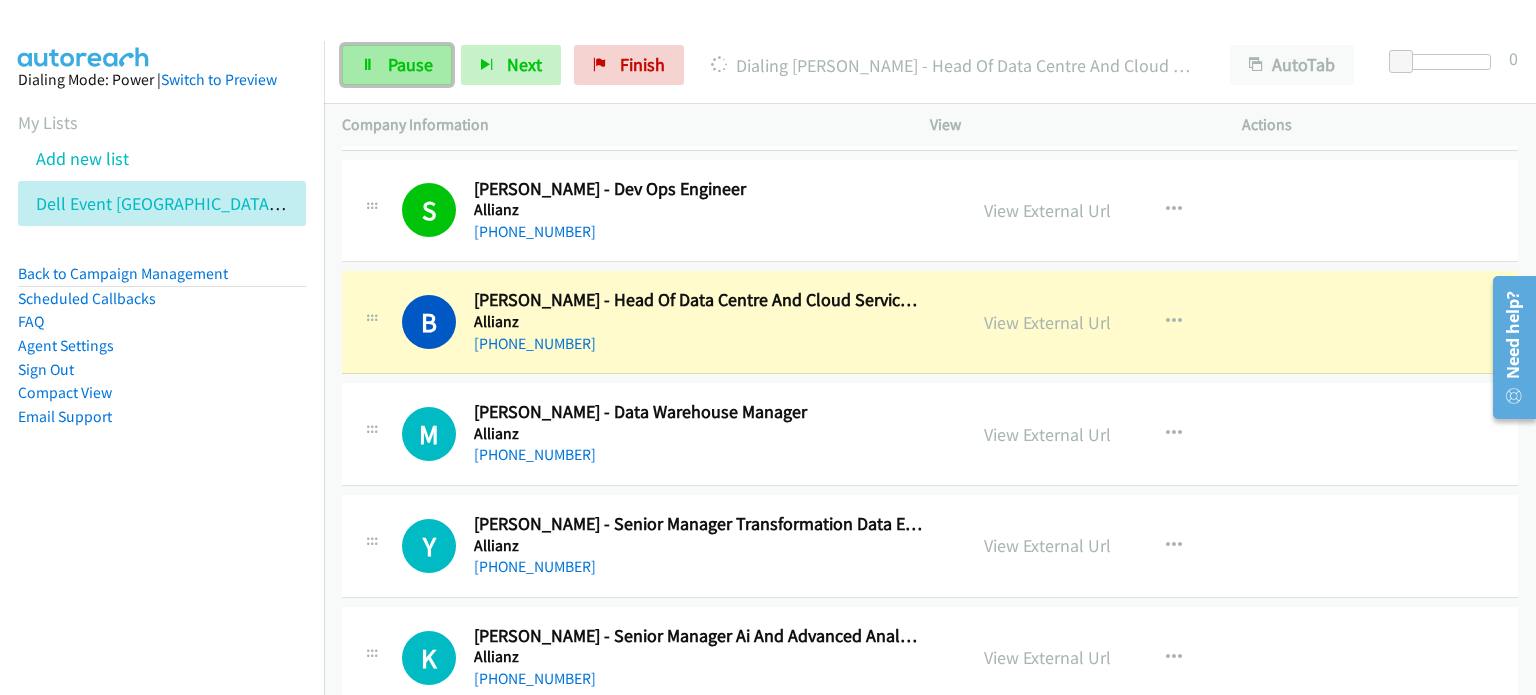 click on "Pause" at bounding box center [410, 64] 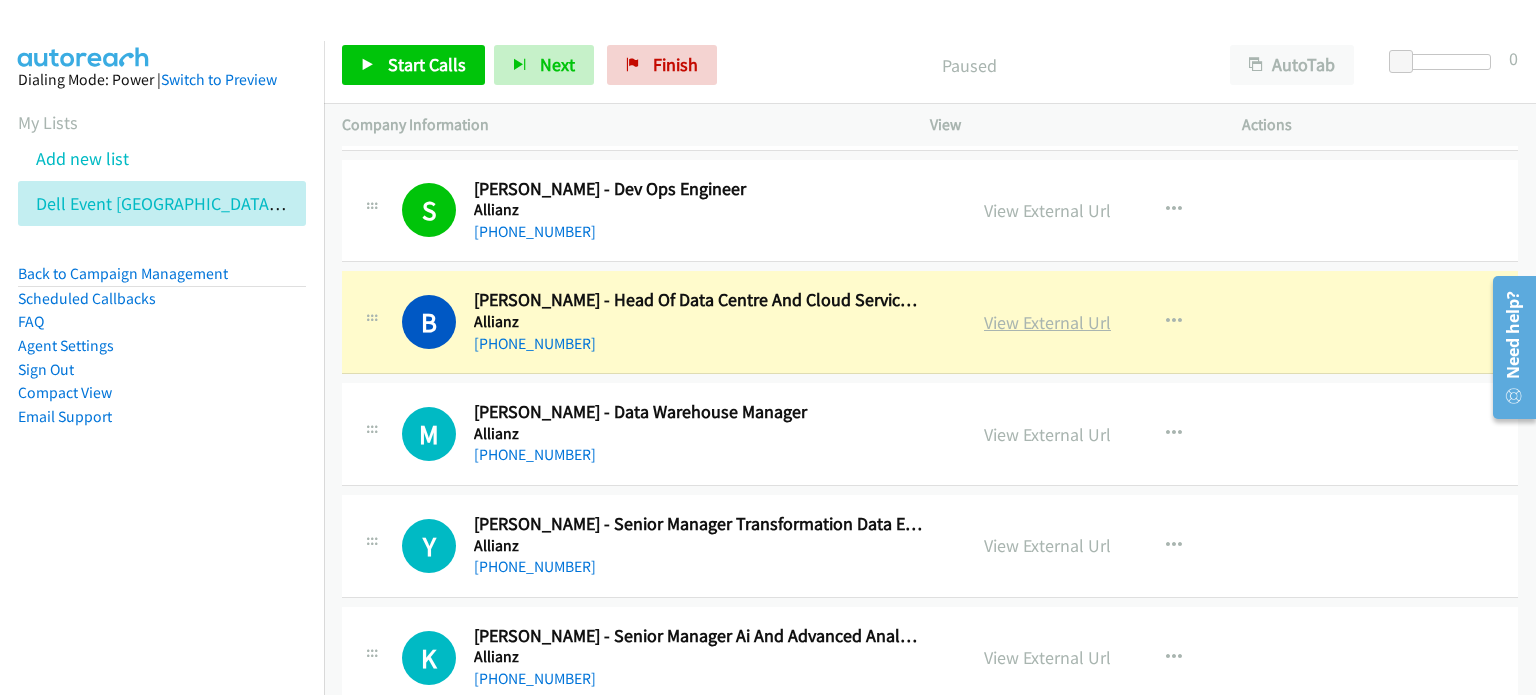 click on "View External Url" at bounding box center [1047, 322] 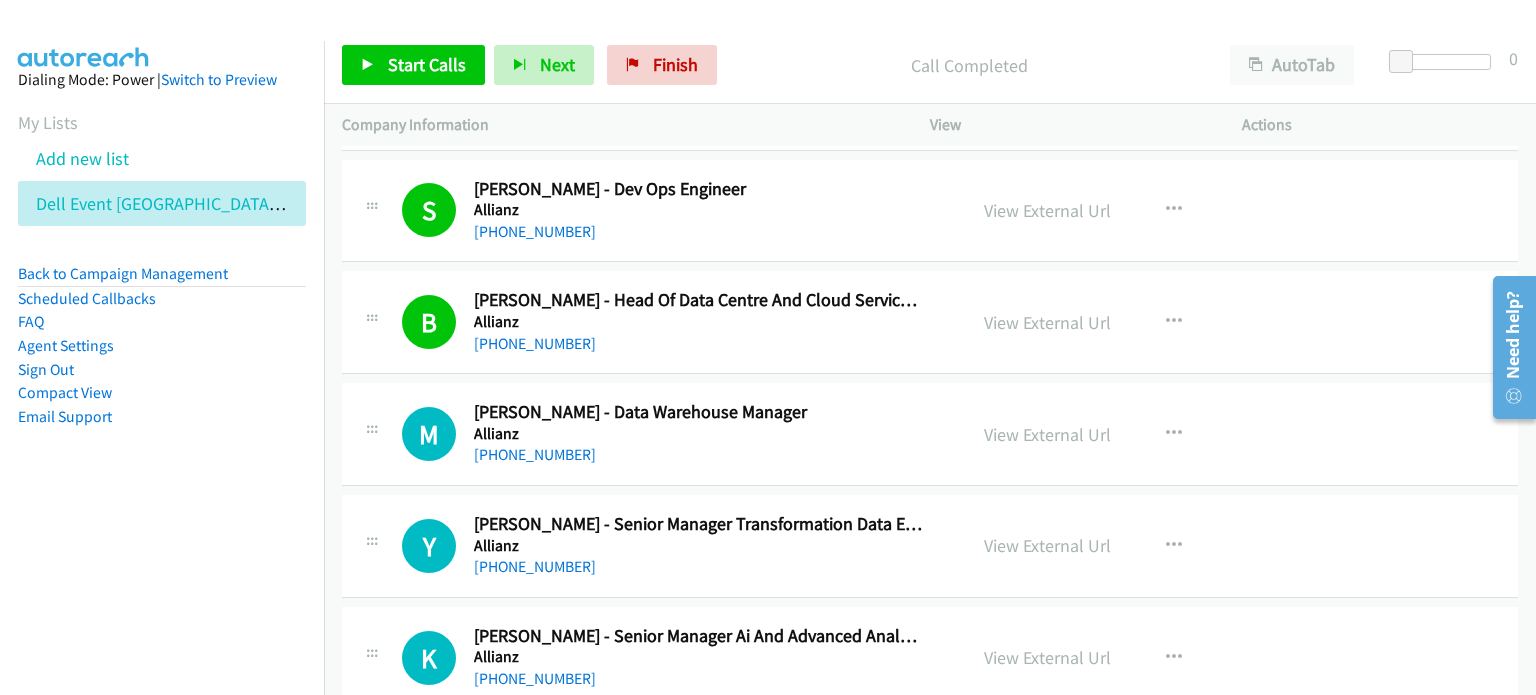 click on "Call Completed" at bounding box center (969, 65) 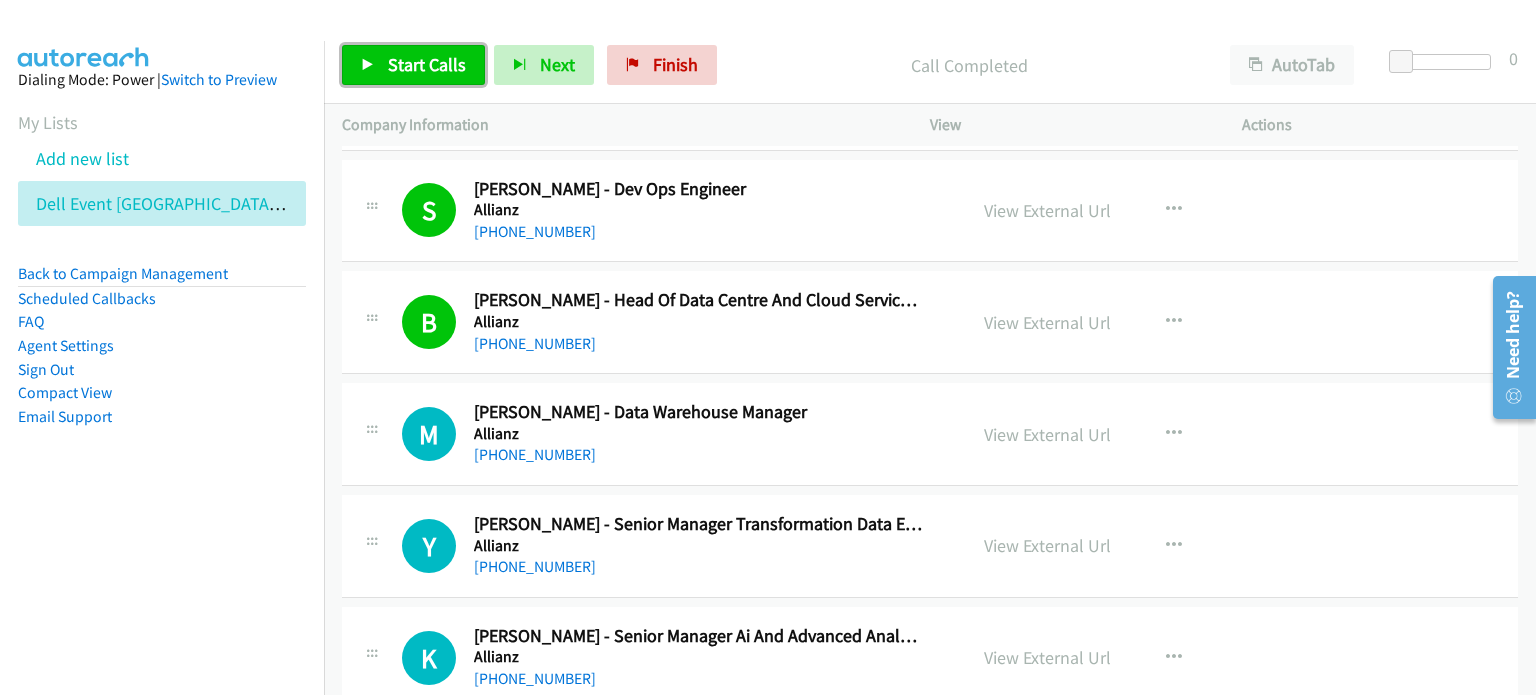 click on "Start Calls" at bounding box center [427, 64] 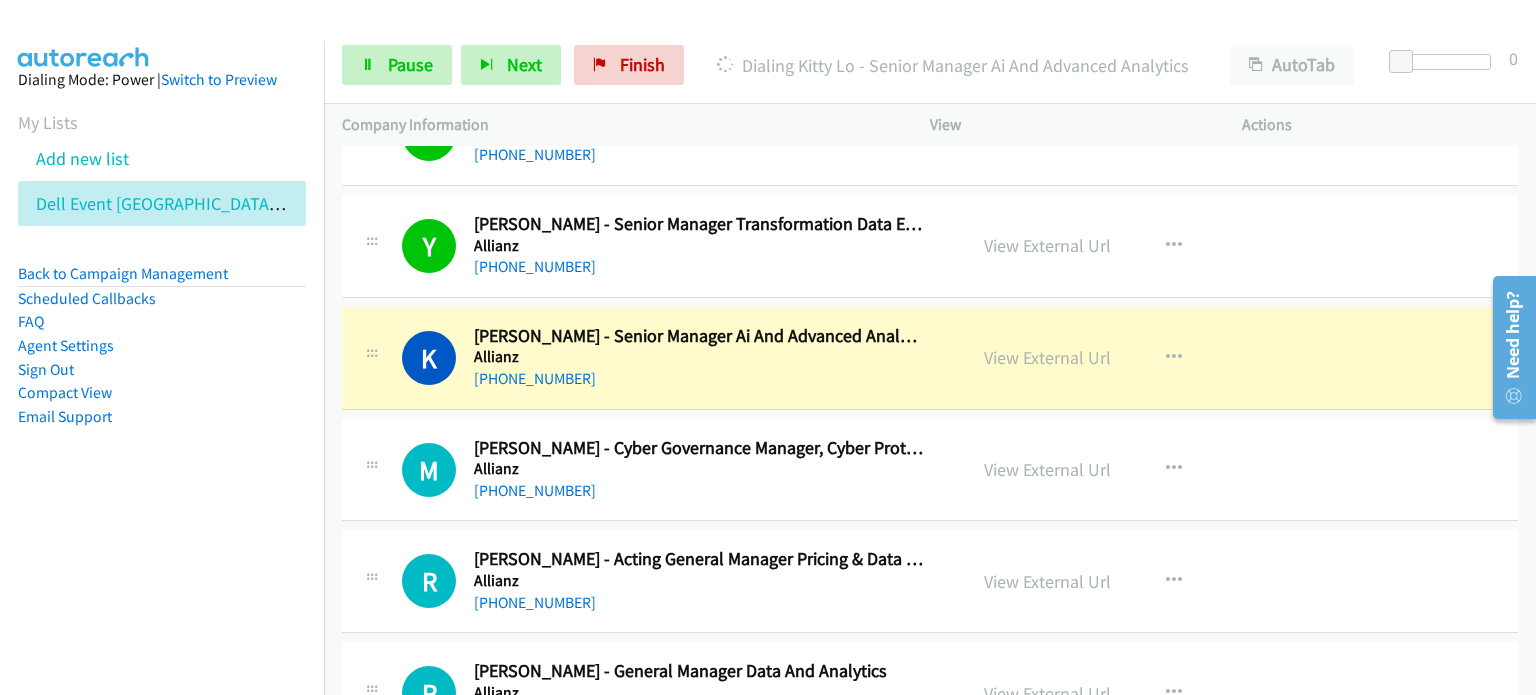 scroll, scrollTop: 9400, scrollLeft: 0, axis: vertical 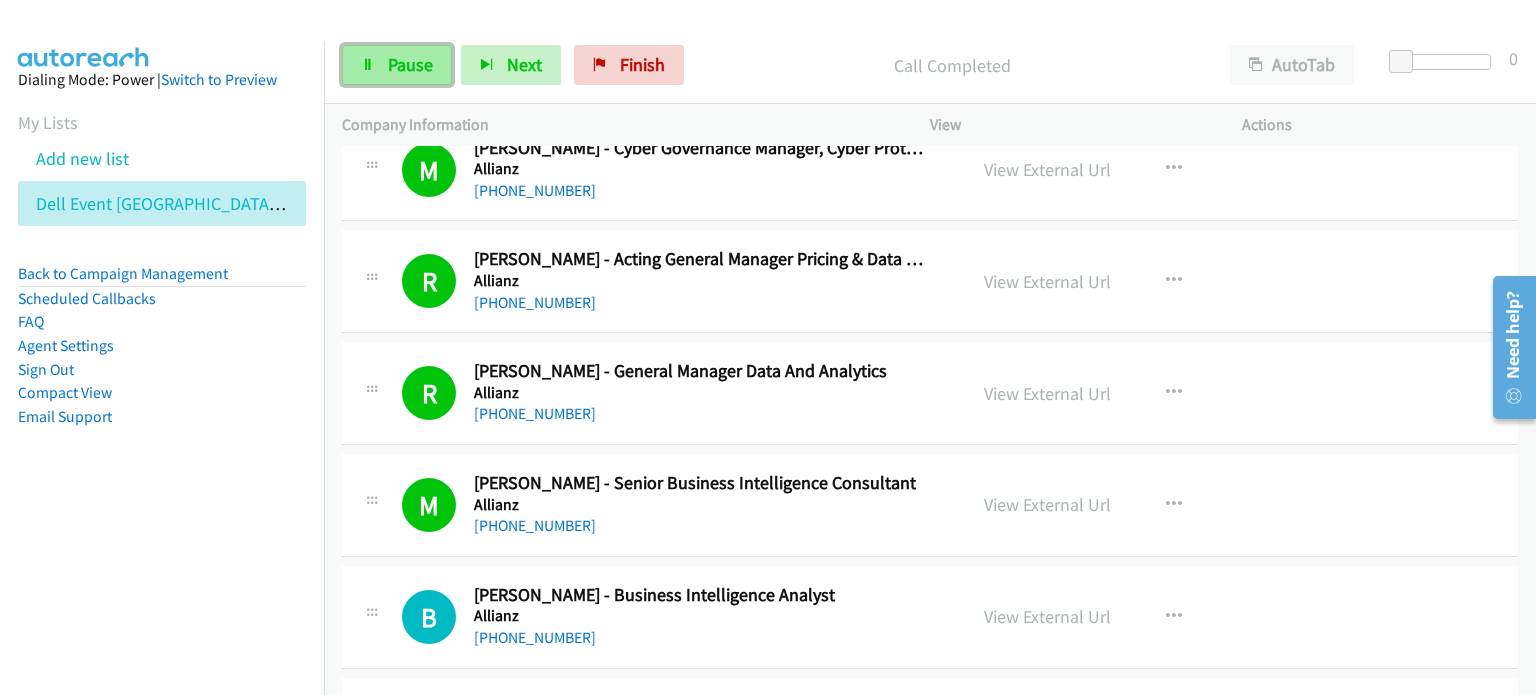 click on "Pause" at bounding box center (410, 64) 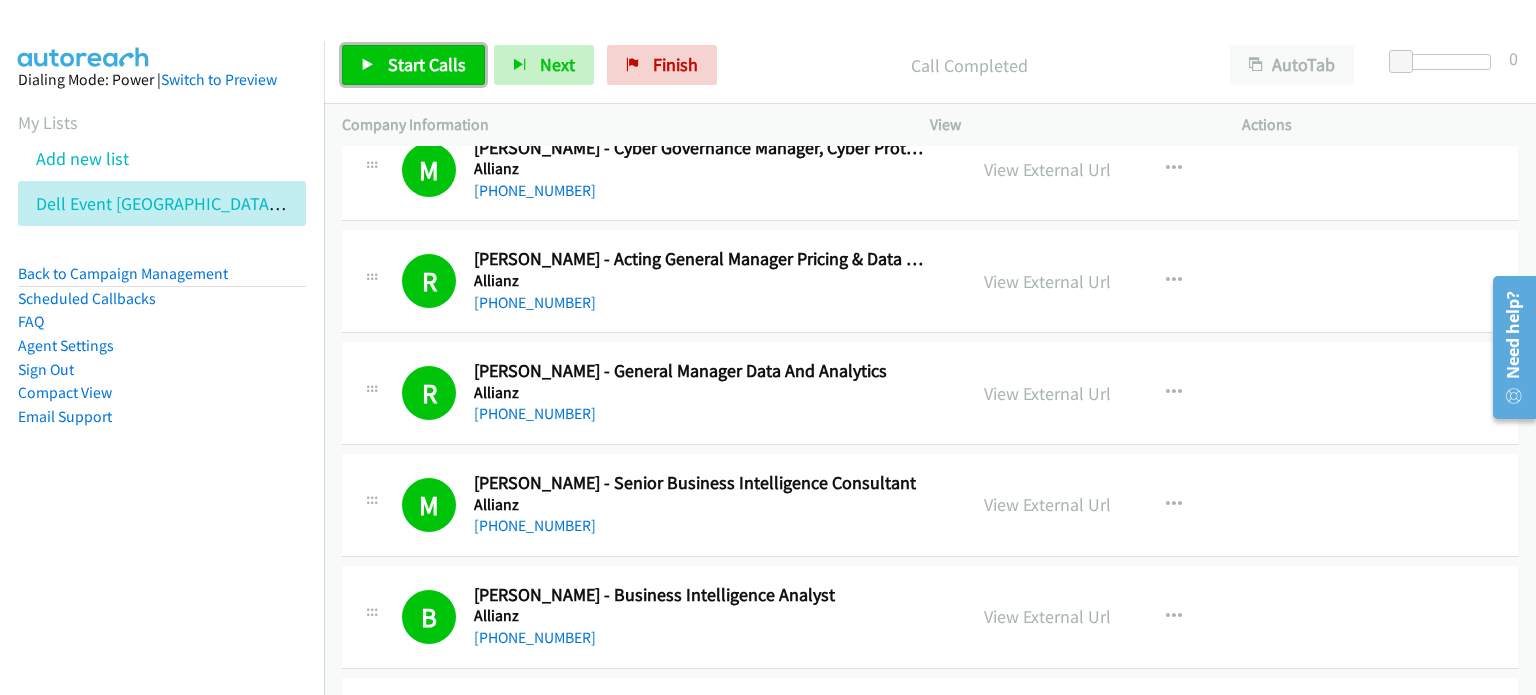 click on "Start Calls" at bounding box center [427, 64] 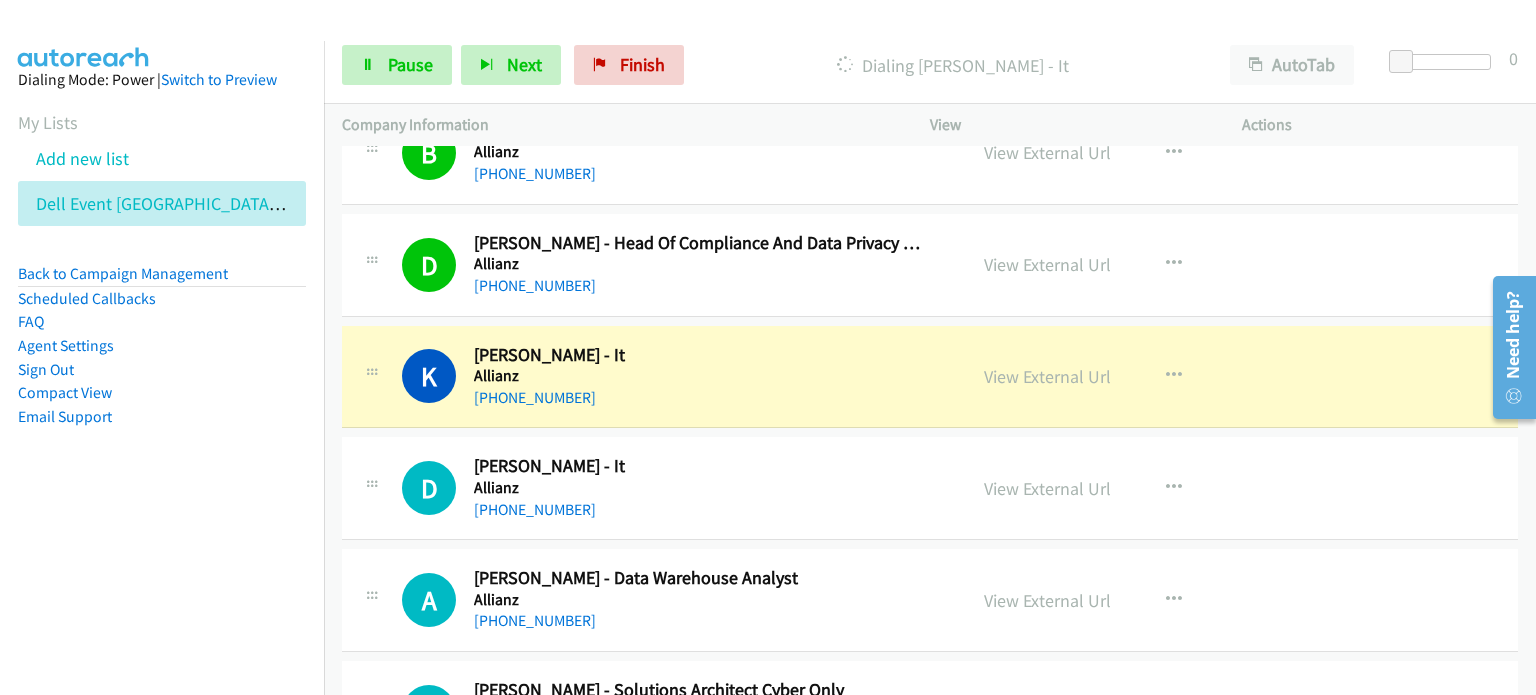 scroll, scrollTop: 10100, scrollLeft: 0, axis: vertical 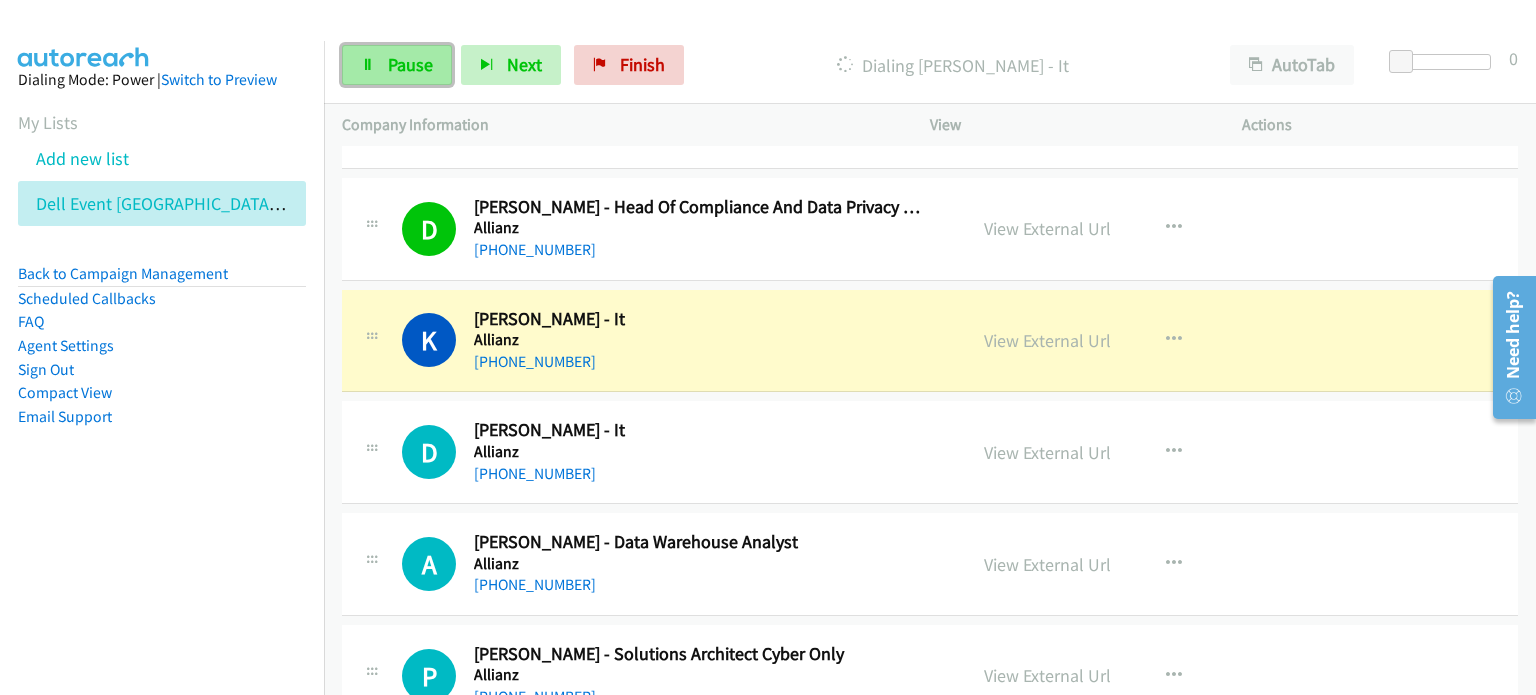 click on "Pause" at bounding box center (410, 64) 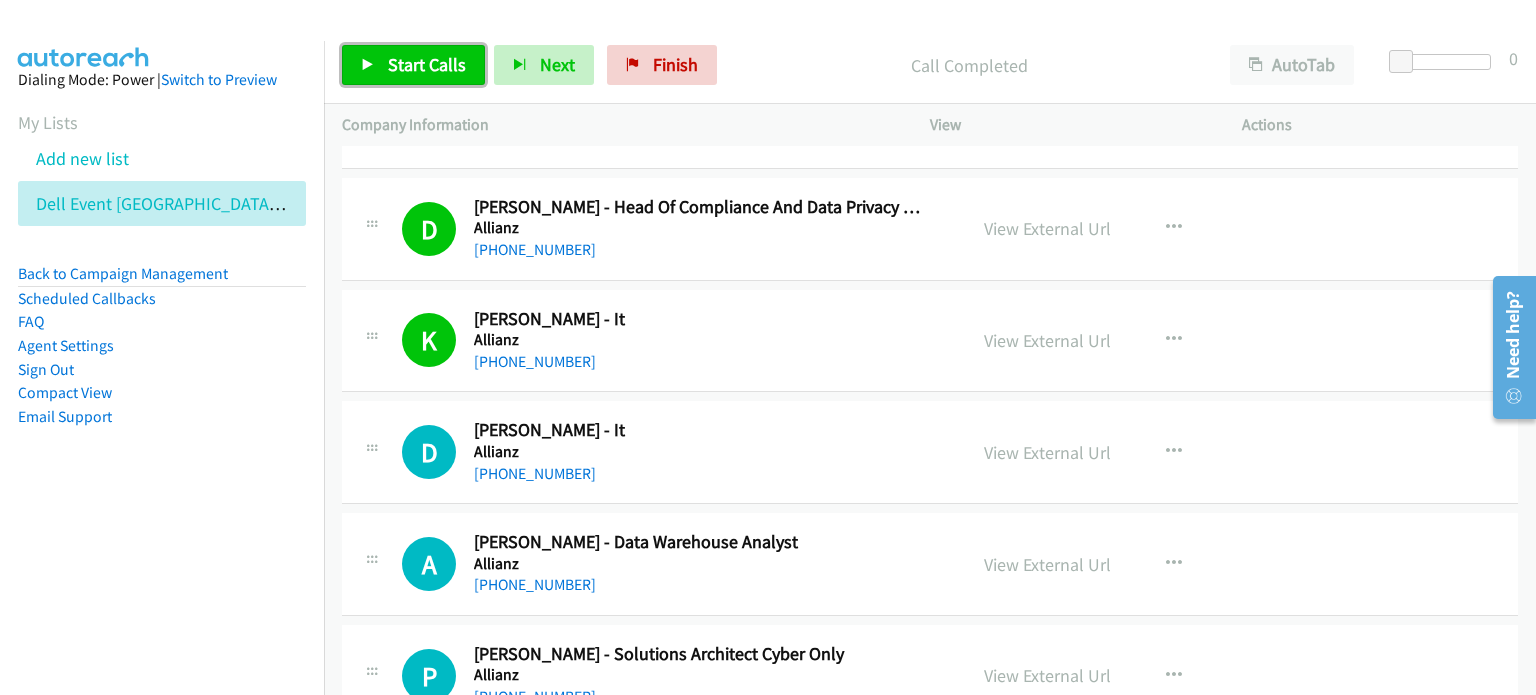 click on "Start Calls" at bounding box center [427, 64] 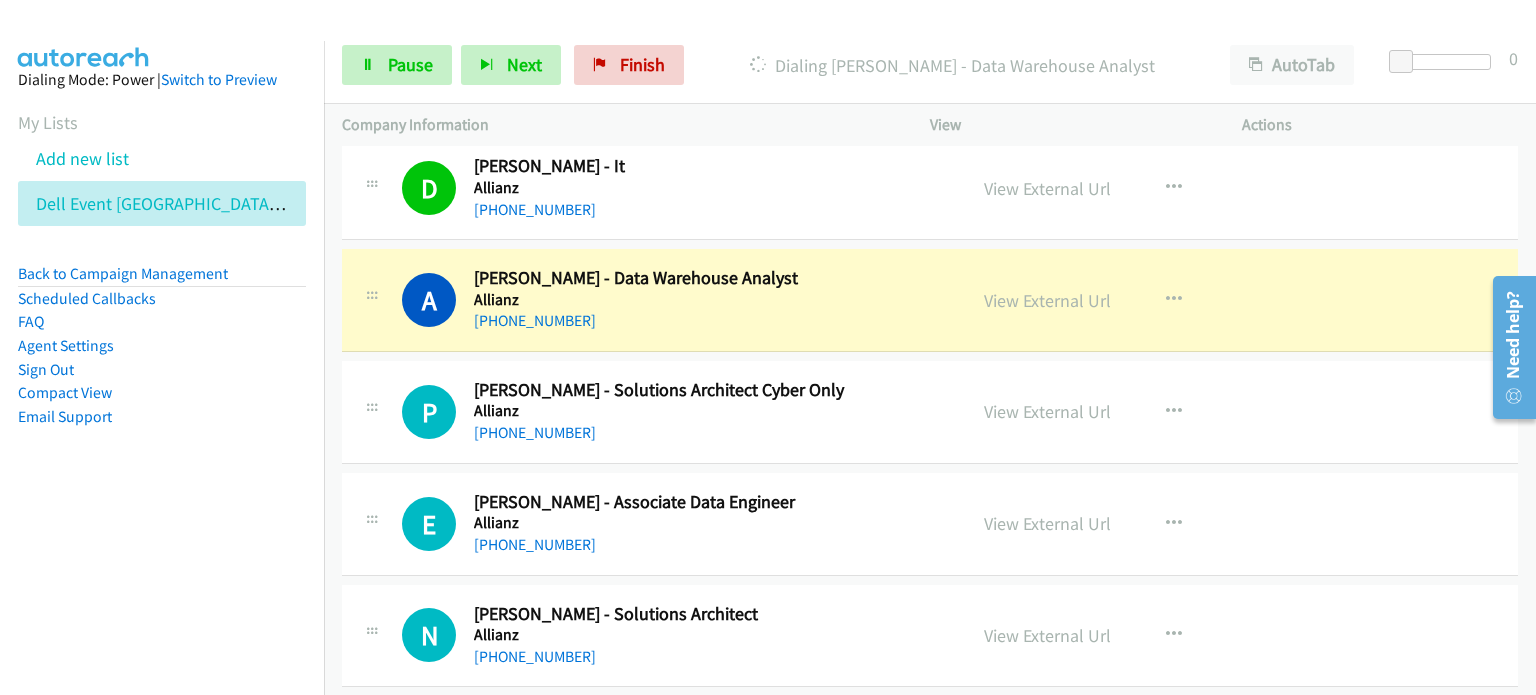 scroll, scrollTop: 10400, scrollLeft: 0, axis: vertical 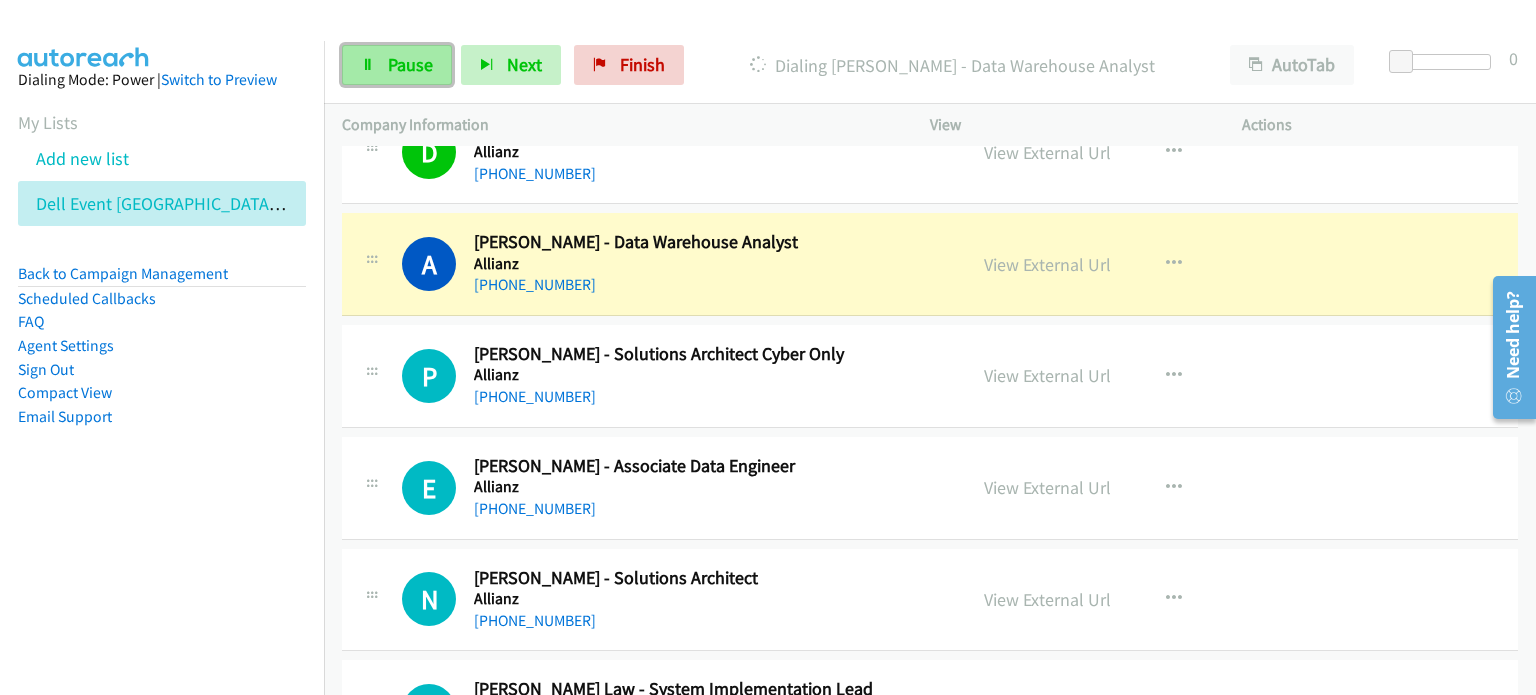 click on "Pause" at bounding box center (410, 64) 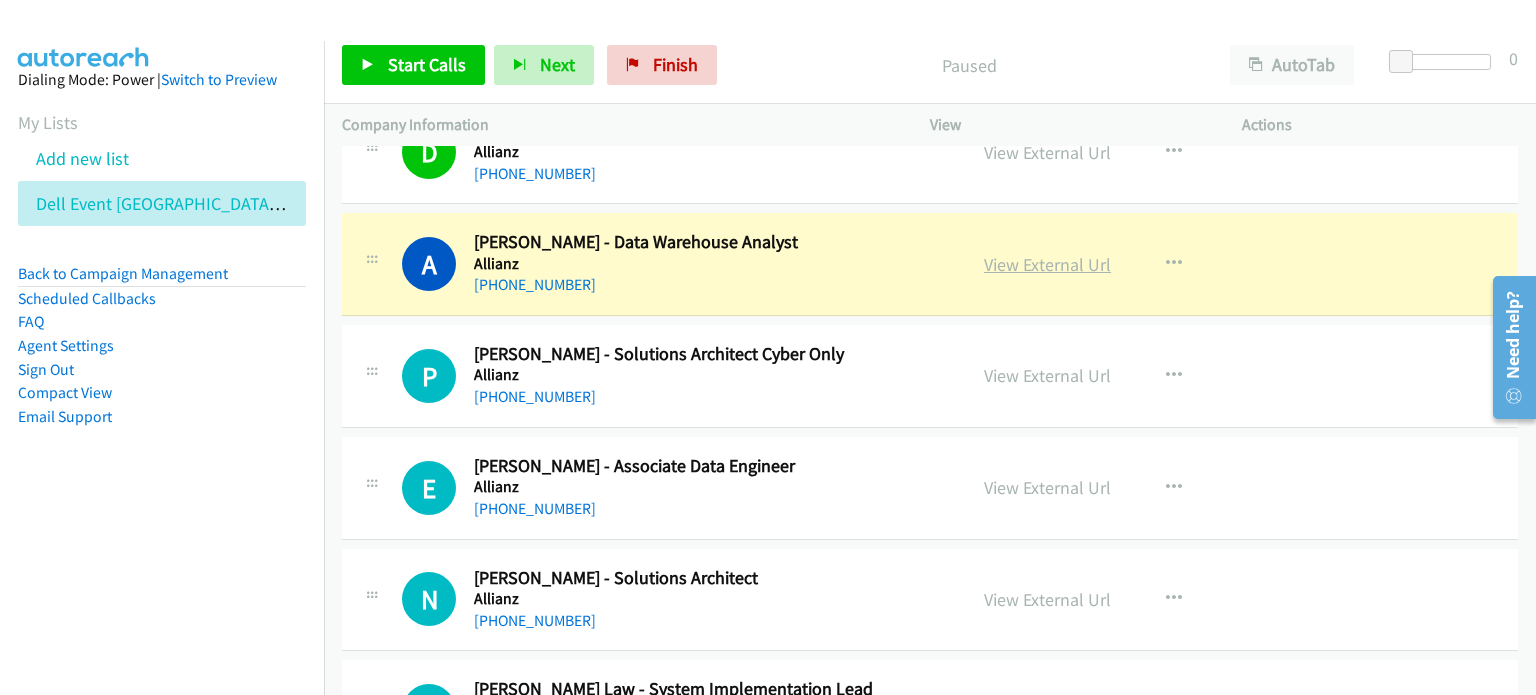 click on "View External Url" at bounding box center [1047, 264] 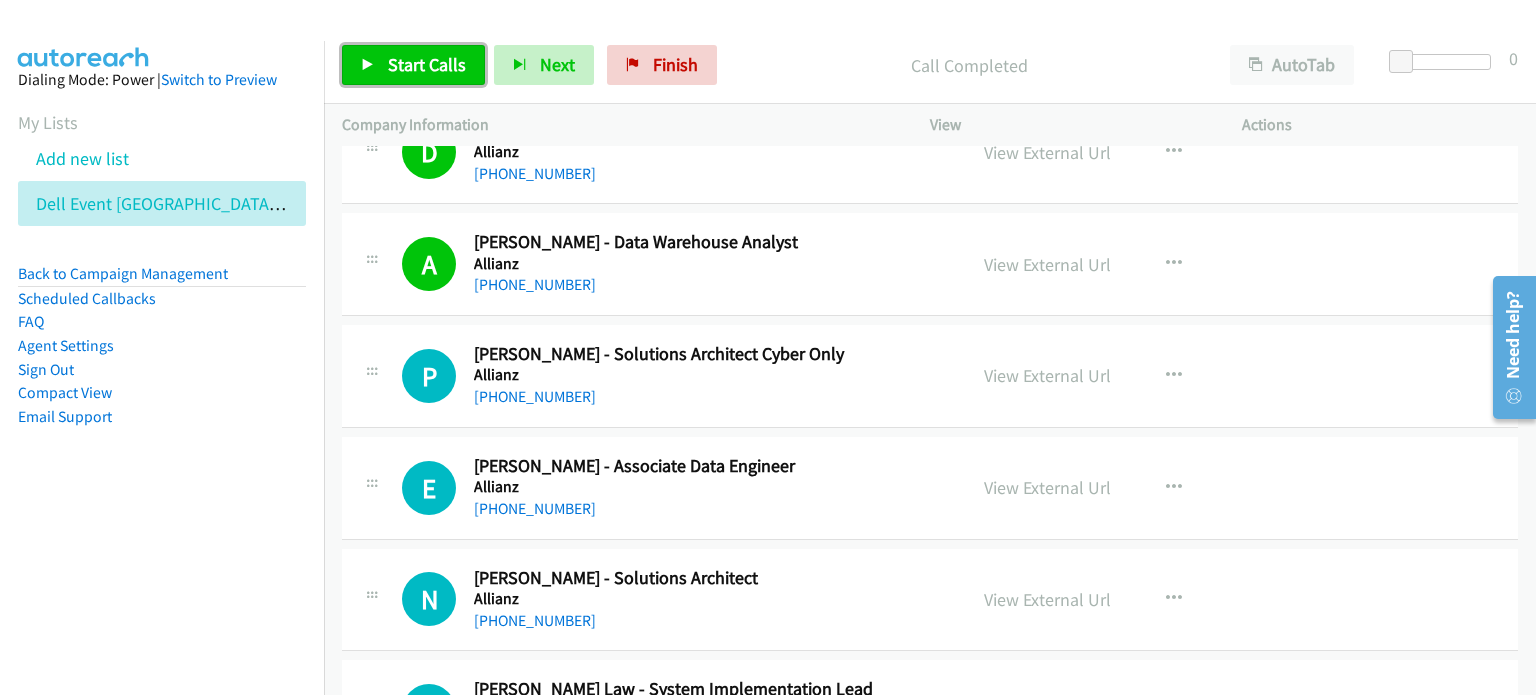 click on "Start Calls" at bounding box center [427, 64] 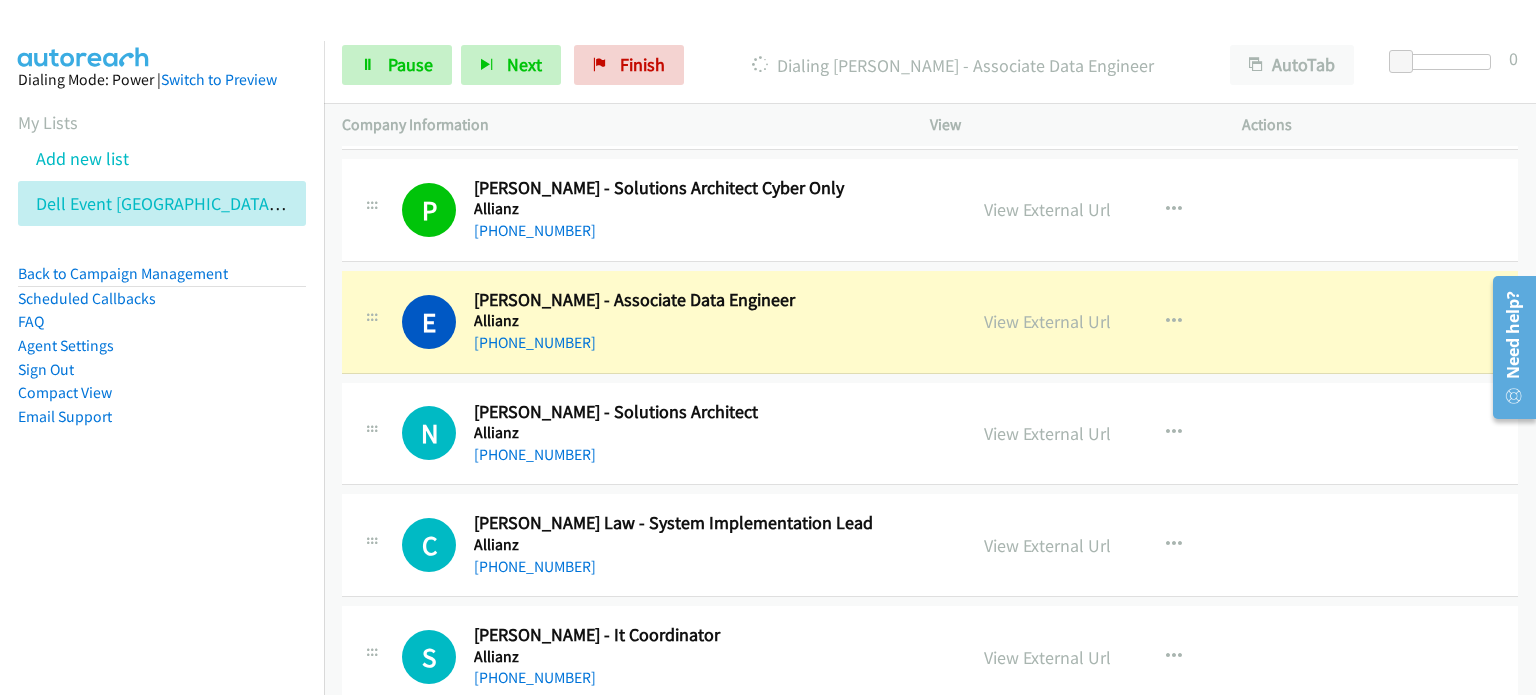 scroll, scrollTop: 10600, scrollLeft: 0, axis: vertical 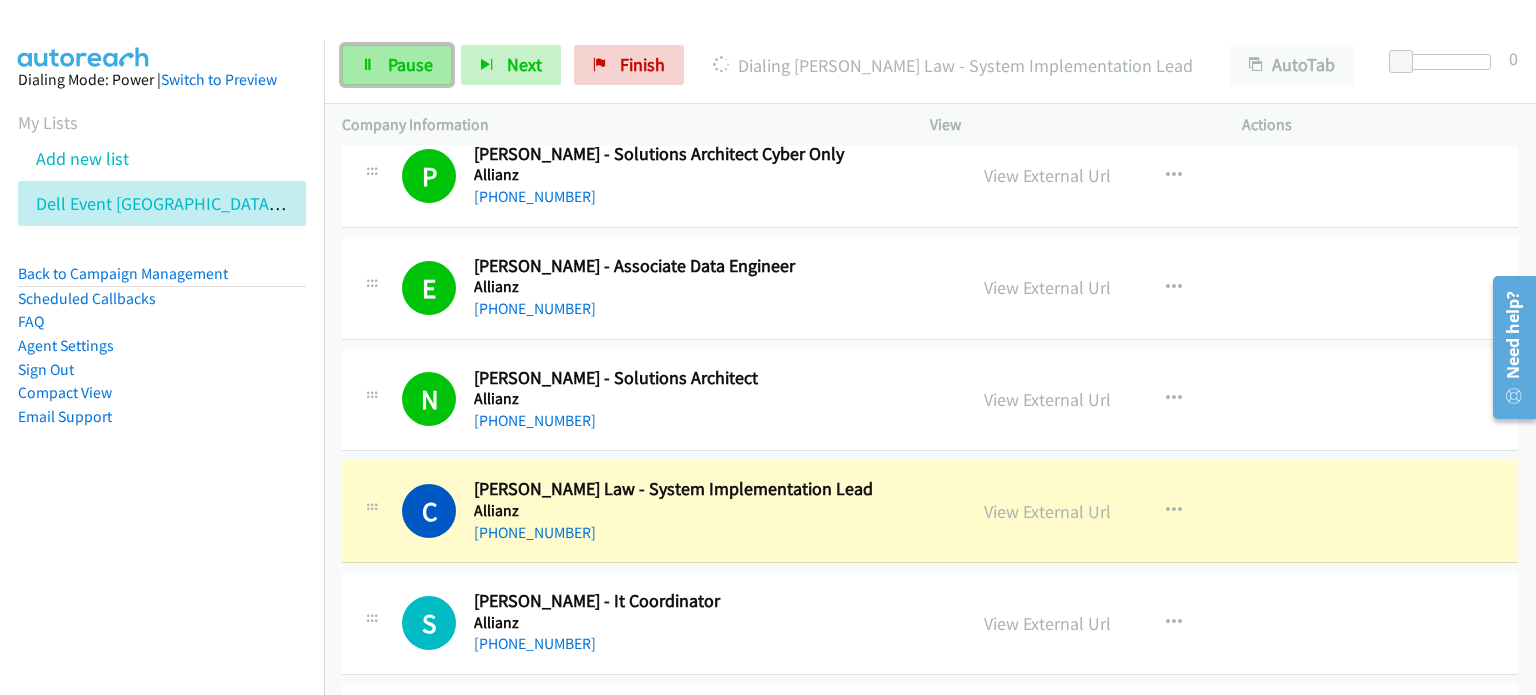click on "Pause" at bounding box center [397, 65] 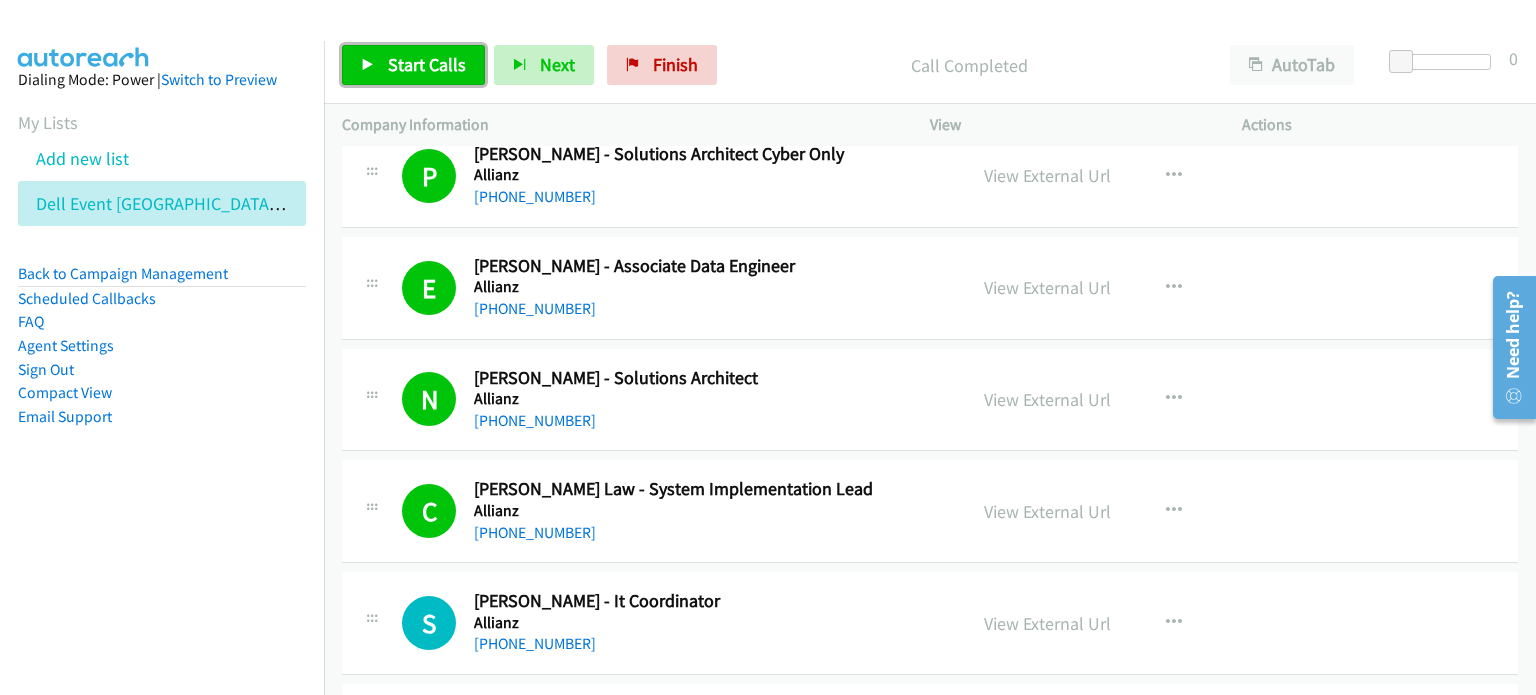 click on "Start Calls" at bounding box center (427, 64) 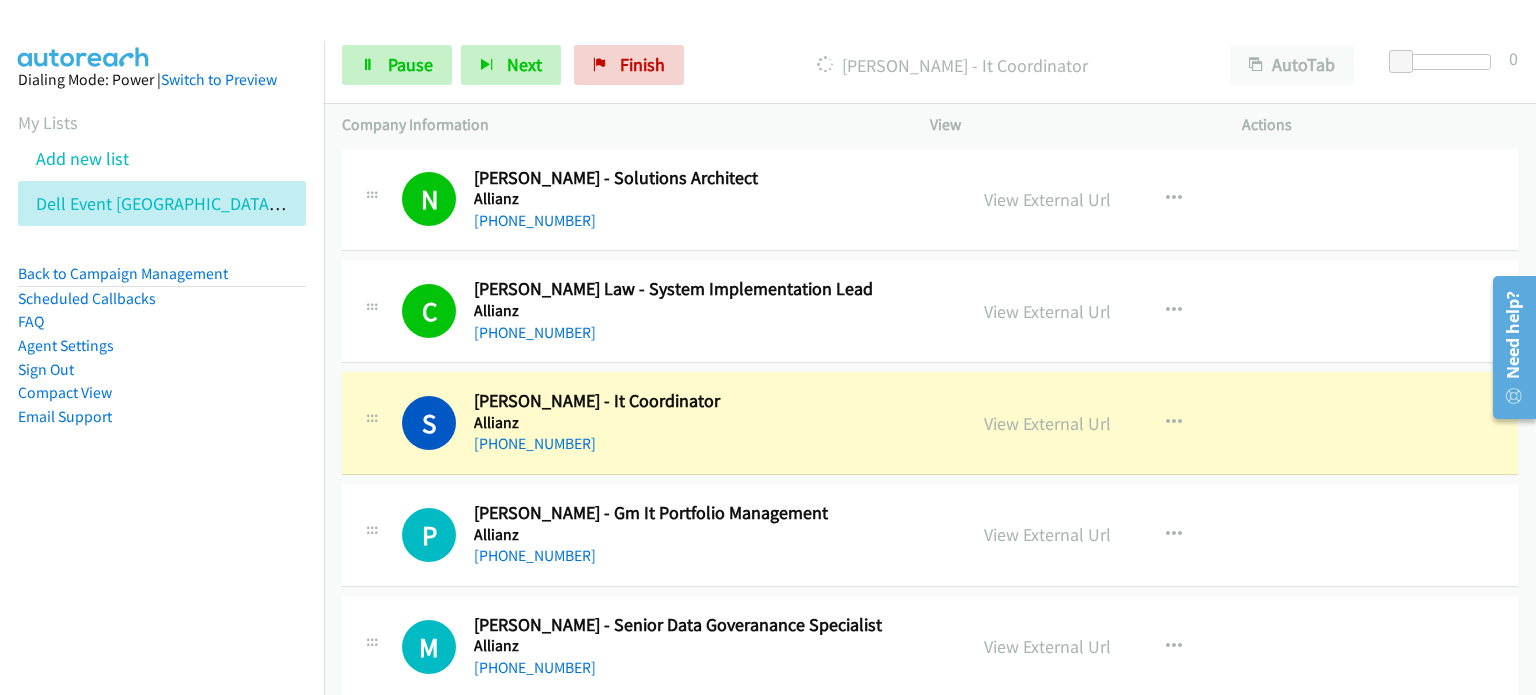 scroll, scrollTop: 10900, scrollLeft: 0, axis: vertical 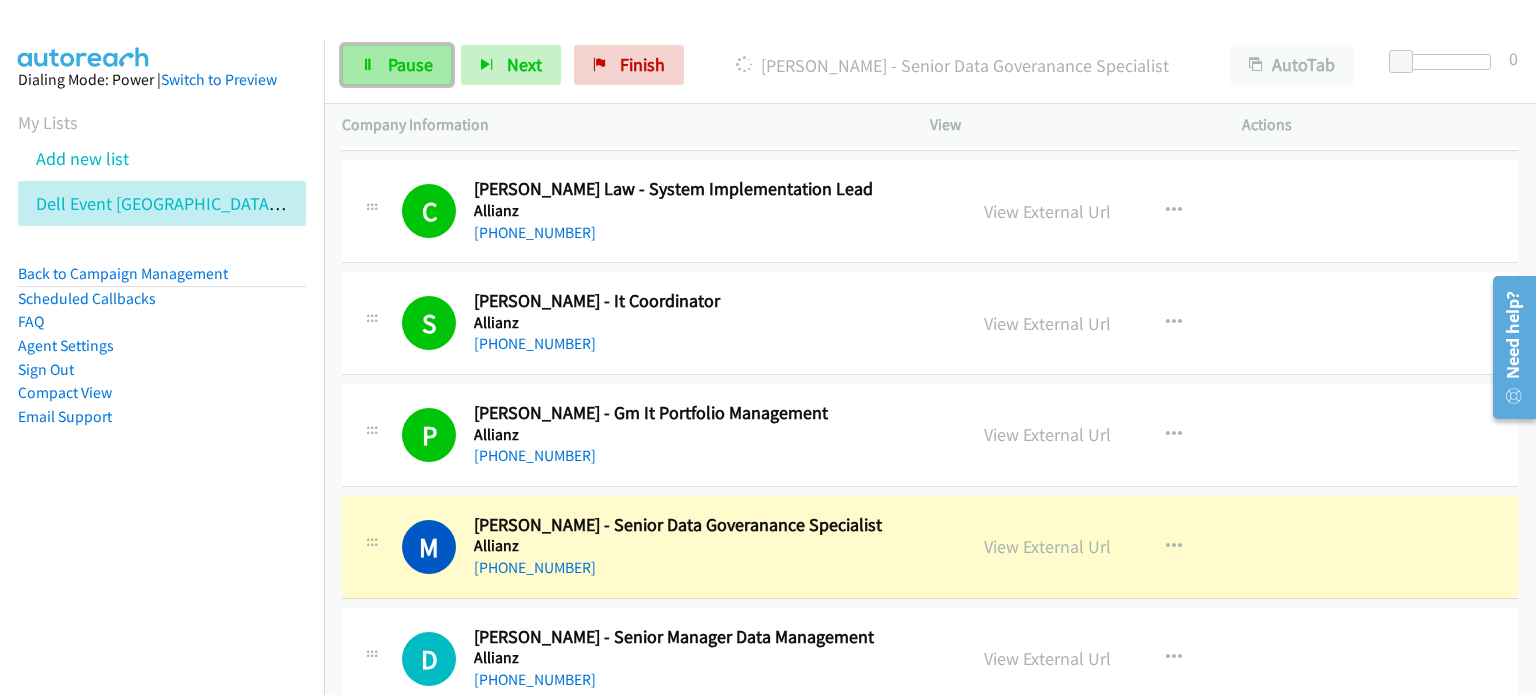 click on "Pause" at bounding box center [397, 65] 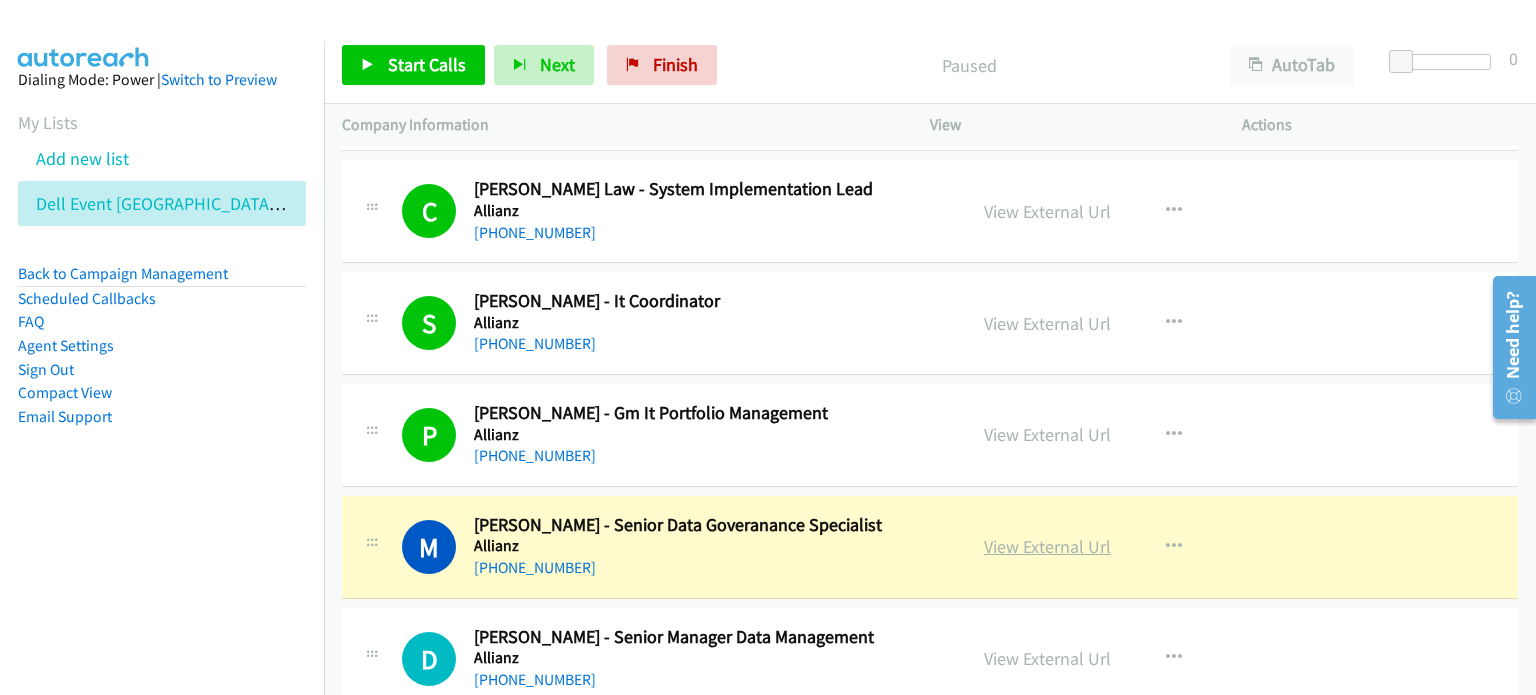click on "View External Url" at bounding box center [1047, 546] 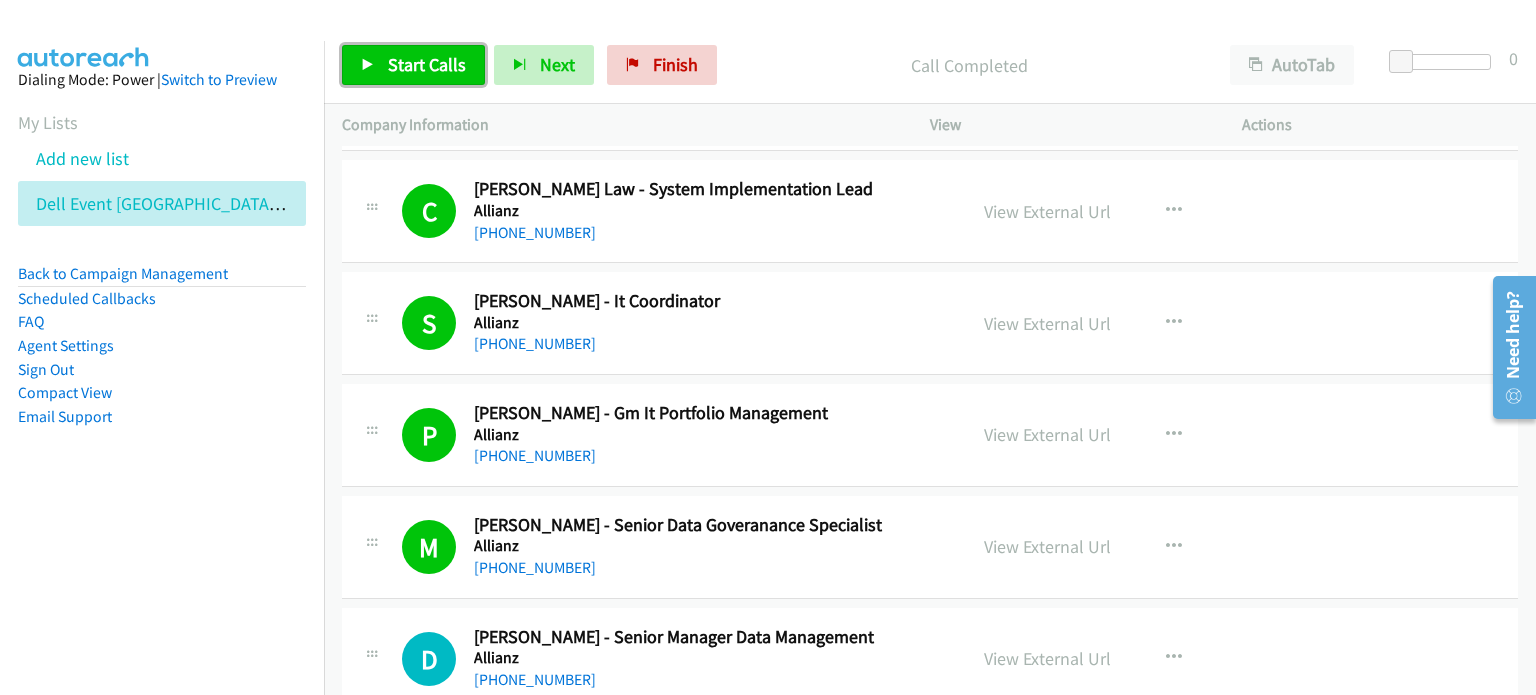 click on "Start Calls" at bounding box center [413, 65] 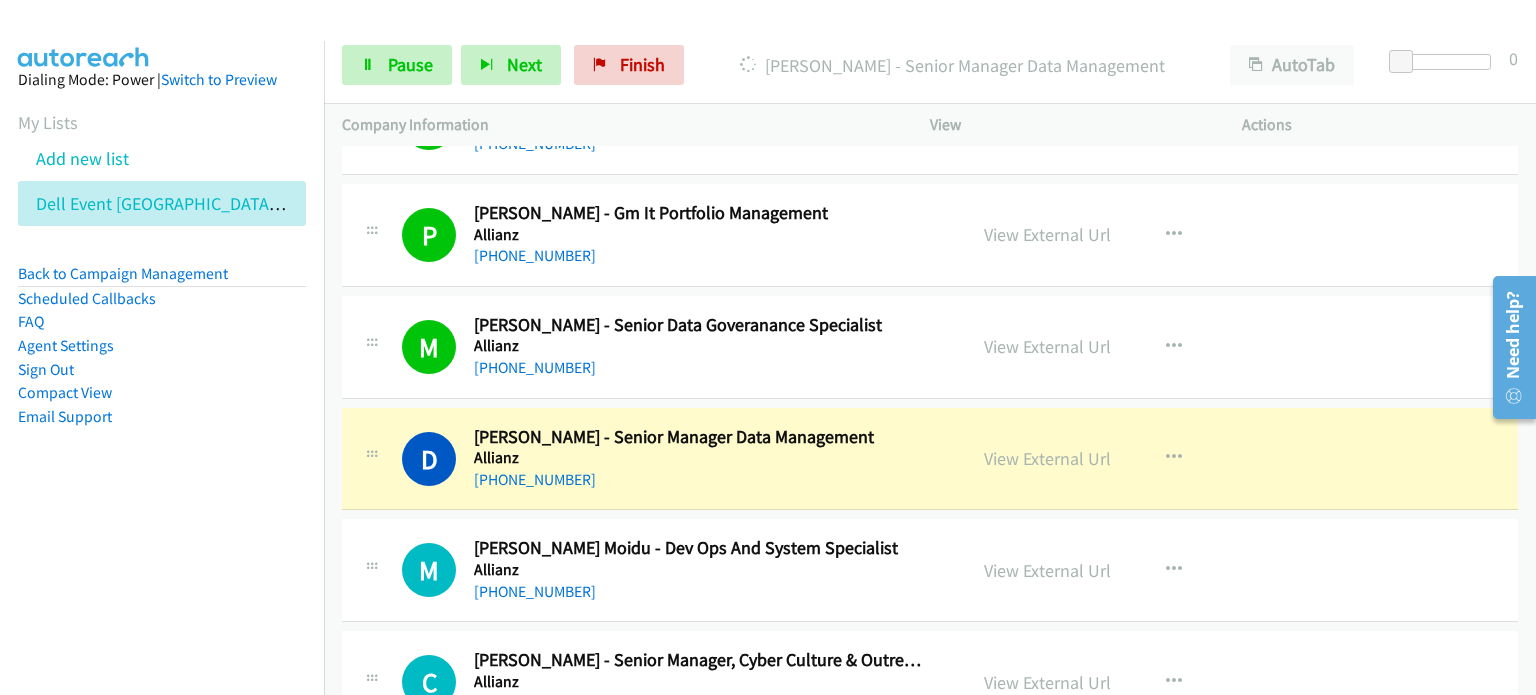 scroll, scrollTop: 11200, scrollLeft: 0, axis: vertical 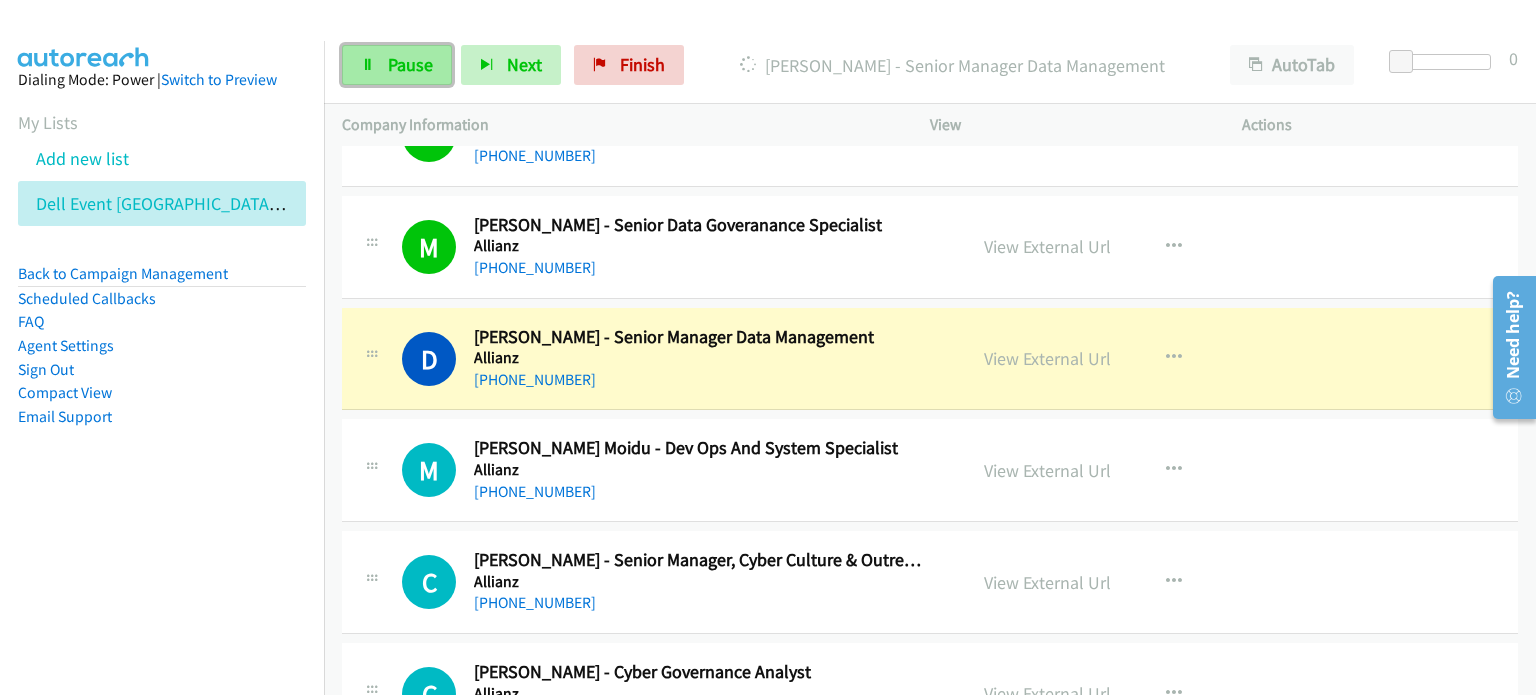 click on "Pause" at bounding box center [410, 64] 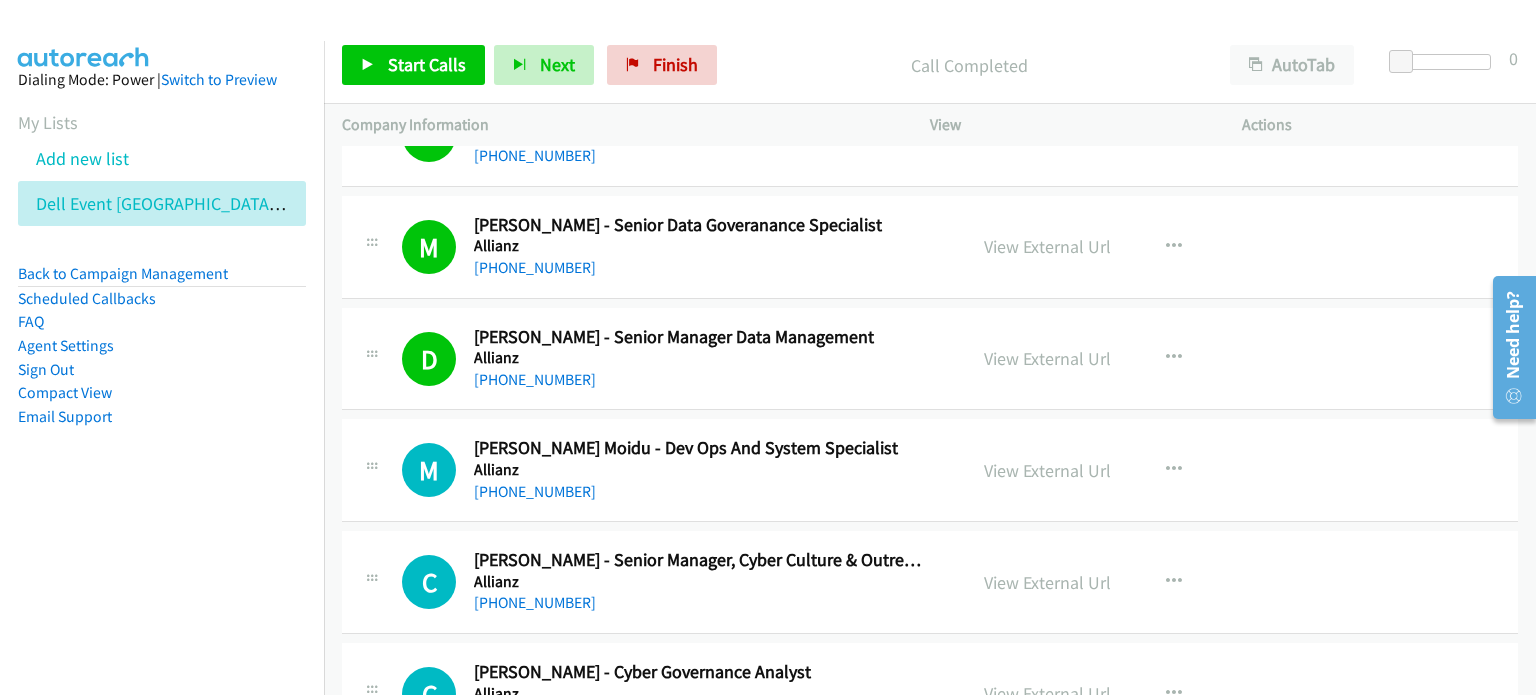 click on "Call Completed" at bounding box center [969, 65] 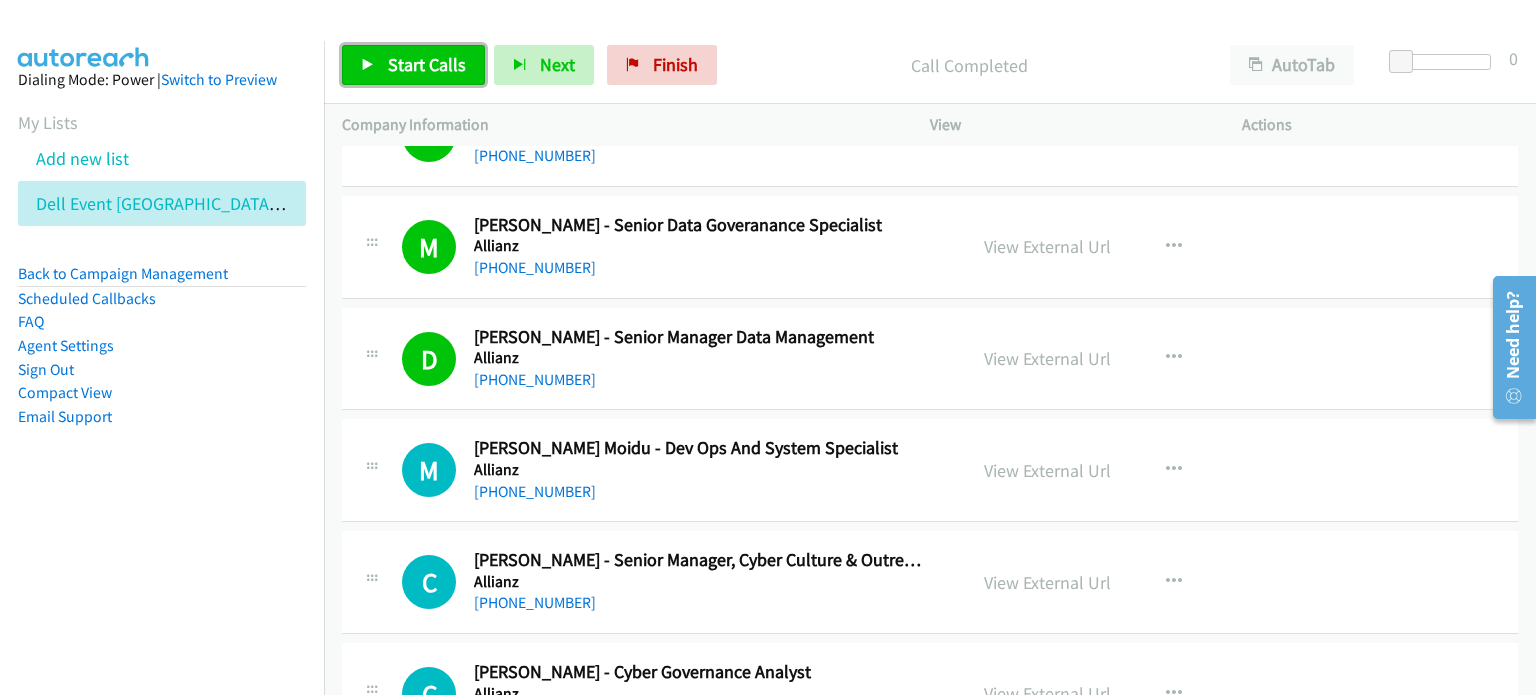 click on "Start Calls" at bounding box center [427, 64] 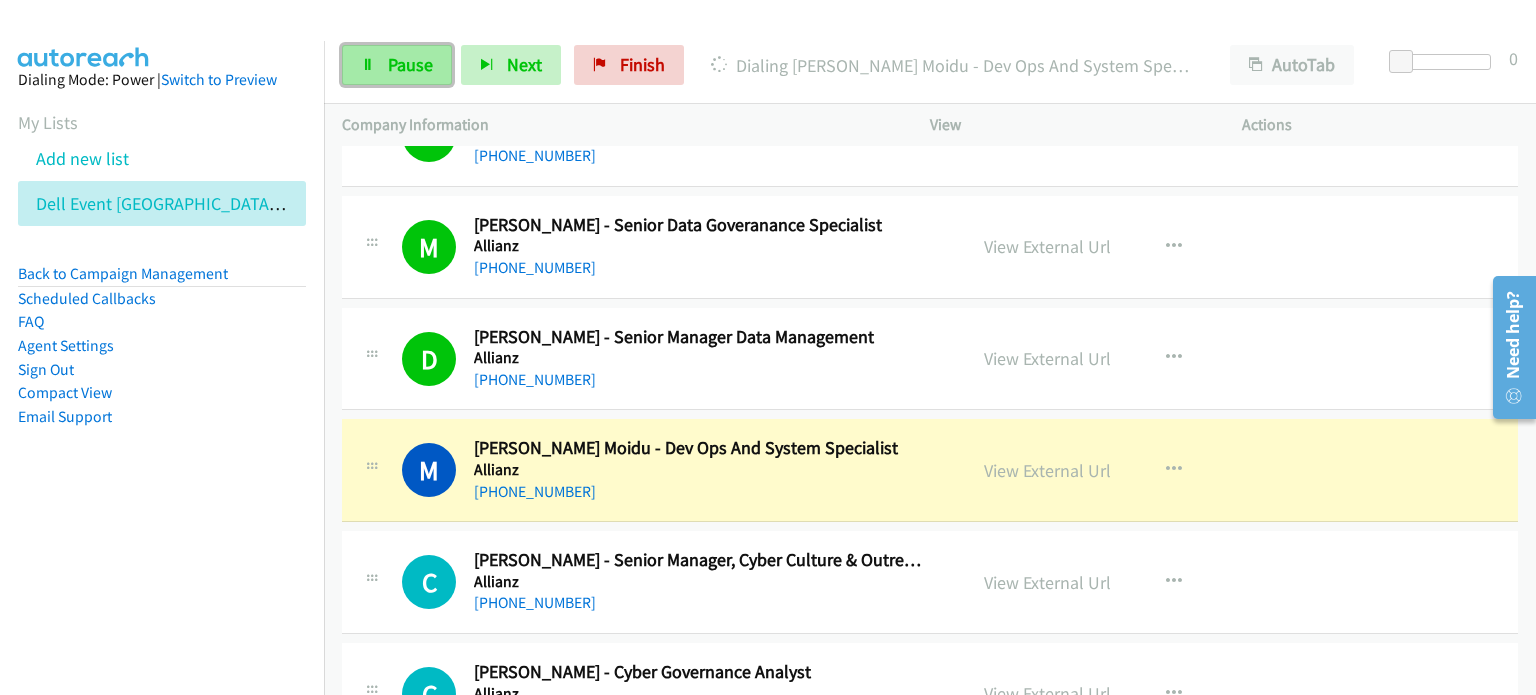click on "Pause" at bounding box center (410, 64) 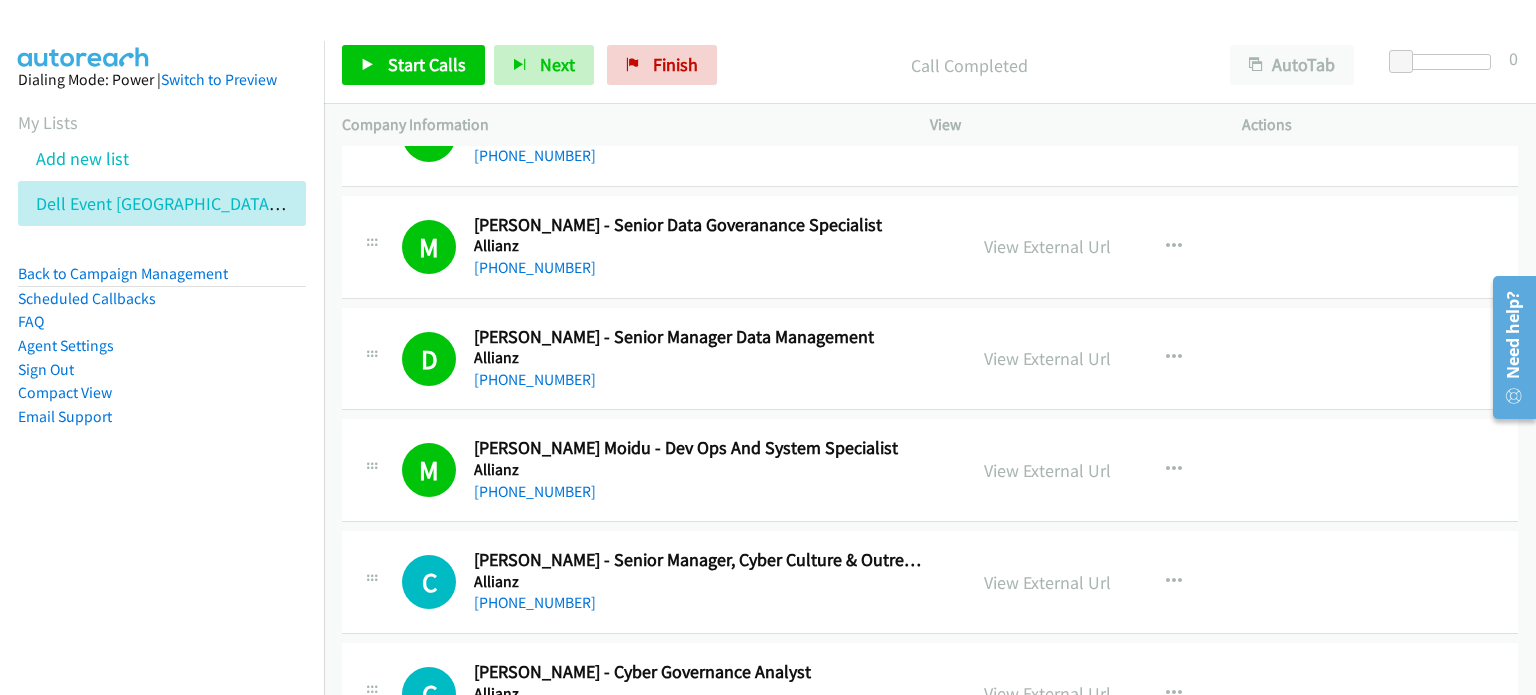 click on "Call Completed" at bounding box center (969, 65) 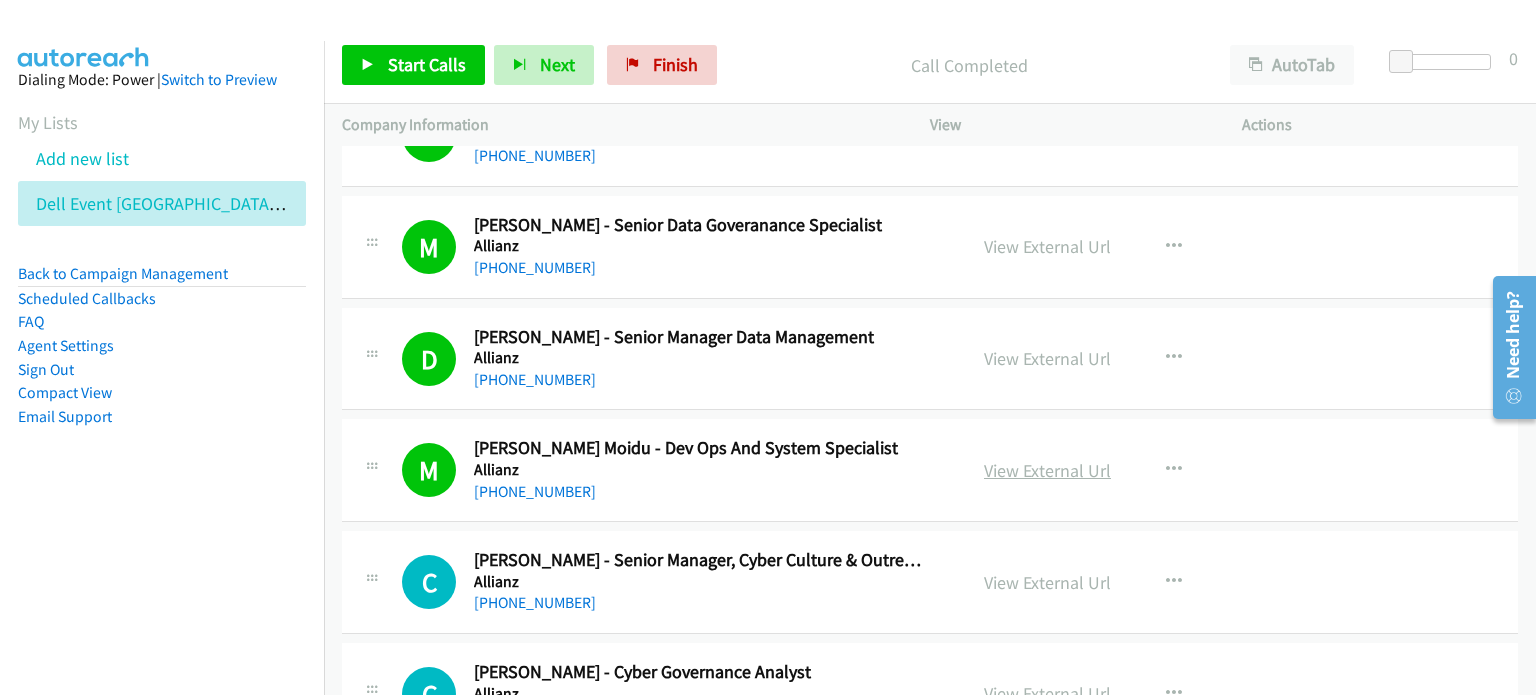 click on "View External Url" at bounding box center [1047, 470] 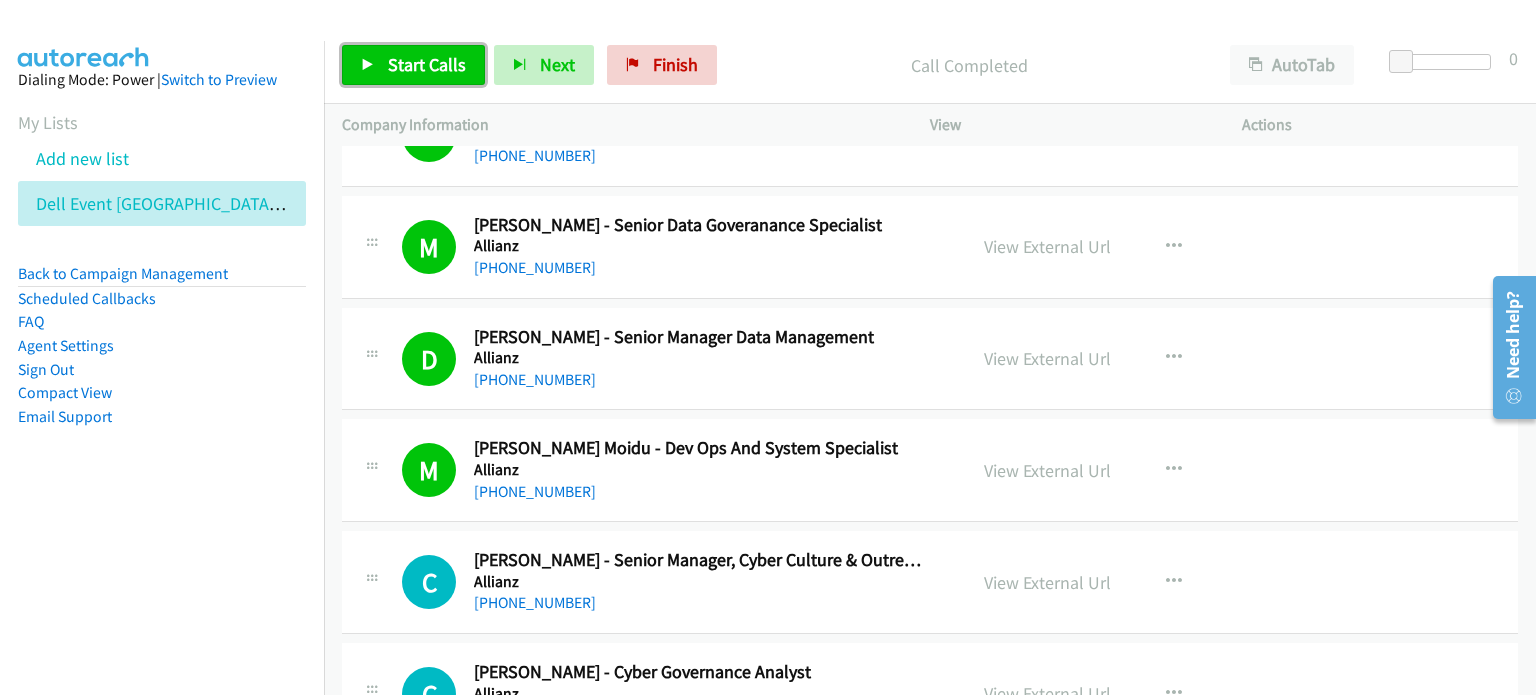 click on "Start Calls" at bounding box center (427, 64) 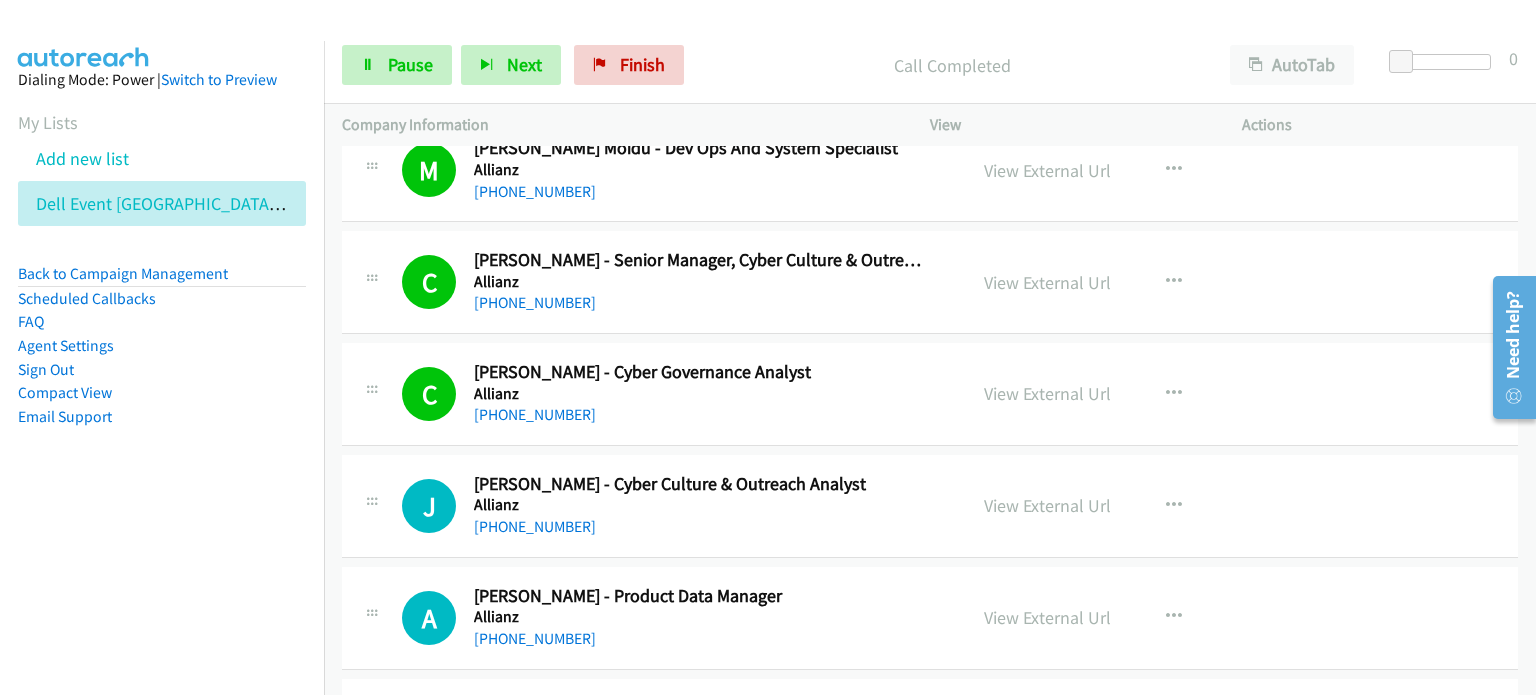 scroll, scrollTop: 11600, scrollLeft: 0, axis: vertical 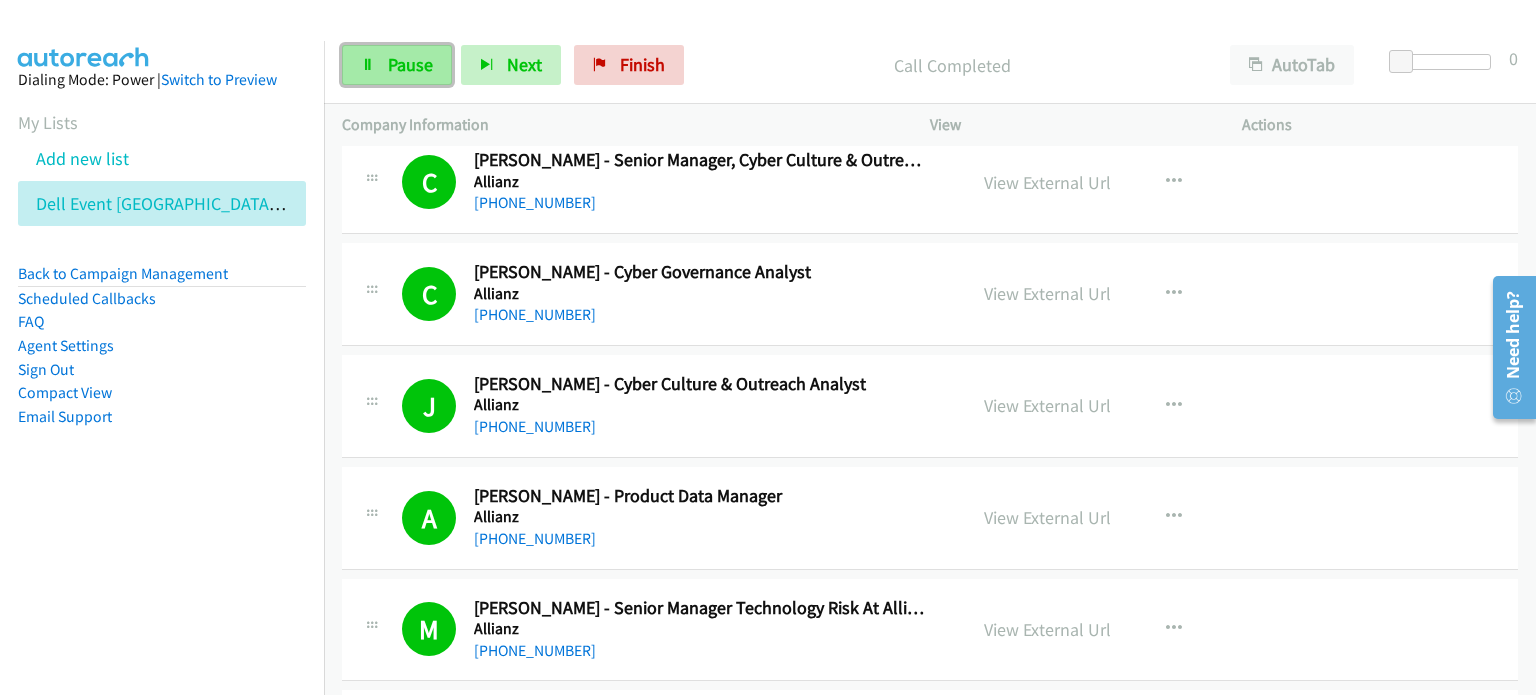 click on "Pause" at bounding box center (410, 64) 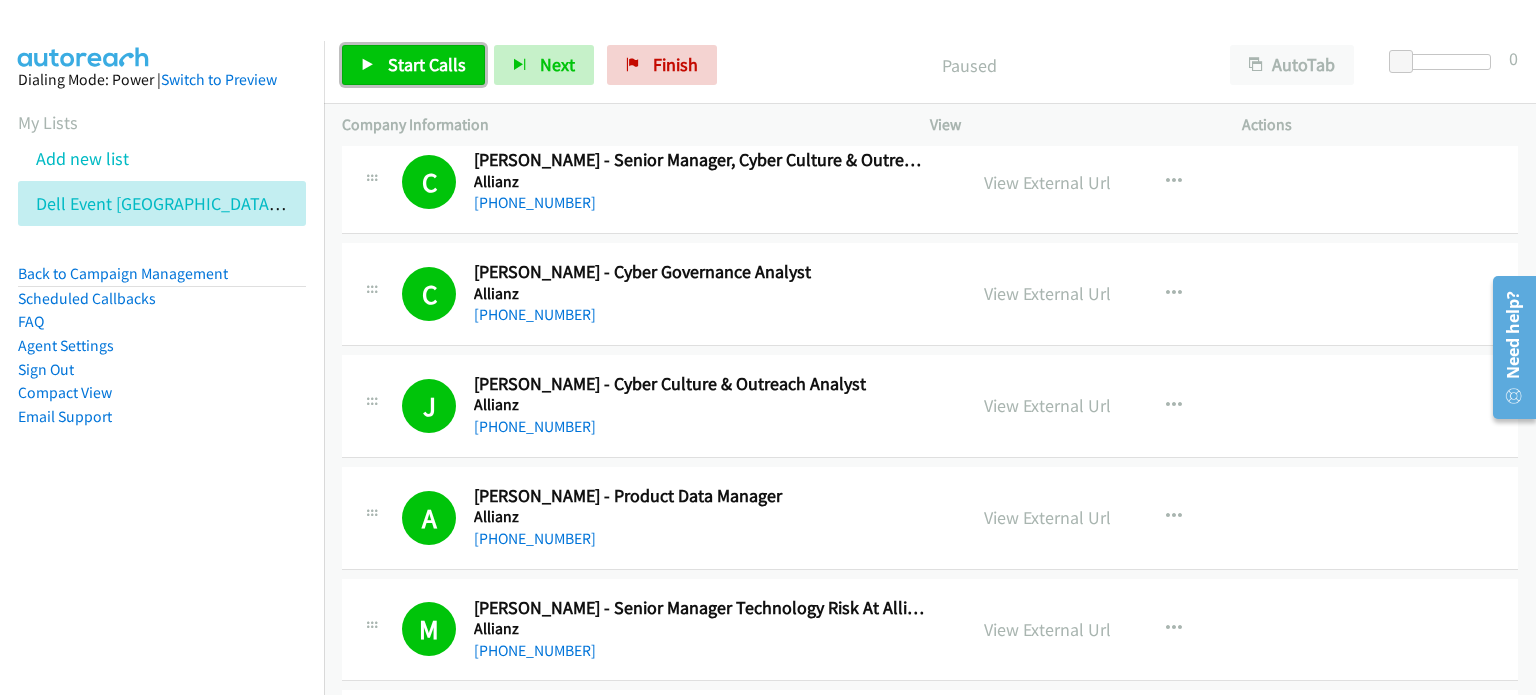 click on "Start Calls" at bounding box center [427, 64] 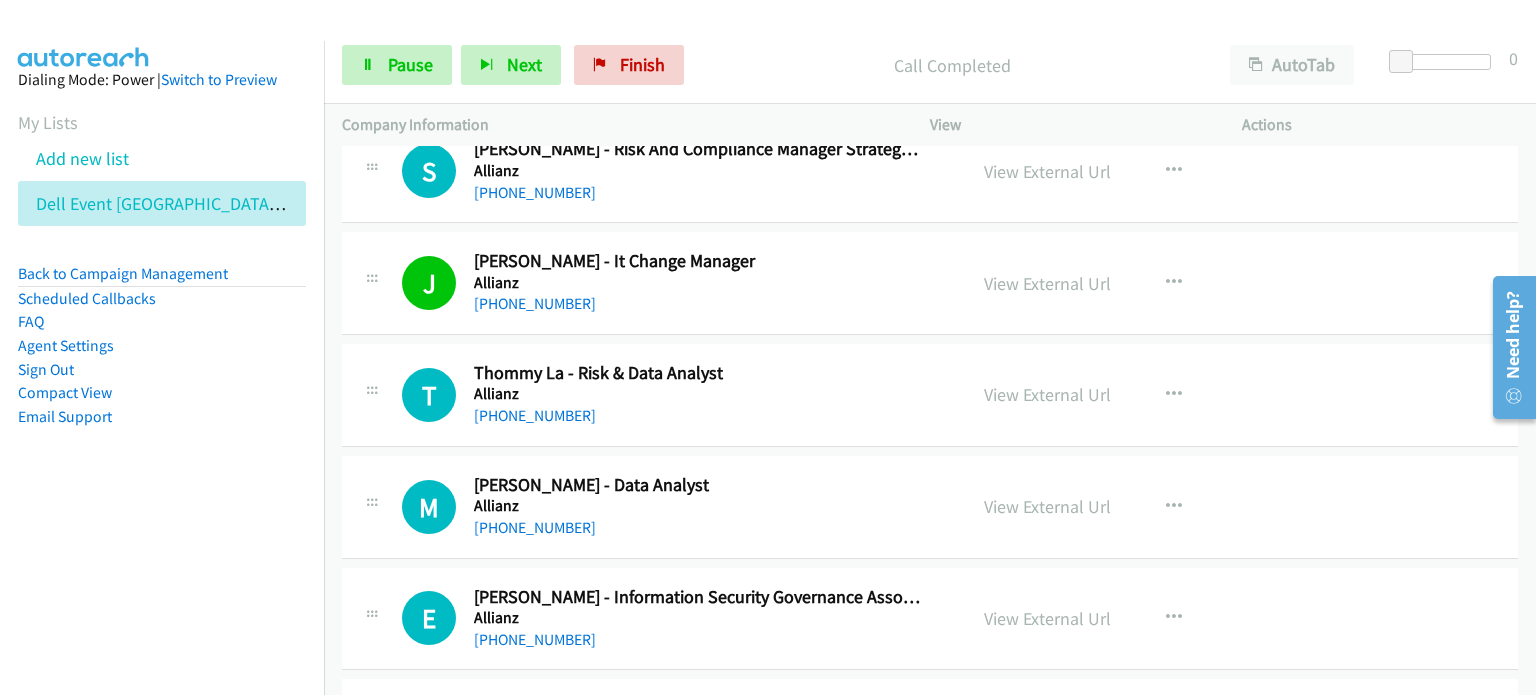 scroll, scrollTop: 12200, scrollLeft: 0, axis: vertical 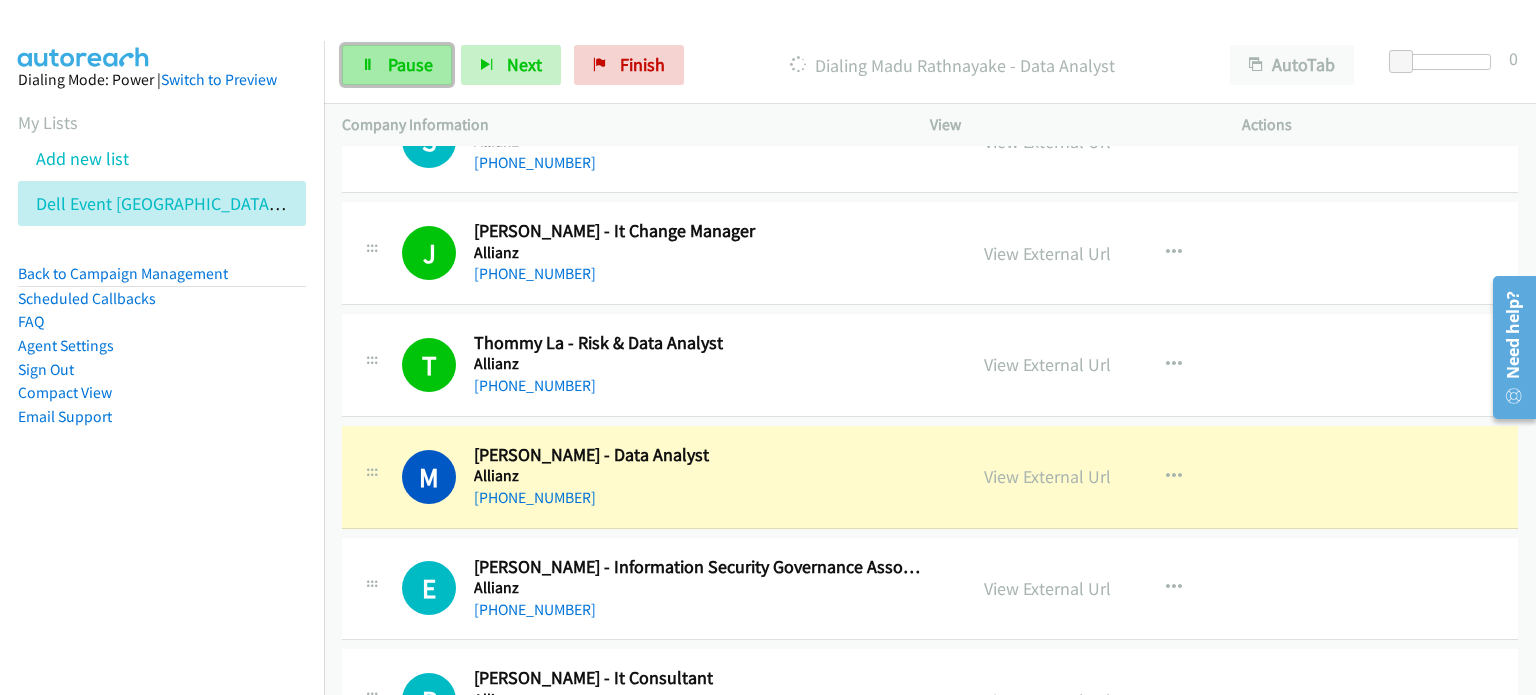click on "Pause" at bounding box center [410, 64] 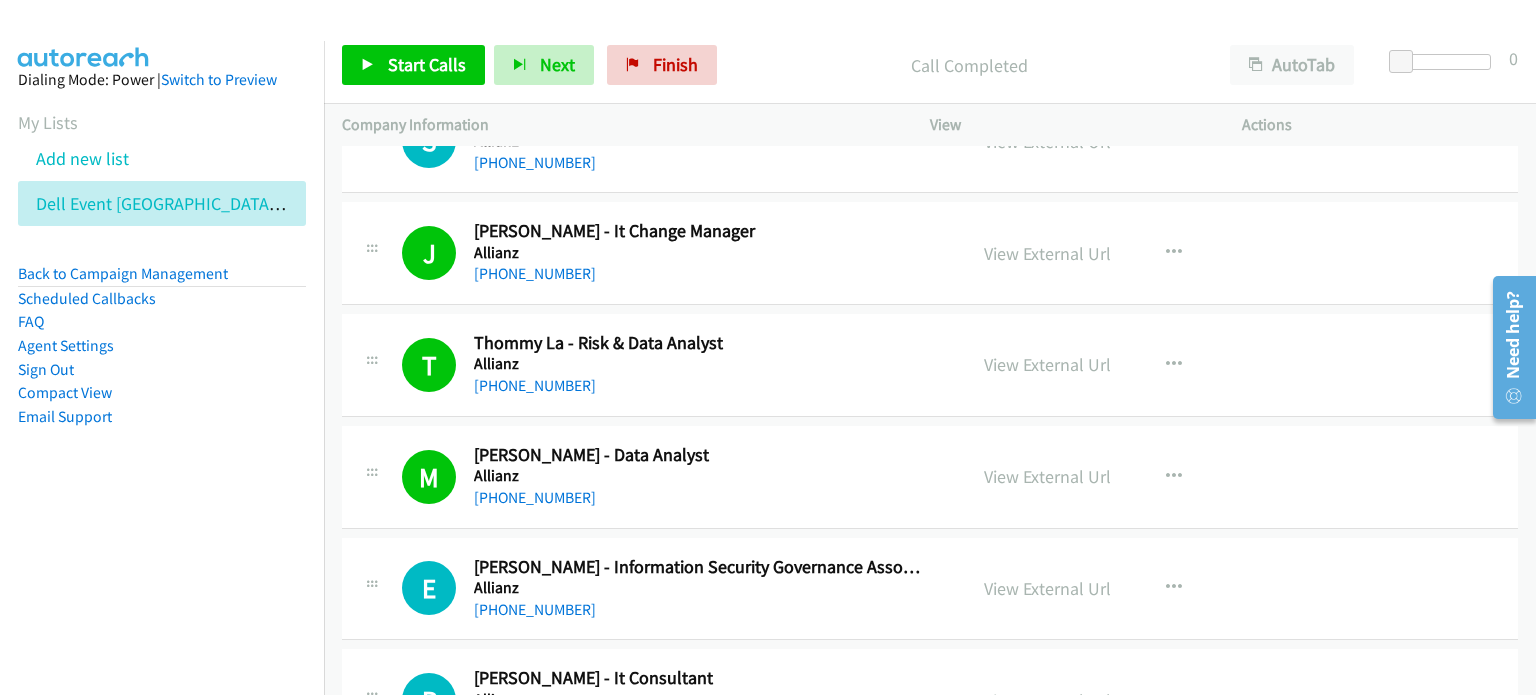 click on "Call Completed" at bounding box center (969, 65) 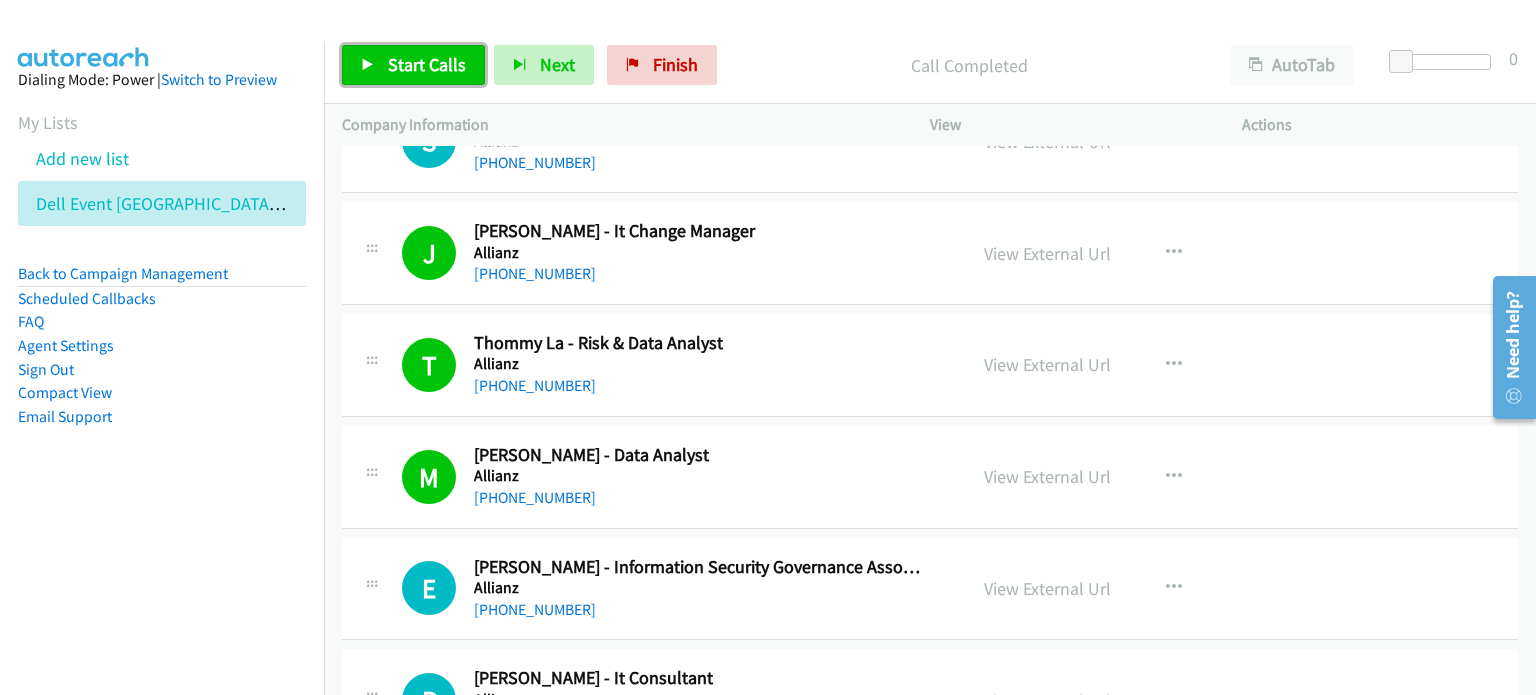 click on "Start Calls" at bounding box center (427, 64) 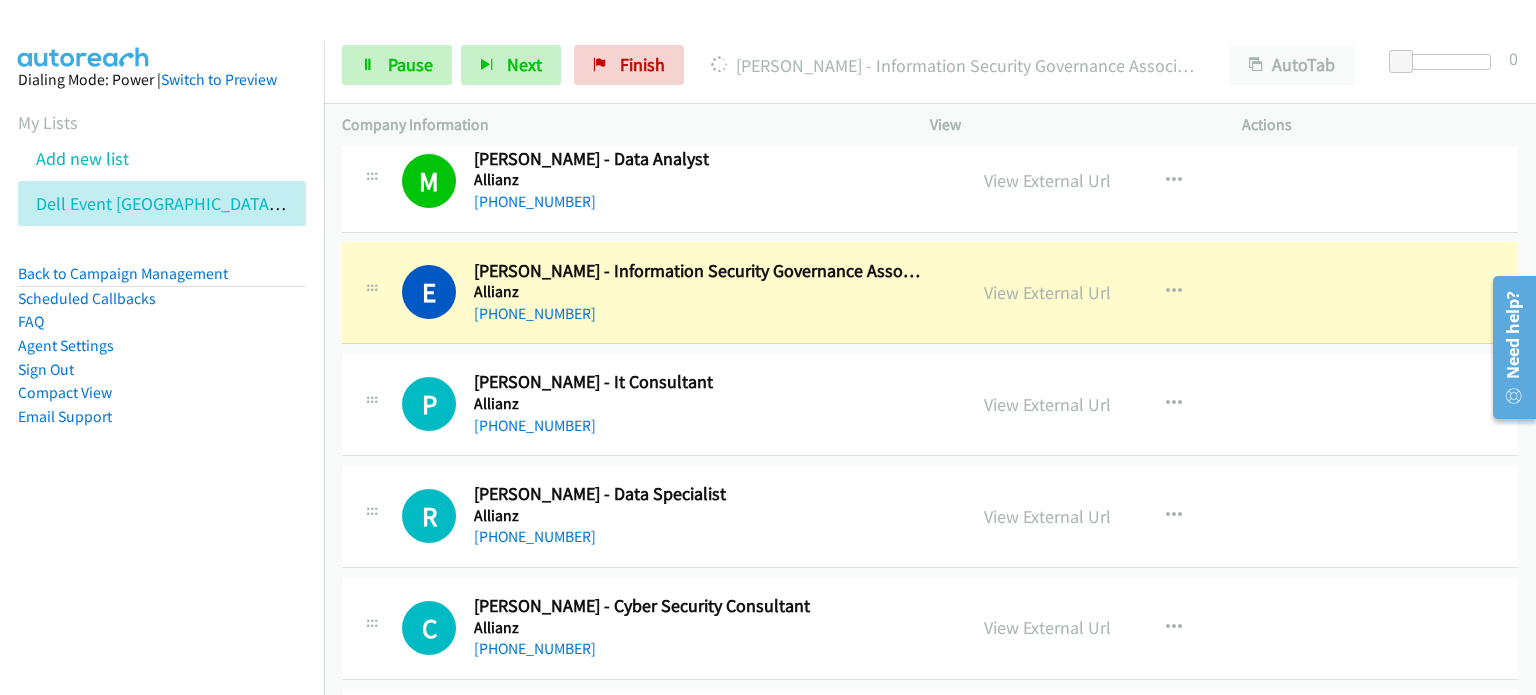 scroll, scrollTop: 12500, scrollLeft: 0, axis: vertical 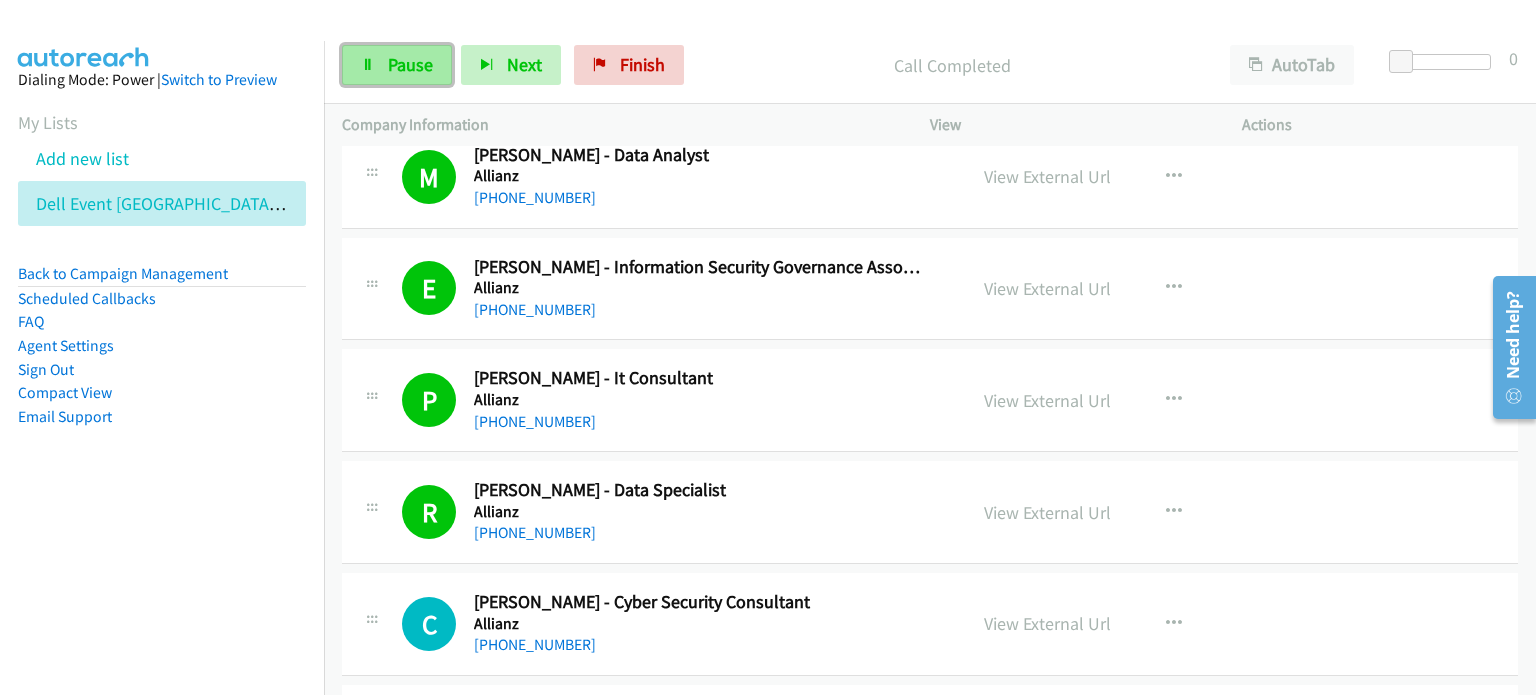 click on "Pause" at bounding box center [410, 64] 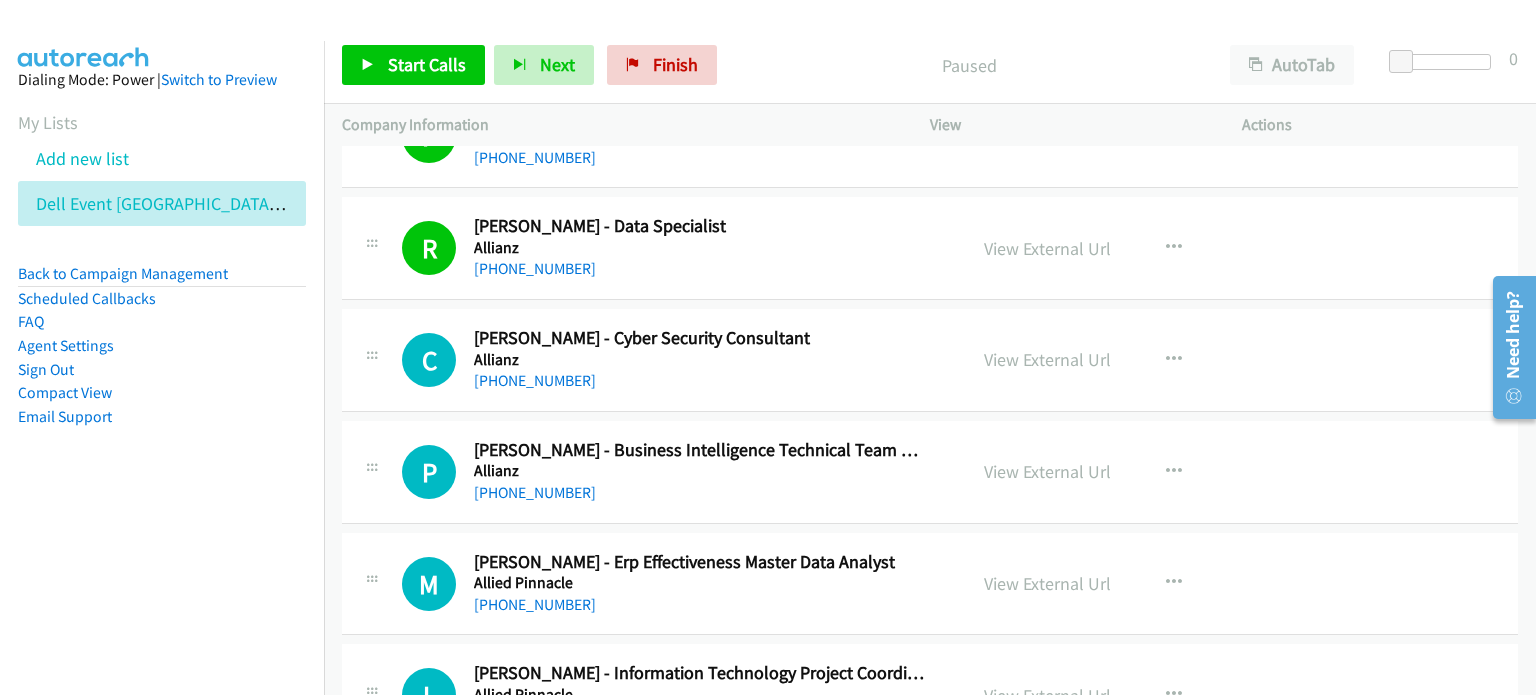 scroll, scrollTop: 12800, scrollLeft: 0, axis: vertical 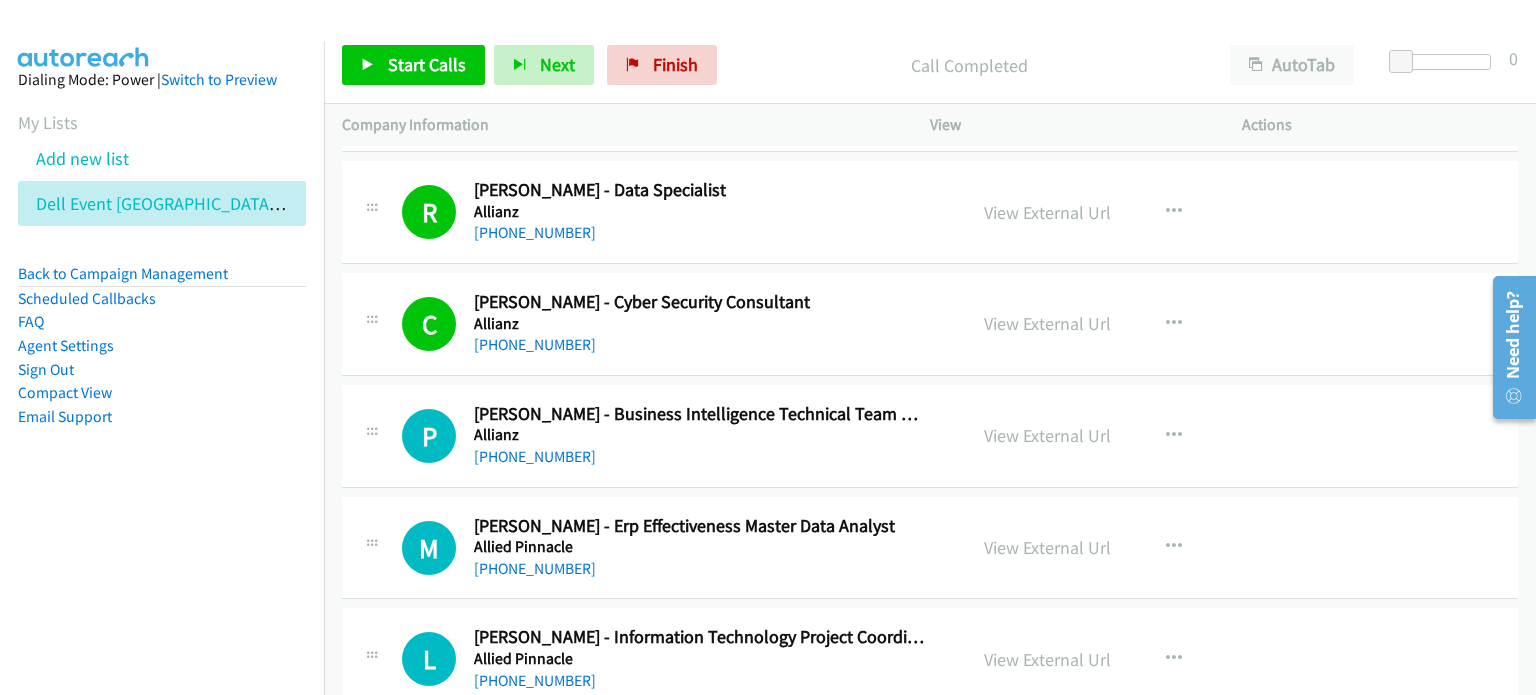 drag, startPoint x: 760, startPoint y: 20, endPoint x: 806, endPoint y: 3, distance: 49.0408 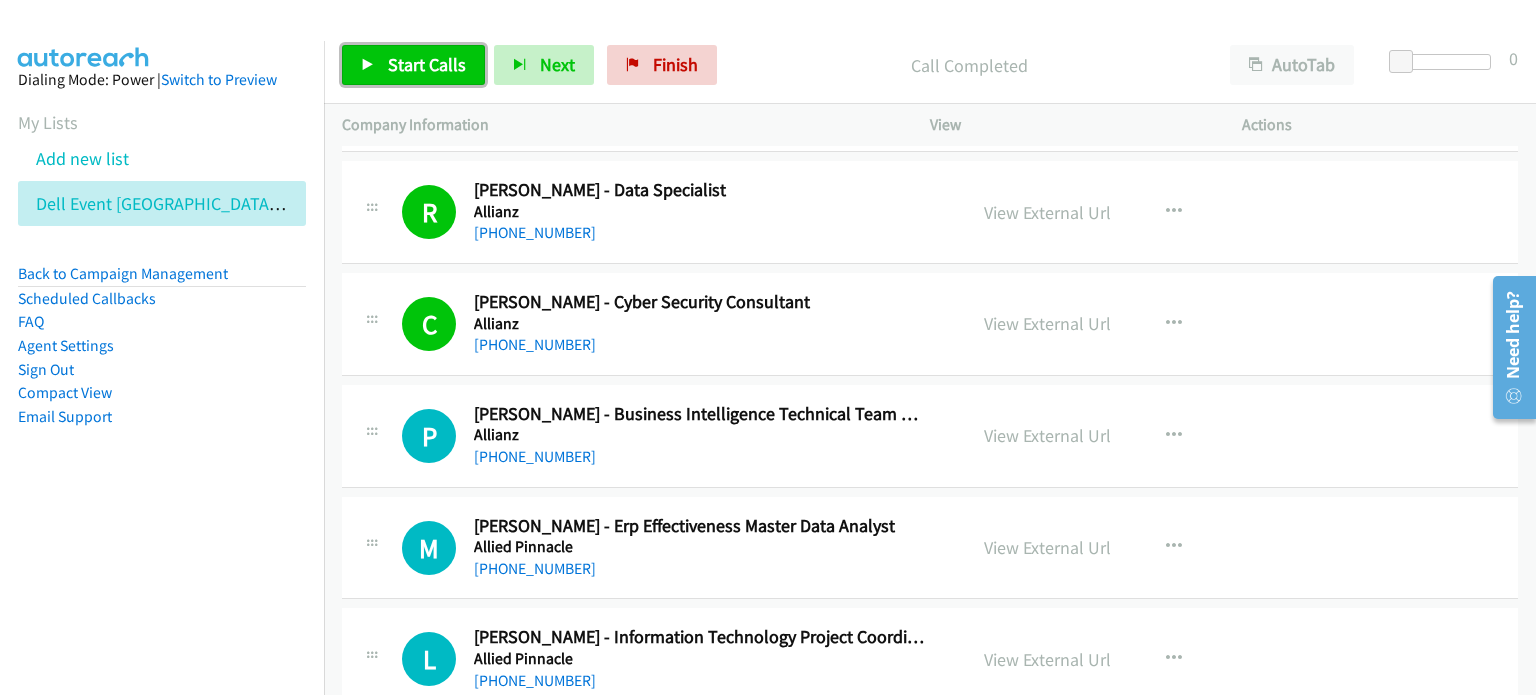 click on "Start Calls" at bounding box center (427, 64) 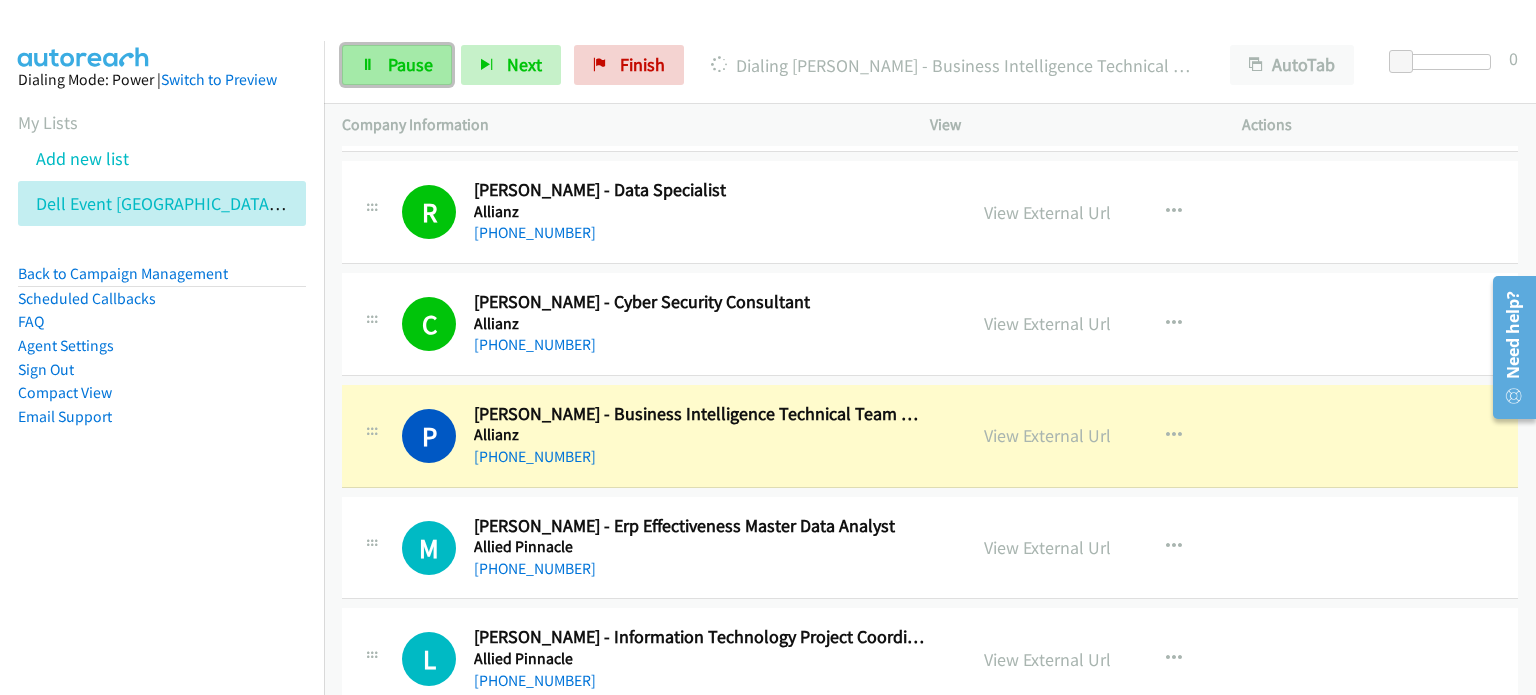 click on "Pause" at bounding box center (397, 65) 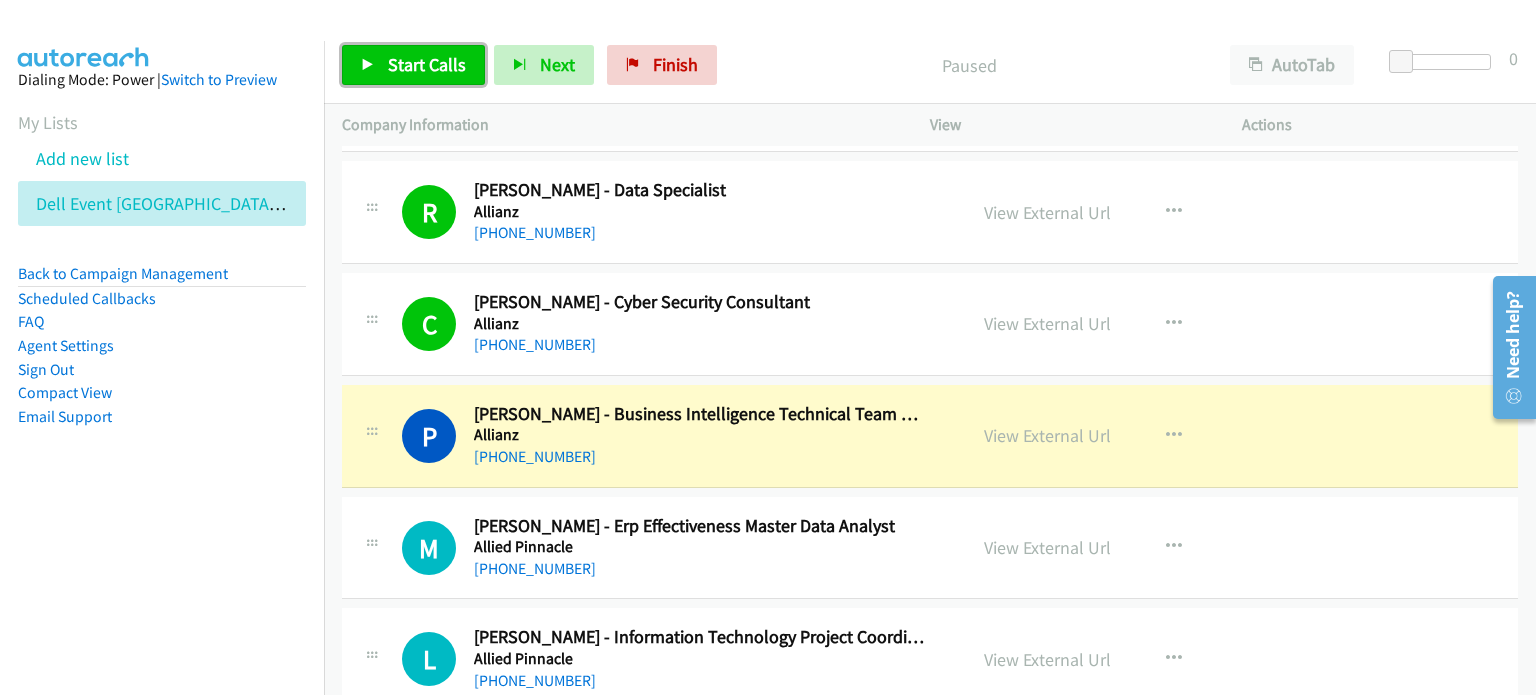 click on "Start Calls" at bounding box center (427, 64) 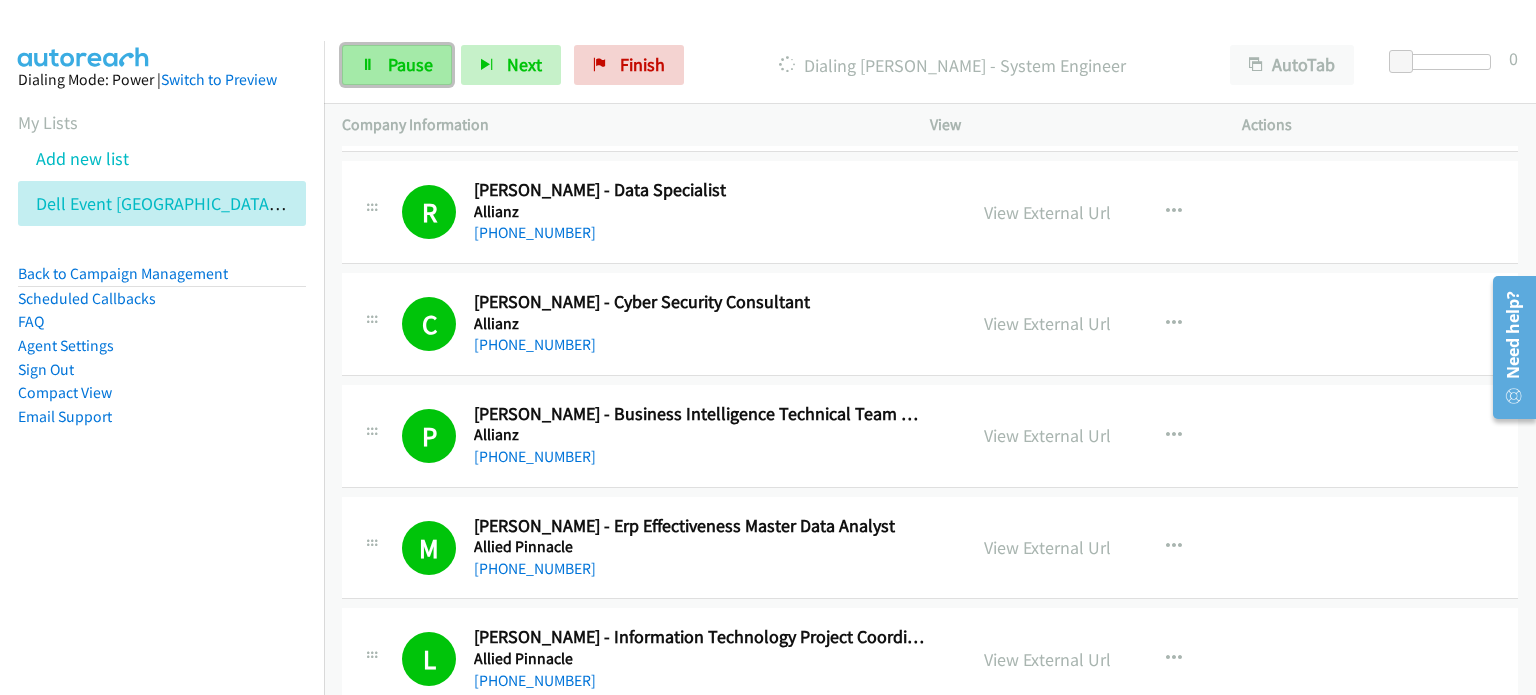 click on "Pause" at bounding box center [397, 65] 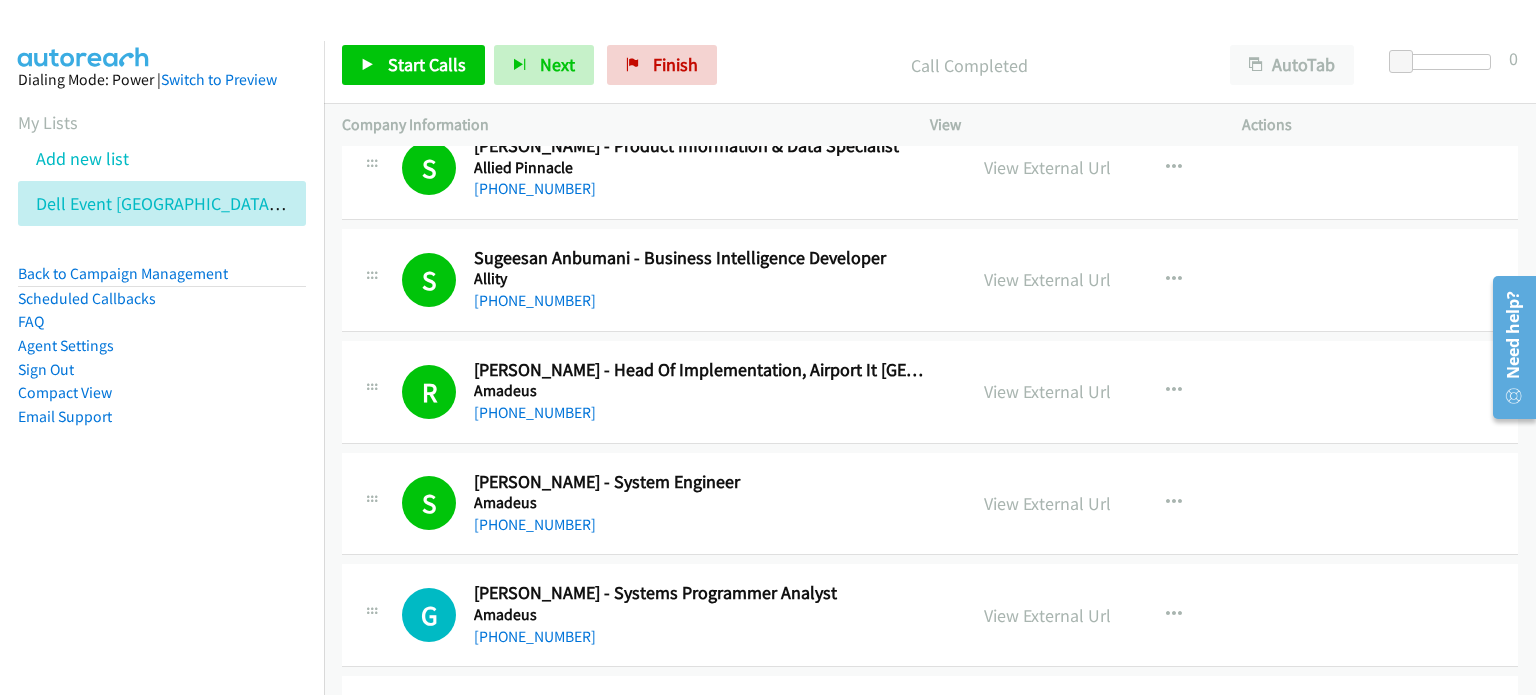 scroll, scrollTop: 13600, scrollLeft: 0, axis: vertical 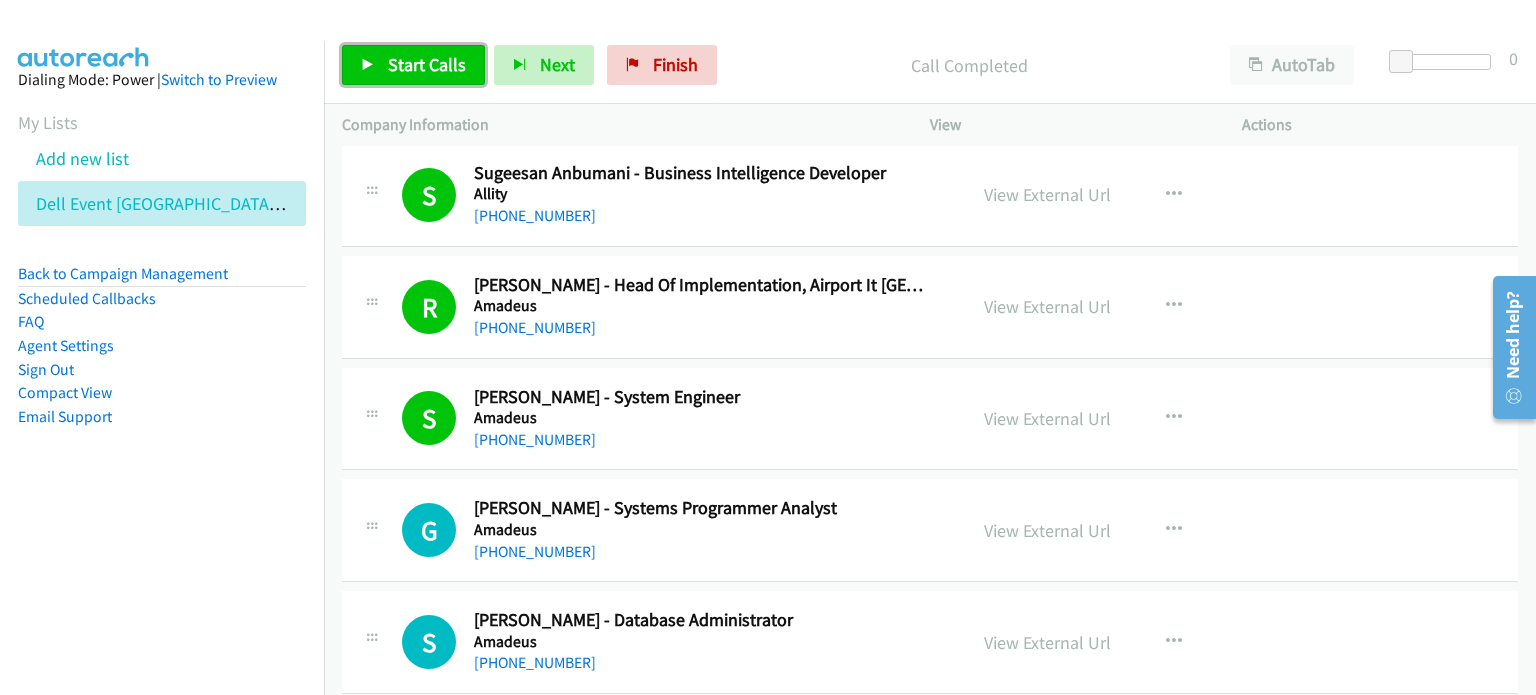 click on "Start Calls" at bounding box center [427, 64] 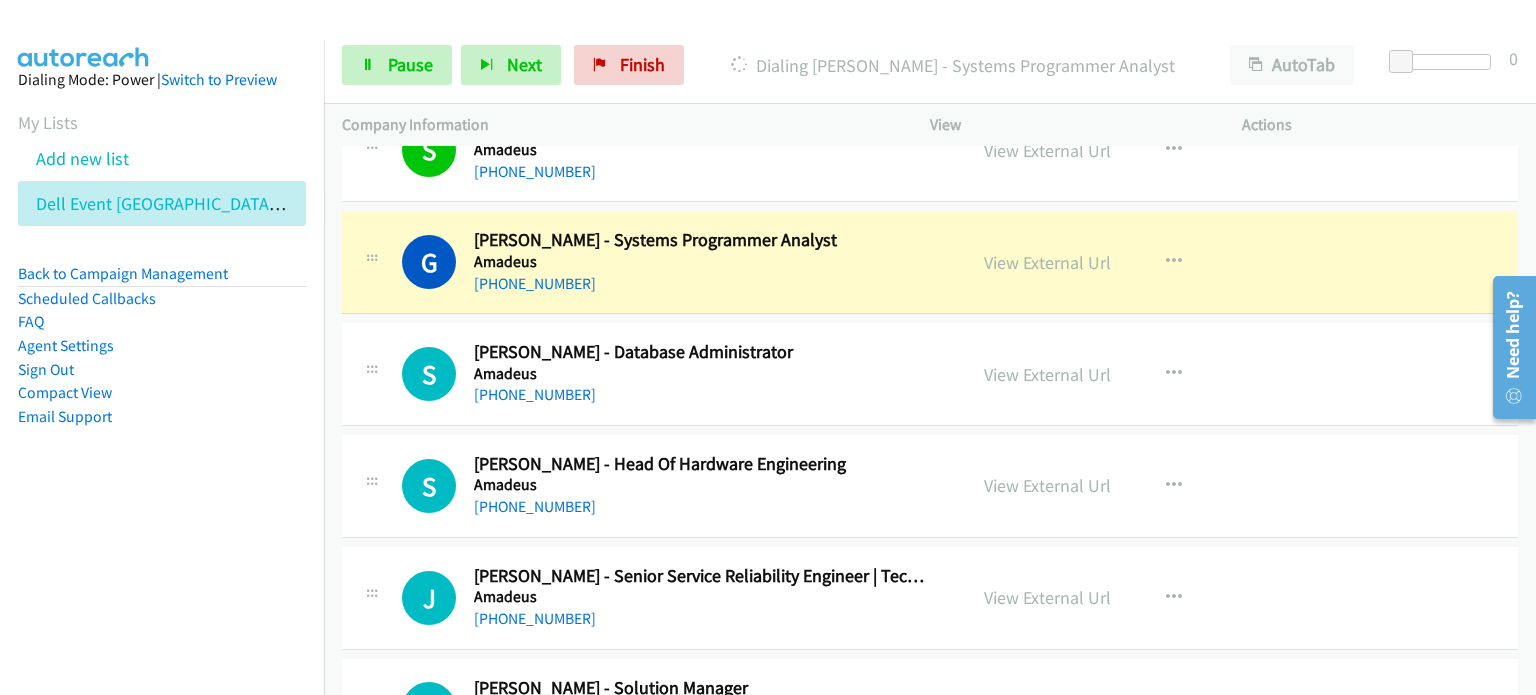 scroll, scrollTop: 13900, scrollLeft: 0, axis: vertical 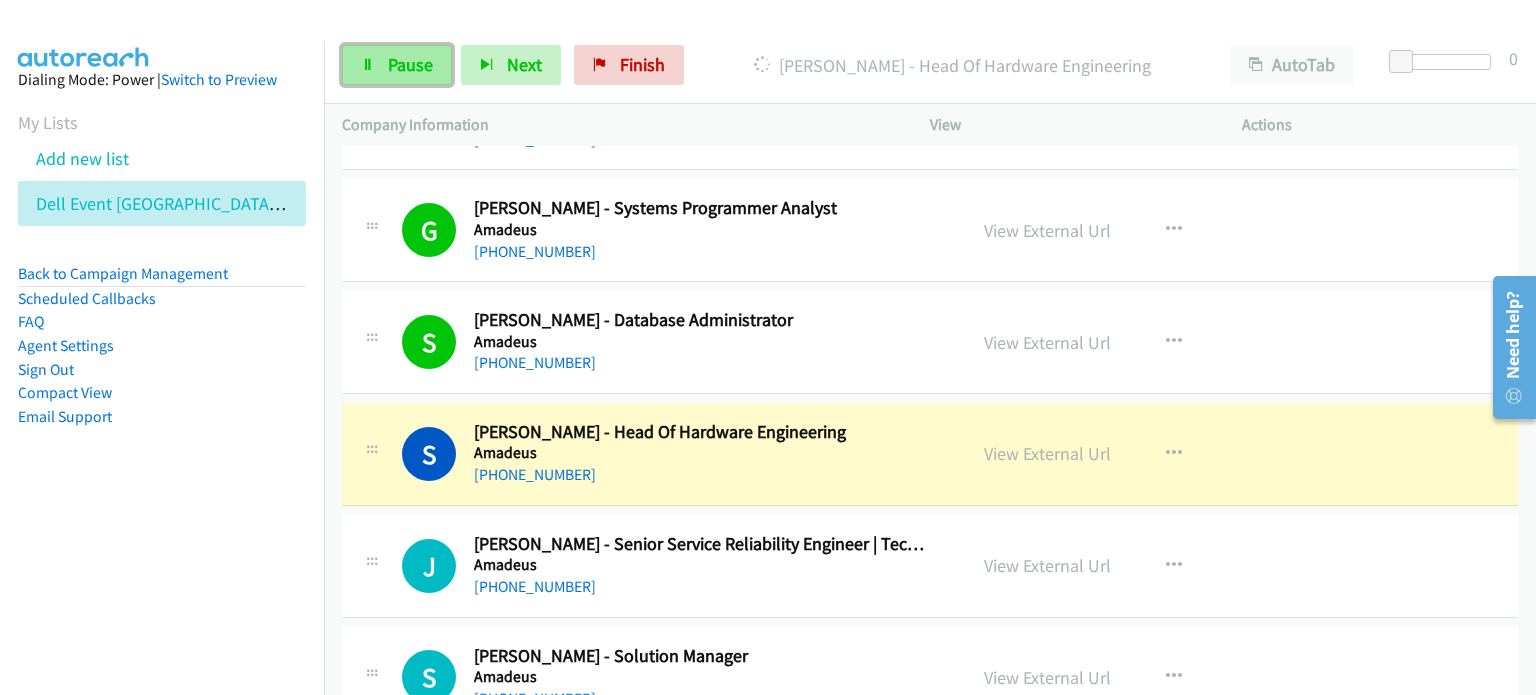 click on "Pause" at bounding box center (410, 64) 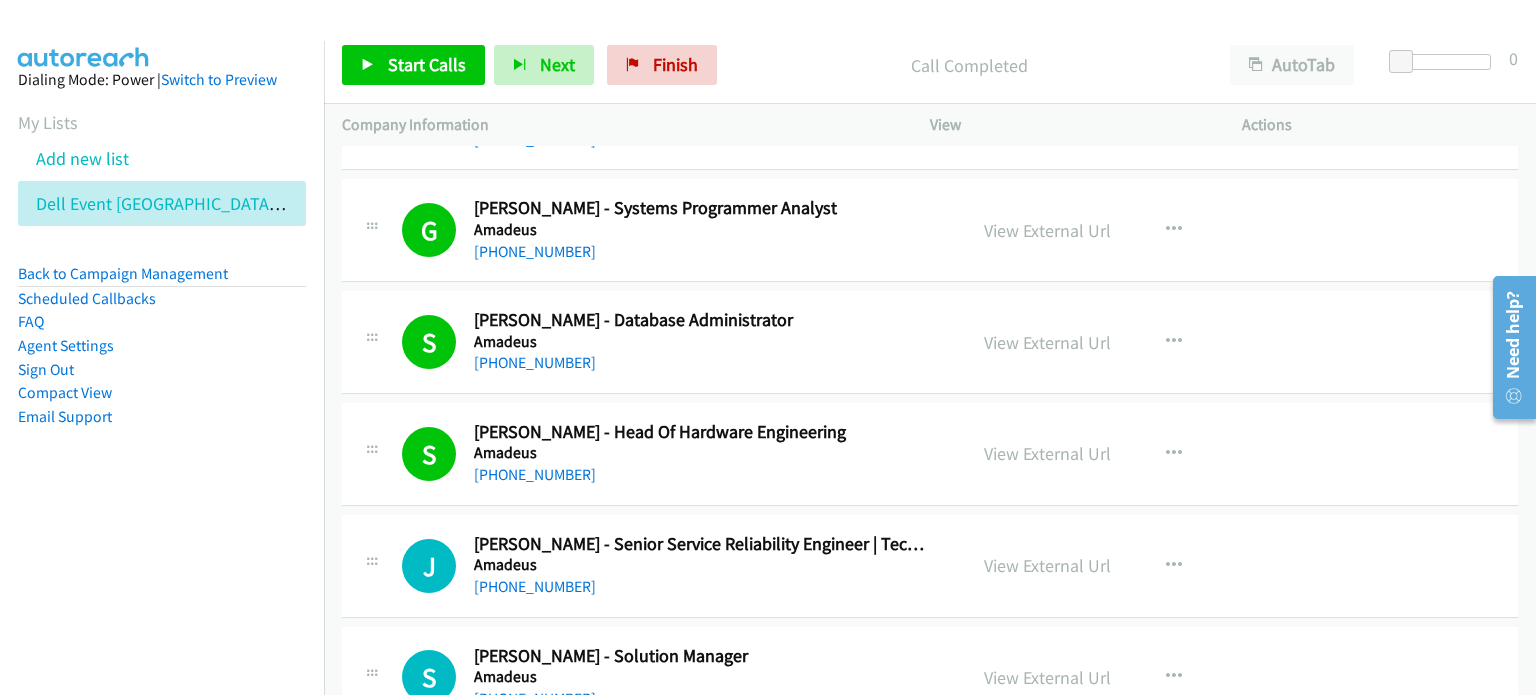 click on "Call Completed" at bounding box center (969, 65) 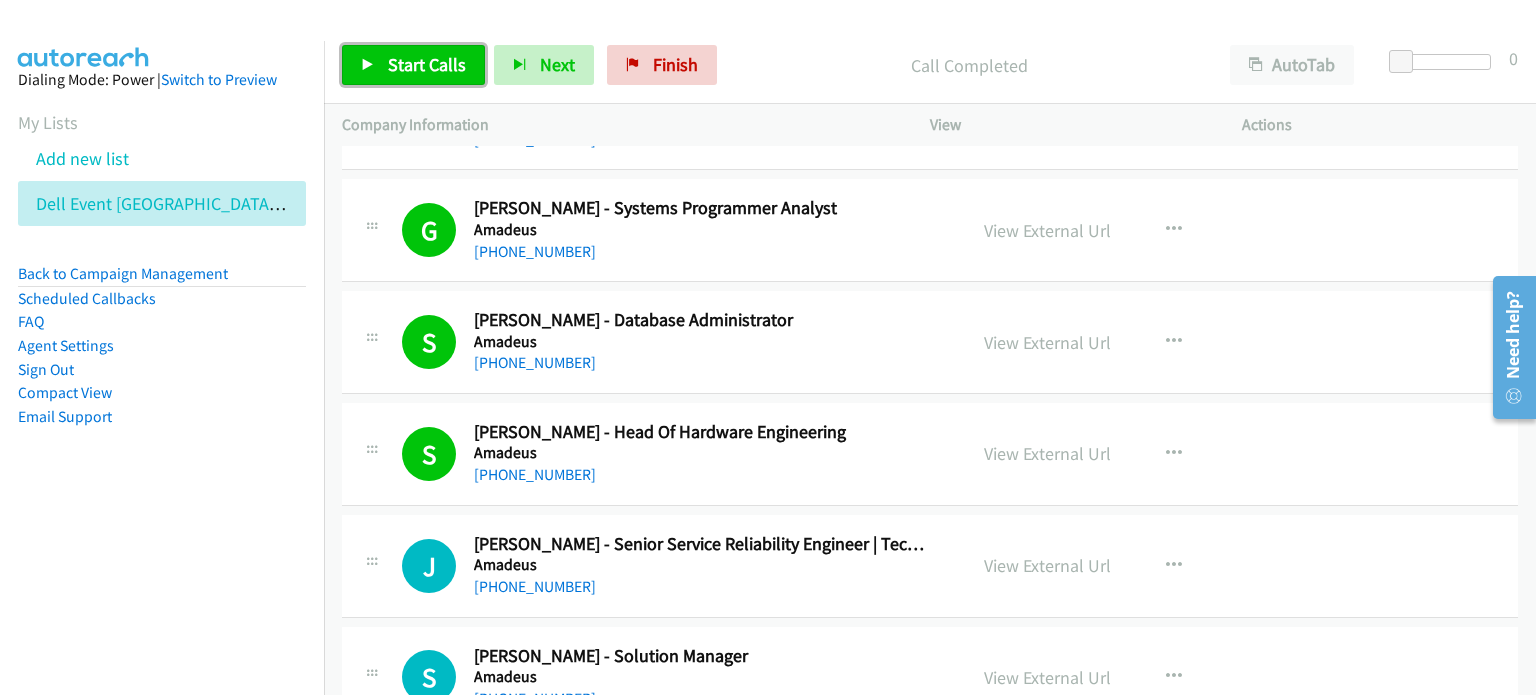 click on "Start Calls" at bounding box center (427, 64) 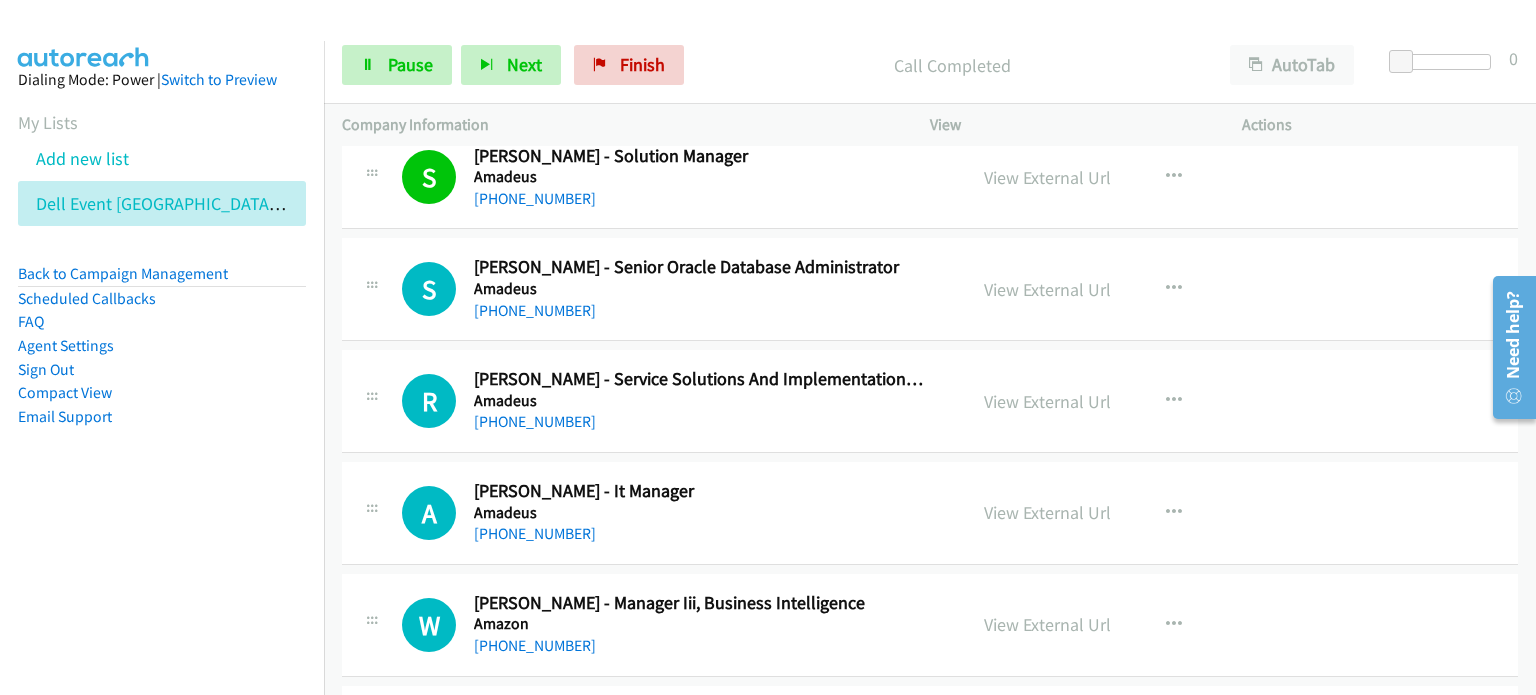 scroll, scrollTop: 14300, scrollLeft: 0, axis: vertical 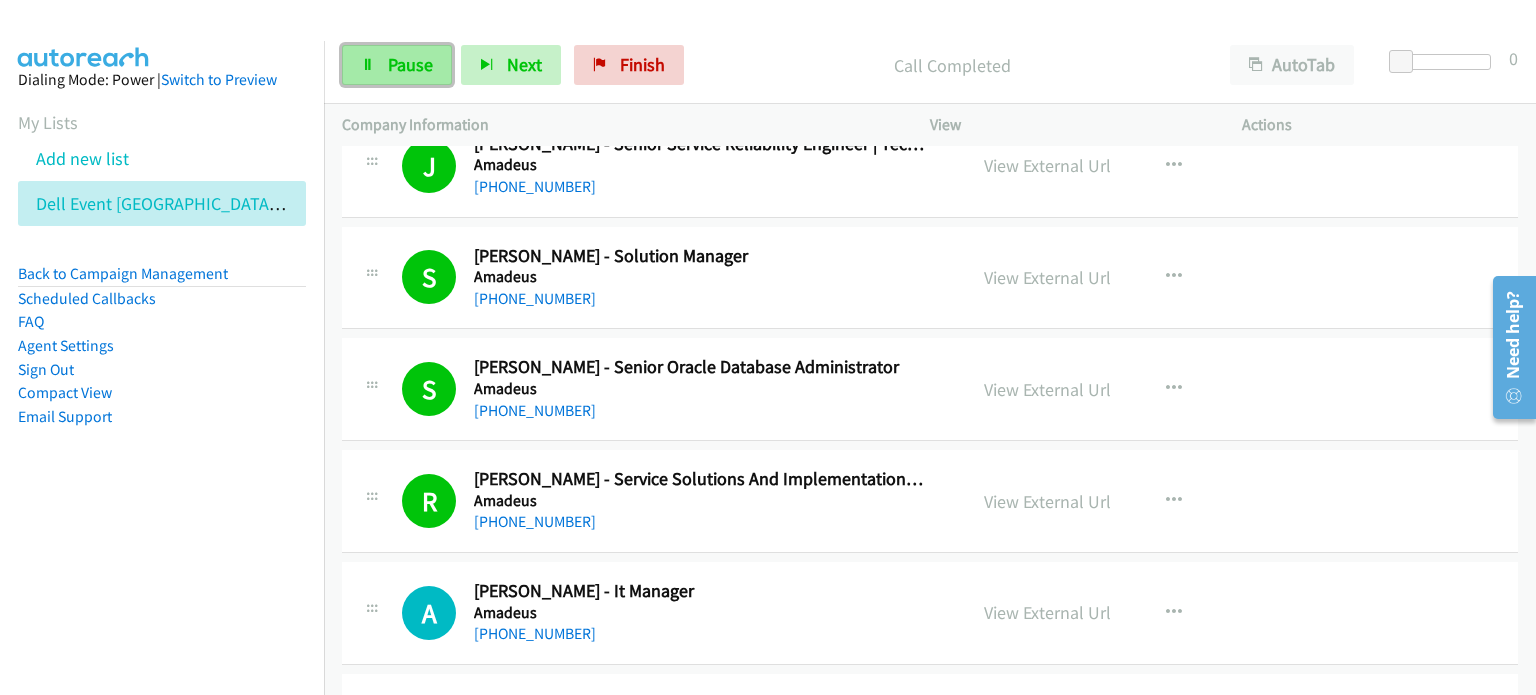 click on "Pause" at bounding box center [397, 65] 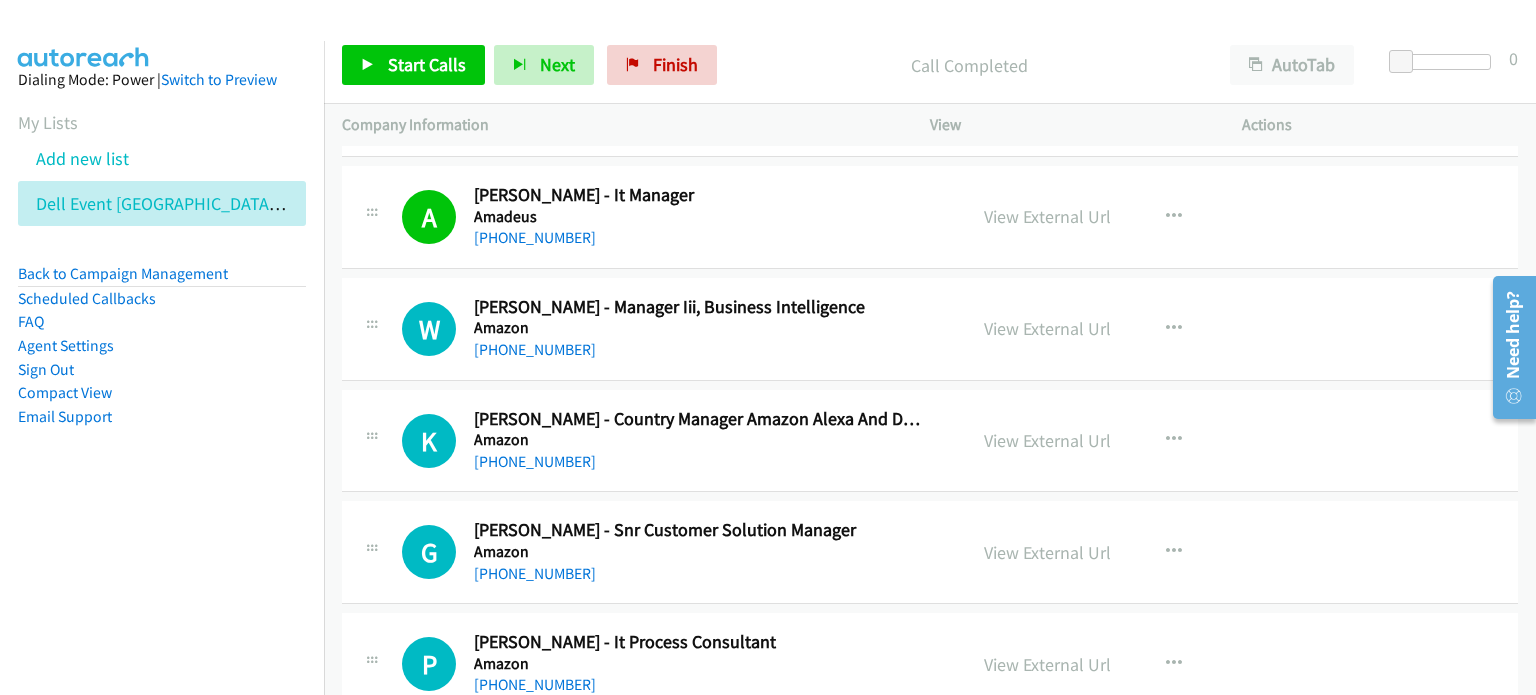 scroll, scrollTop: 14700, scrollLeft: 0, axis: vertical 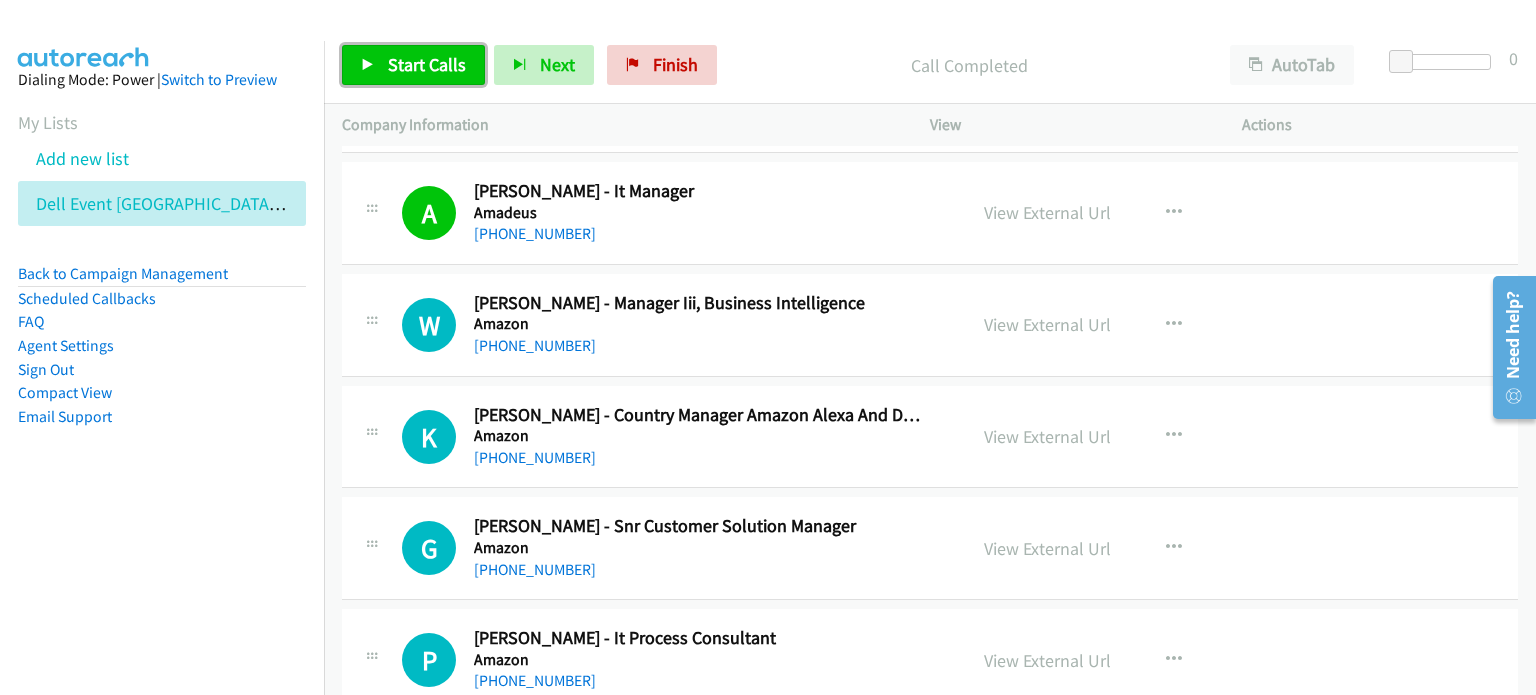click on "Start Calls" at bounding box center [427, 64] 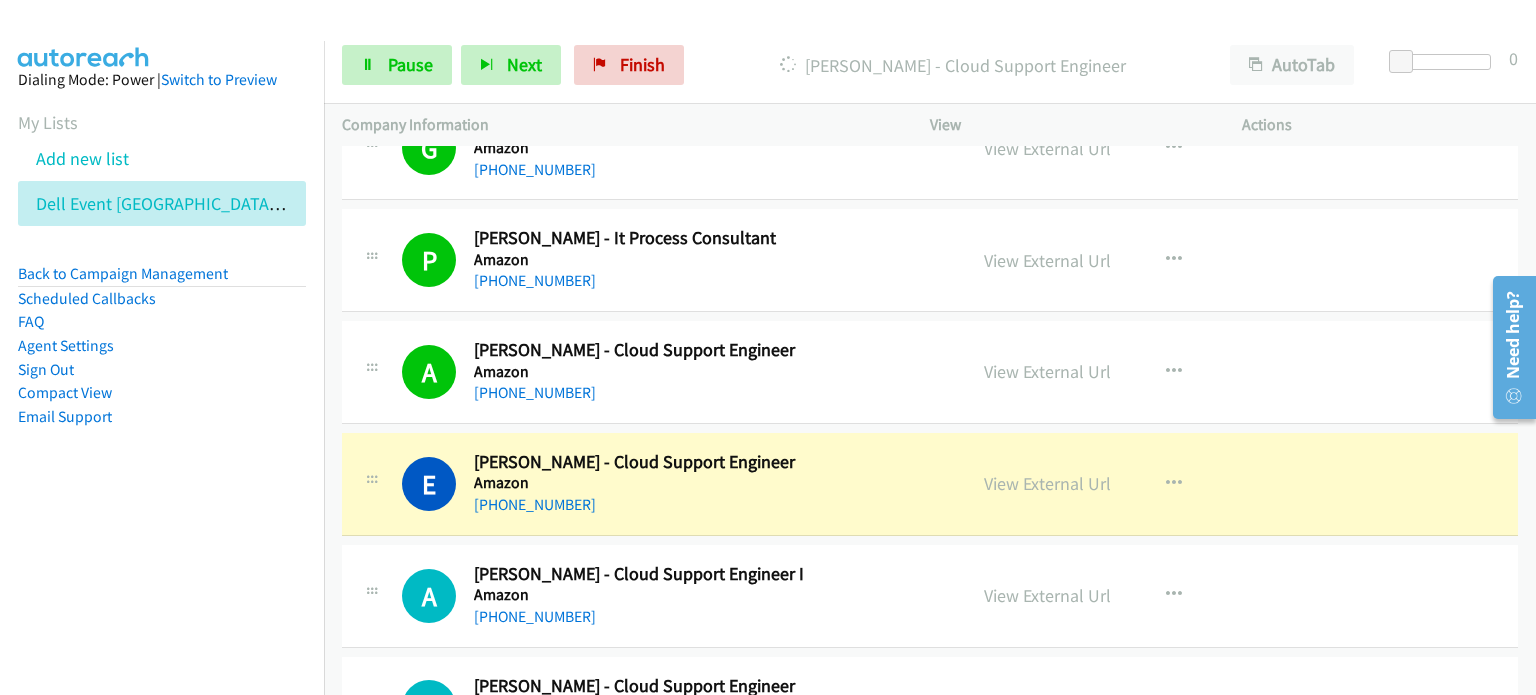 scroll, scrollTop: 15200, scrollLeft: 0, axis: vertical 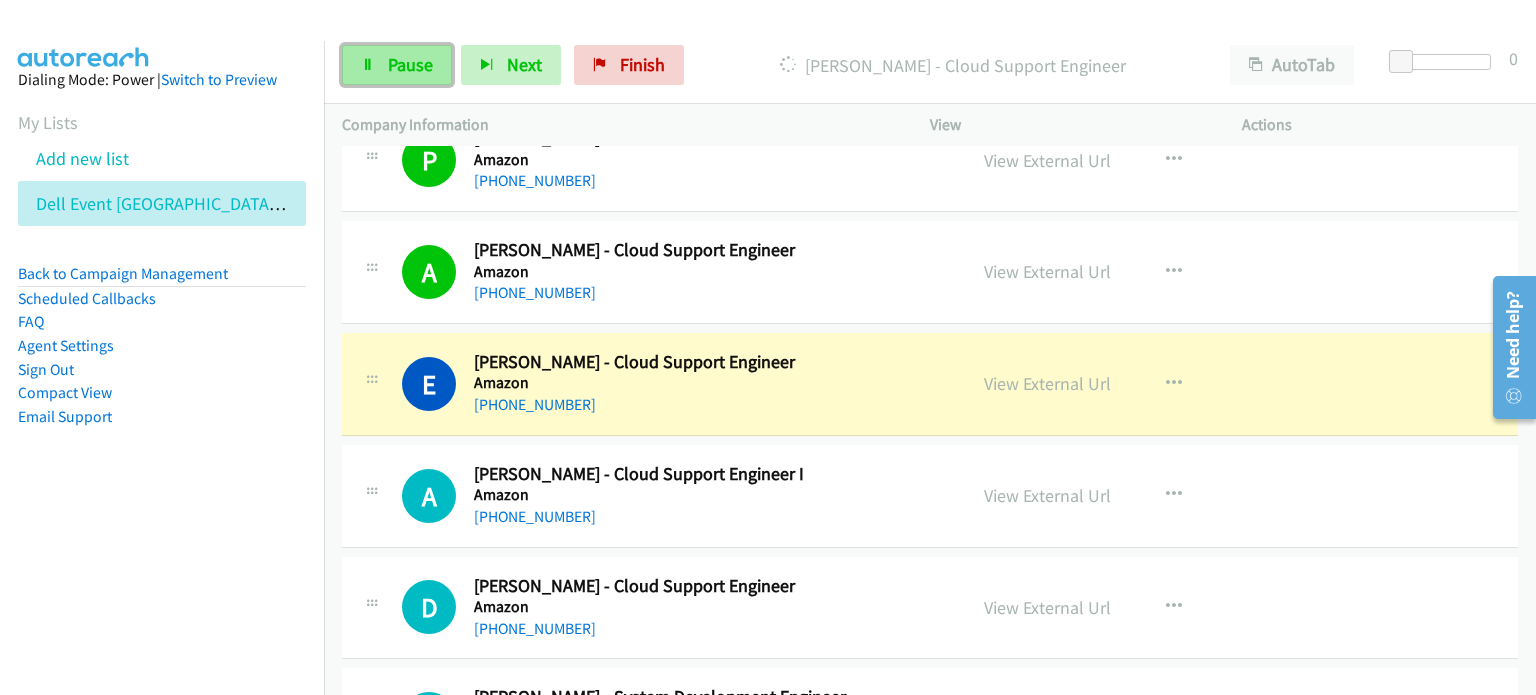 click on "Pause" at bounding box center (410, 64) 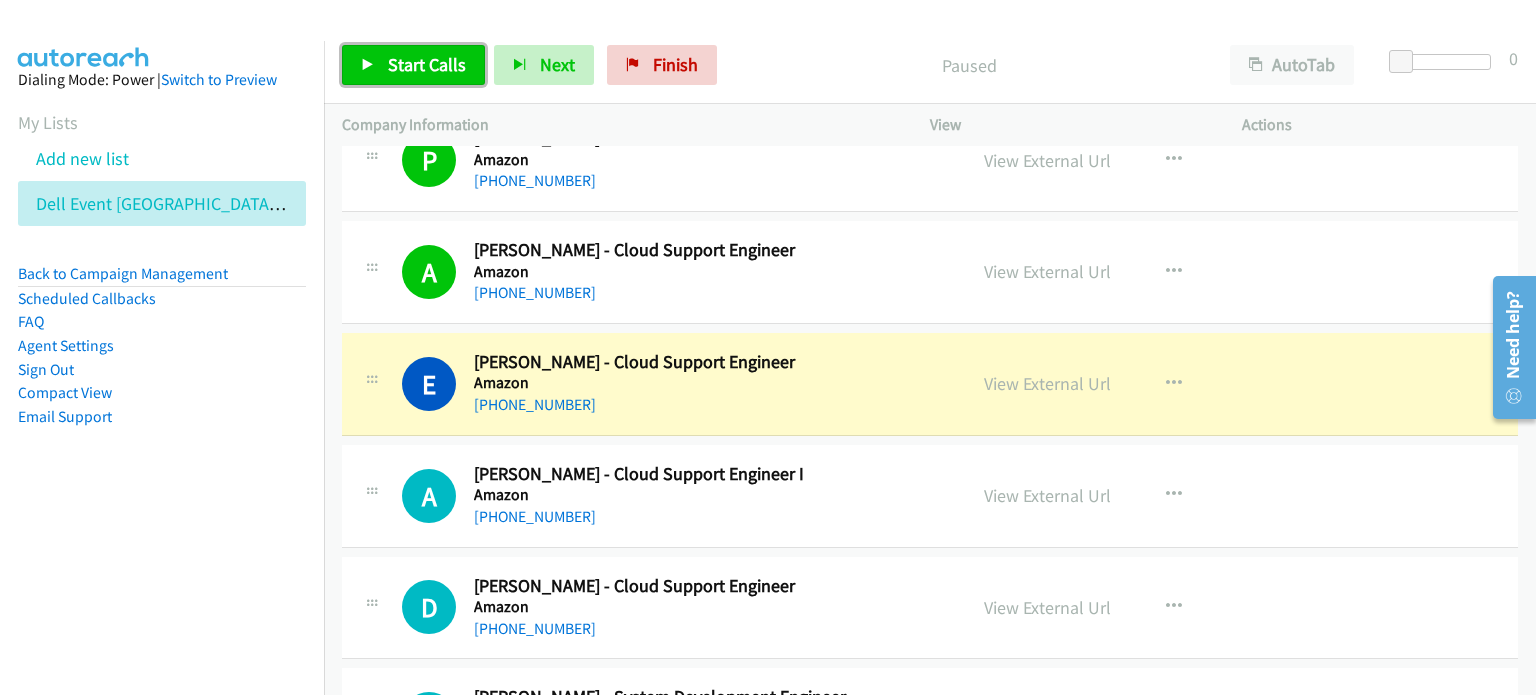click on "Start Calls" at bounding box center (427, 64) 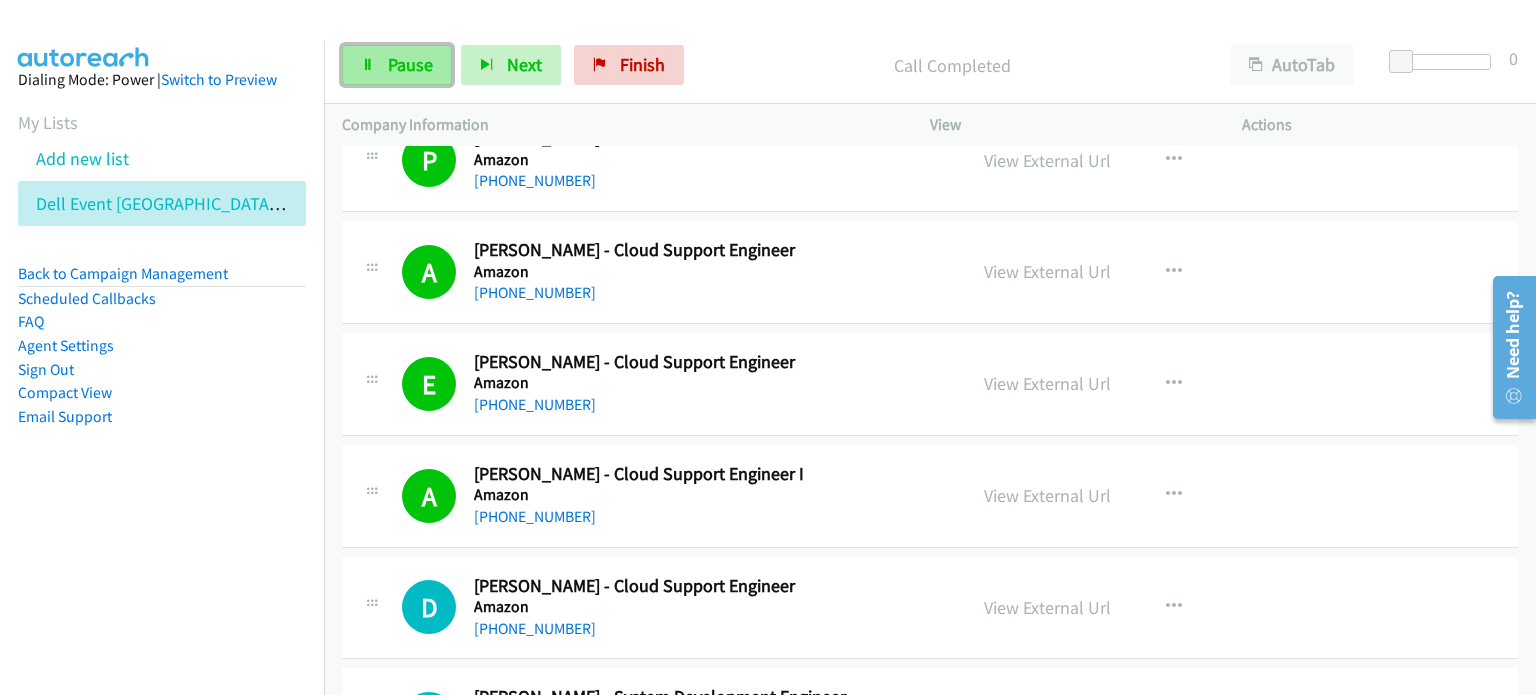 click on "Pause" at bounding box center (397, 65) 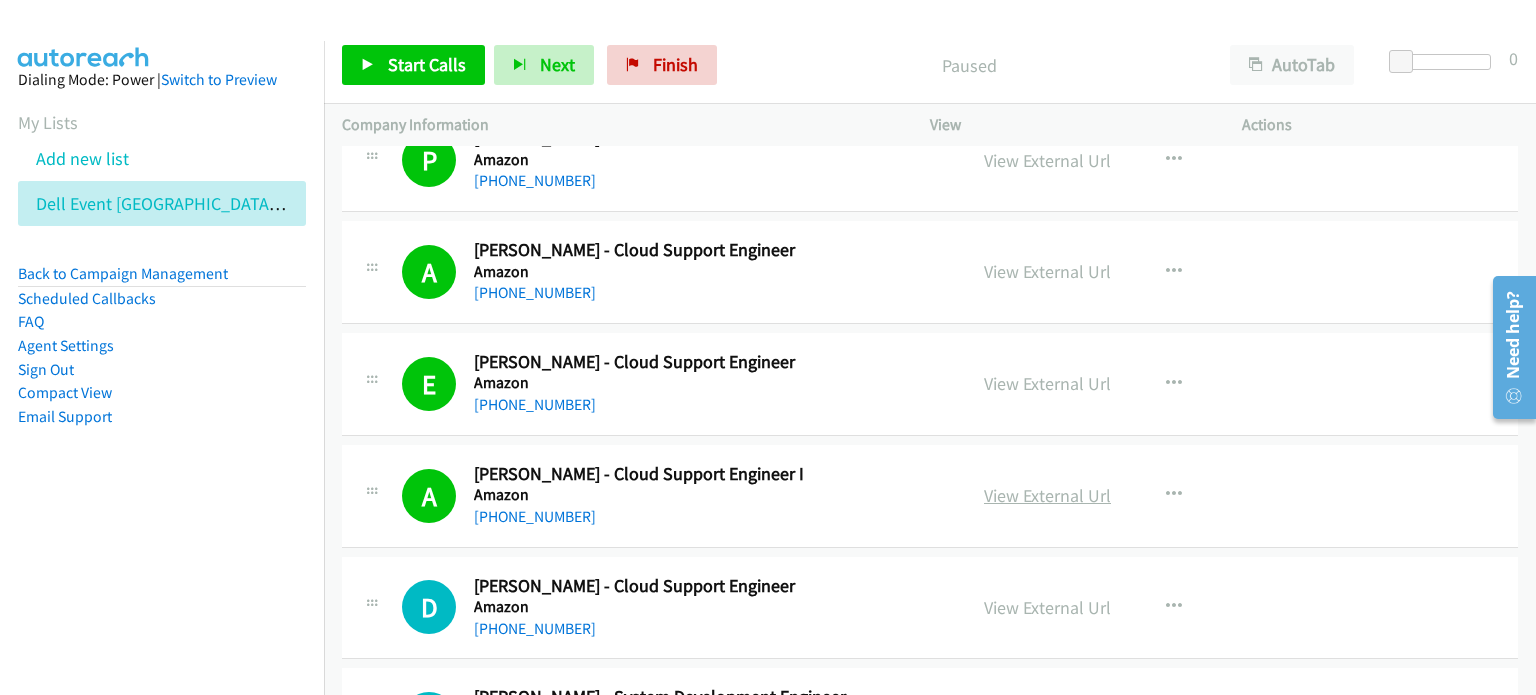 click on "View External Url" at bounding box center (1047, 495) 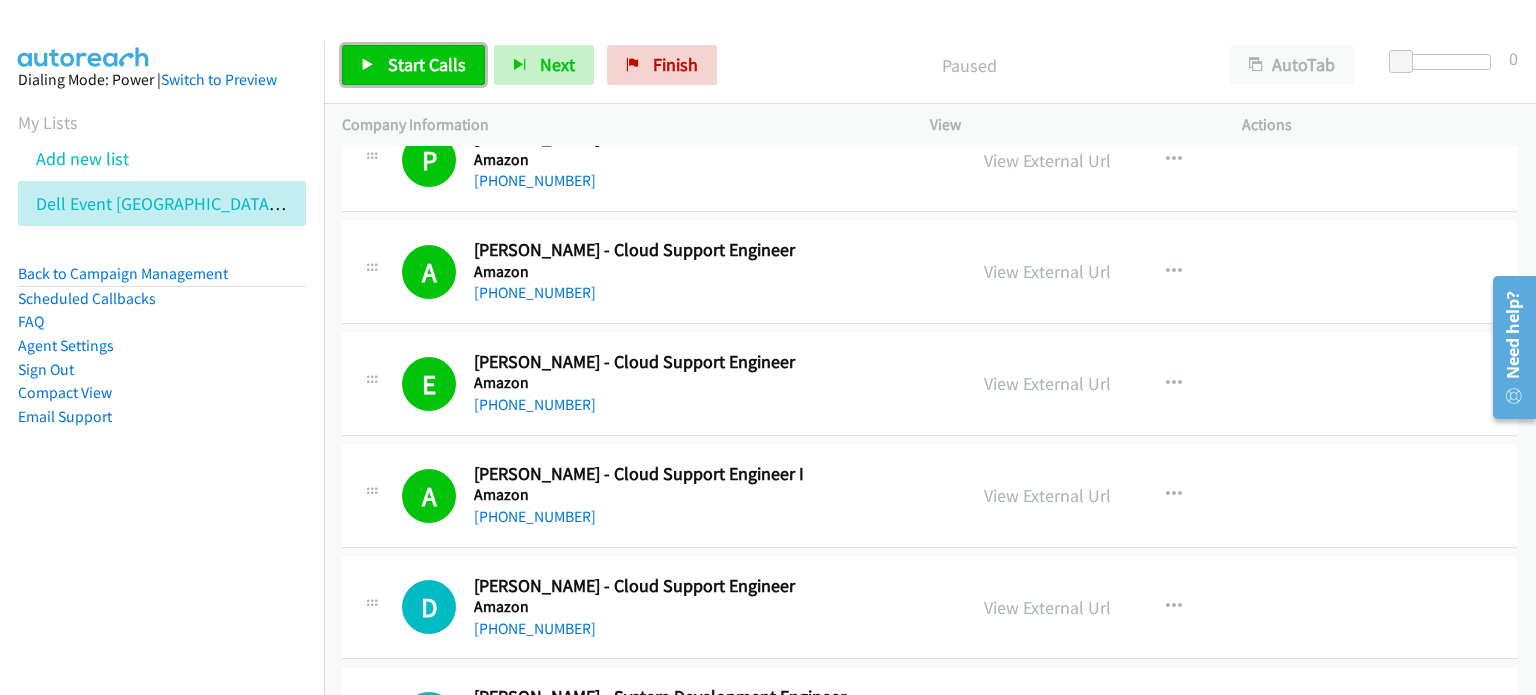click on "Start Calls" at bounding box center [427, 64] 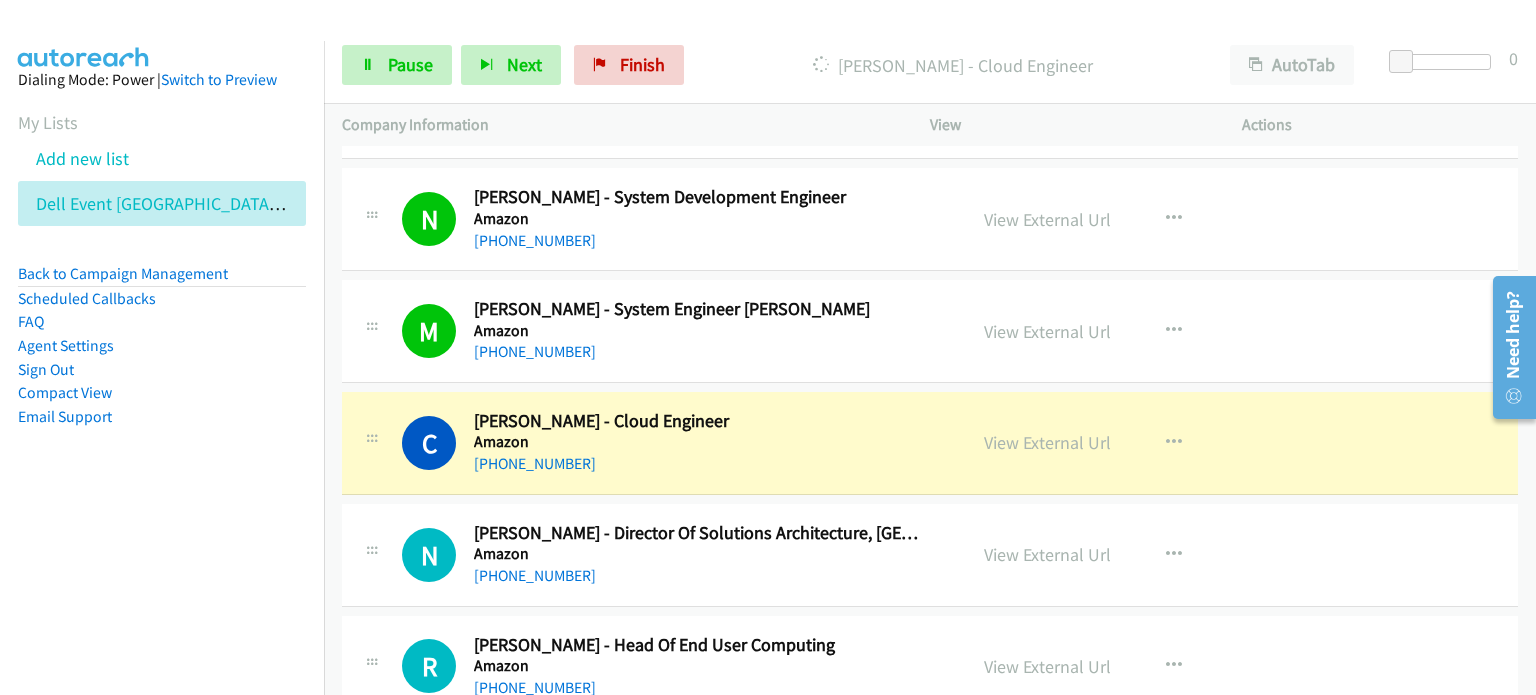 scroll, scrollTop: 15900, scrollLeft: 0, axis: vertical 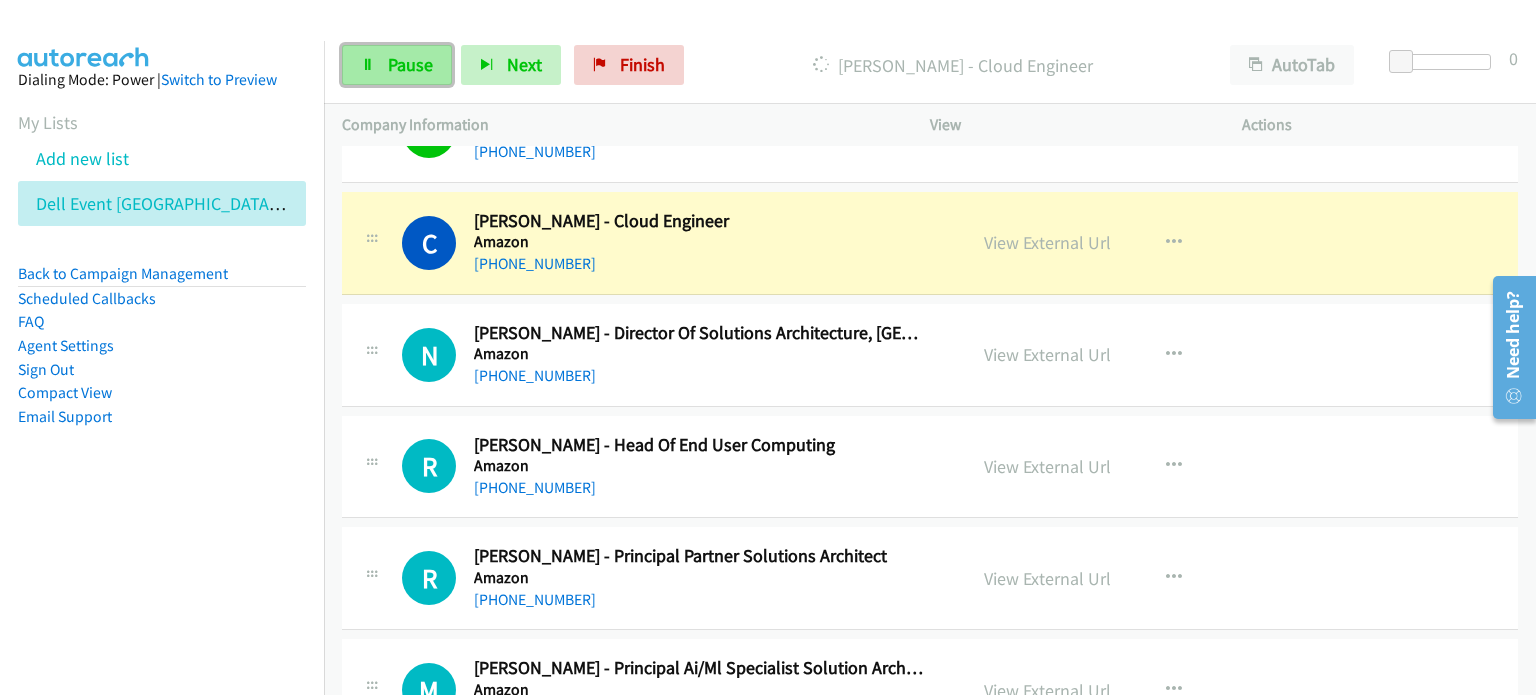 click on "Pause" at bounding box center (410, 64) 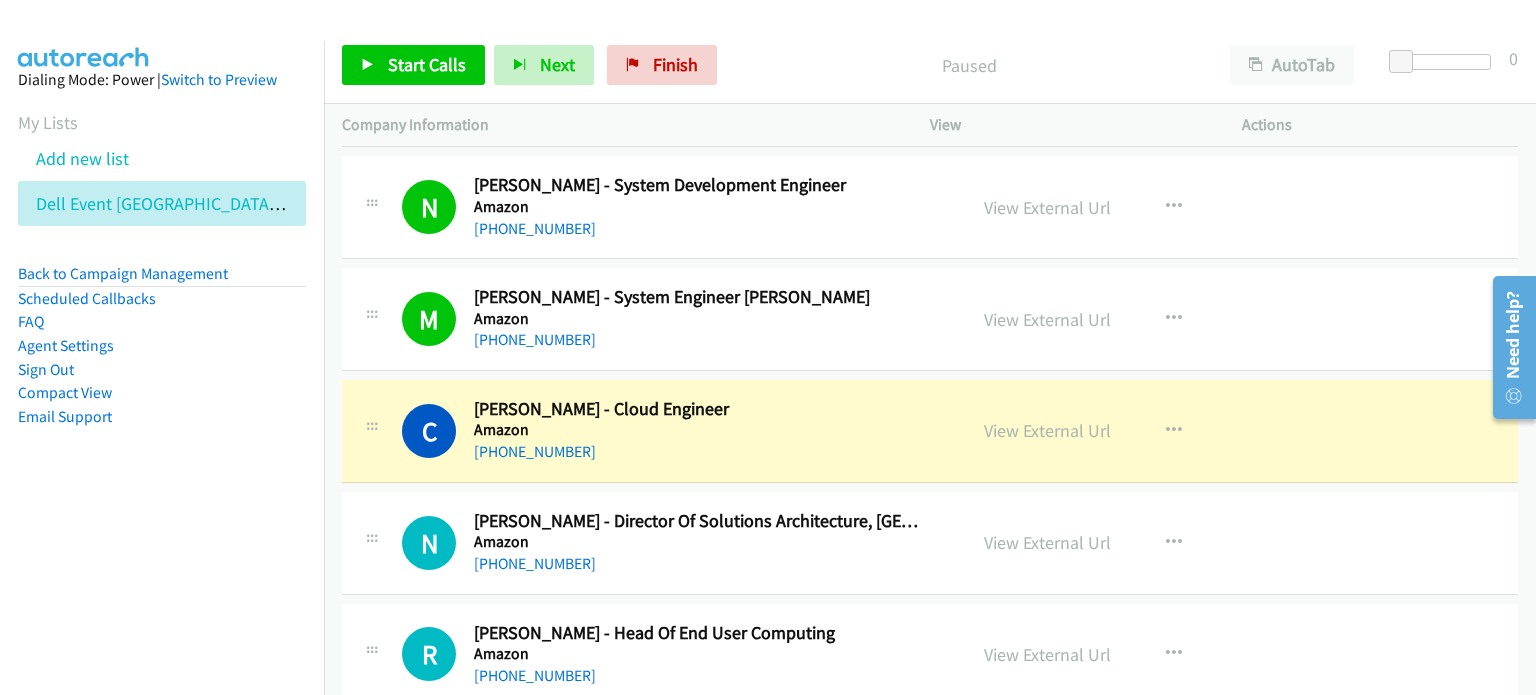 scroll, scrollTop: 15700, scrollLeft: 0, axis: vertical 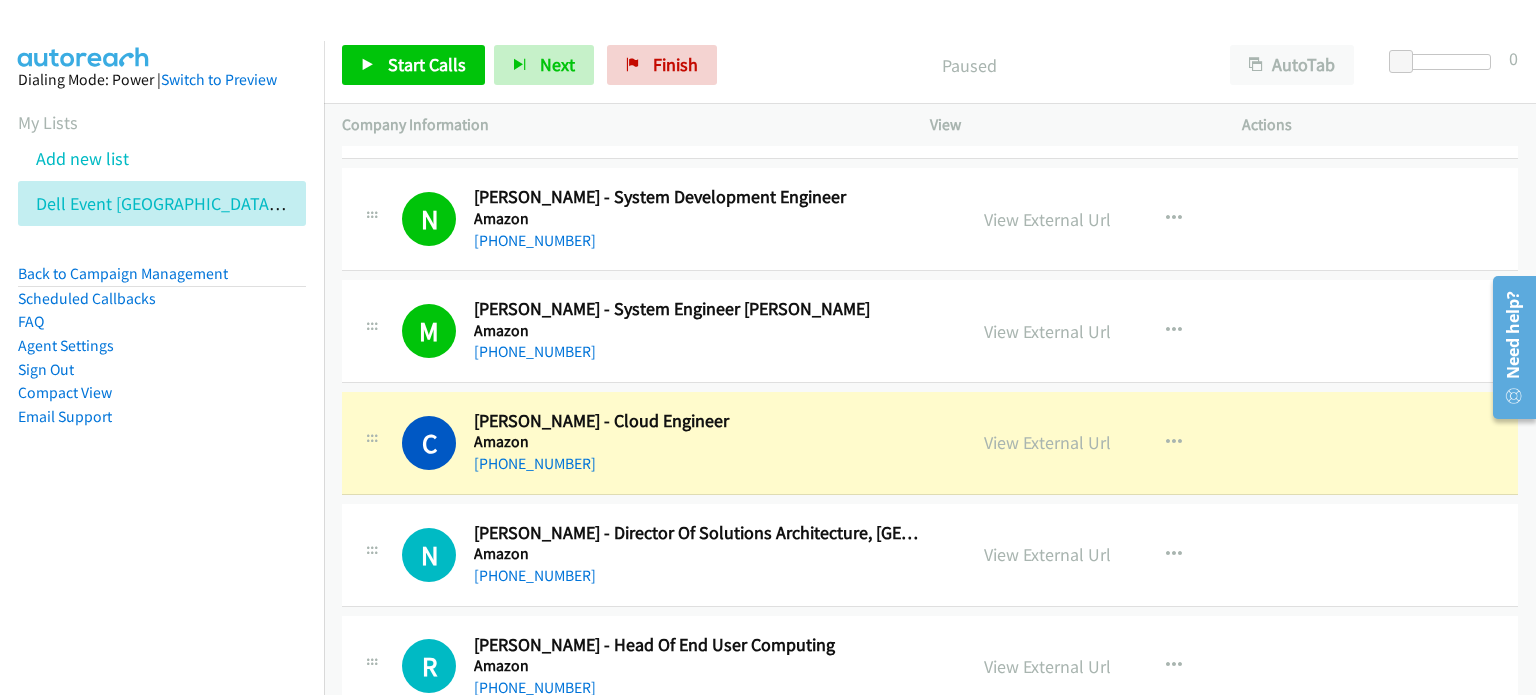 click on "[PHONE_NUMBER]" at bounding box center [699, 464] 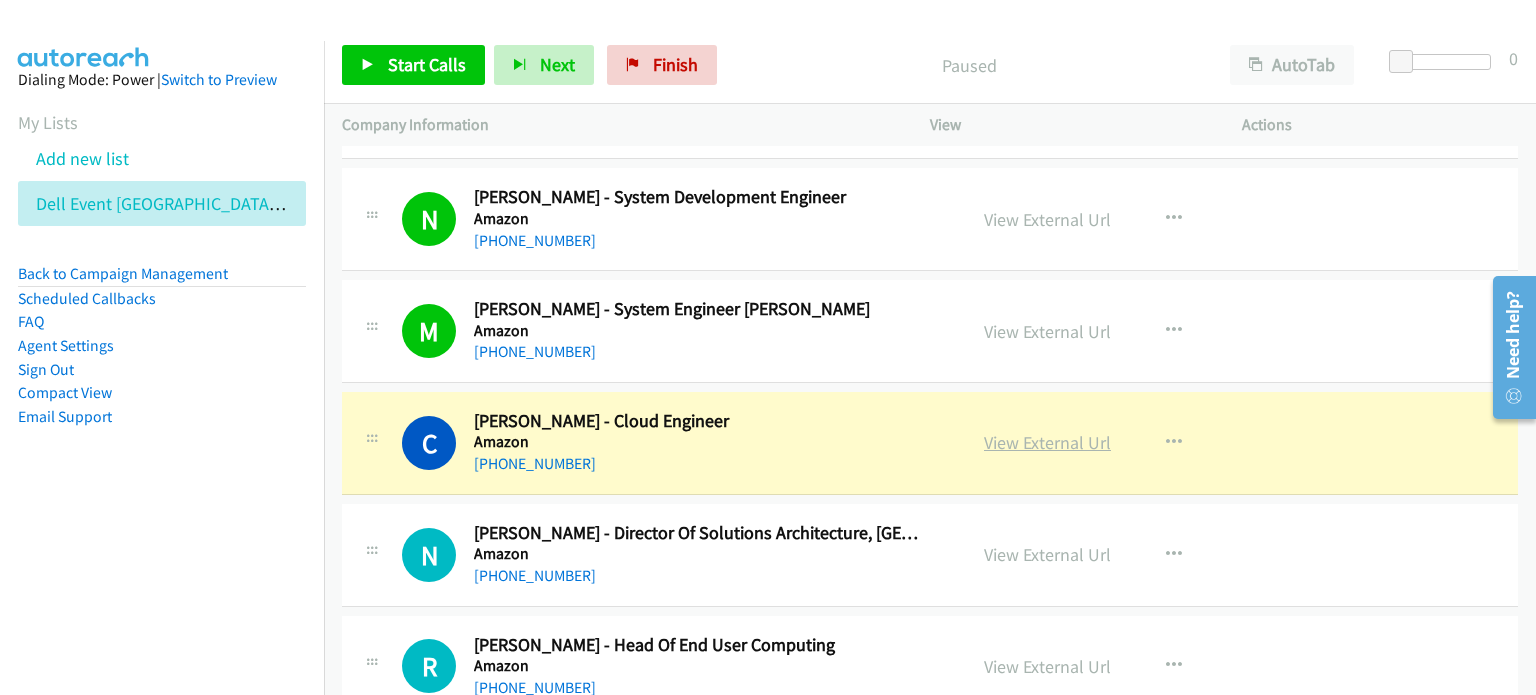 click on "View External Url" at bounding box center [1047, 442] 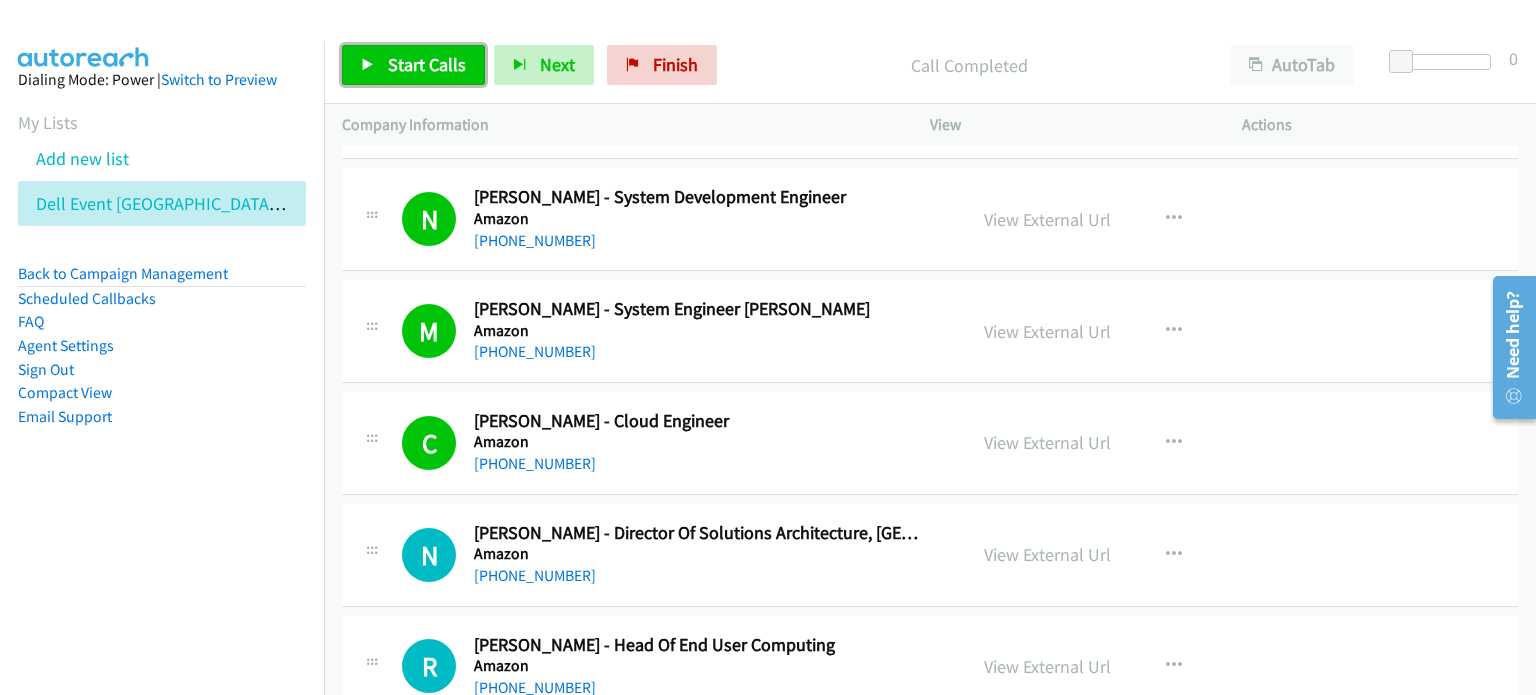 click on "Start Calls" at bounding box center [427, 64] 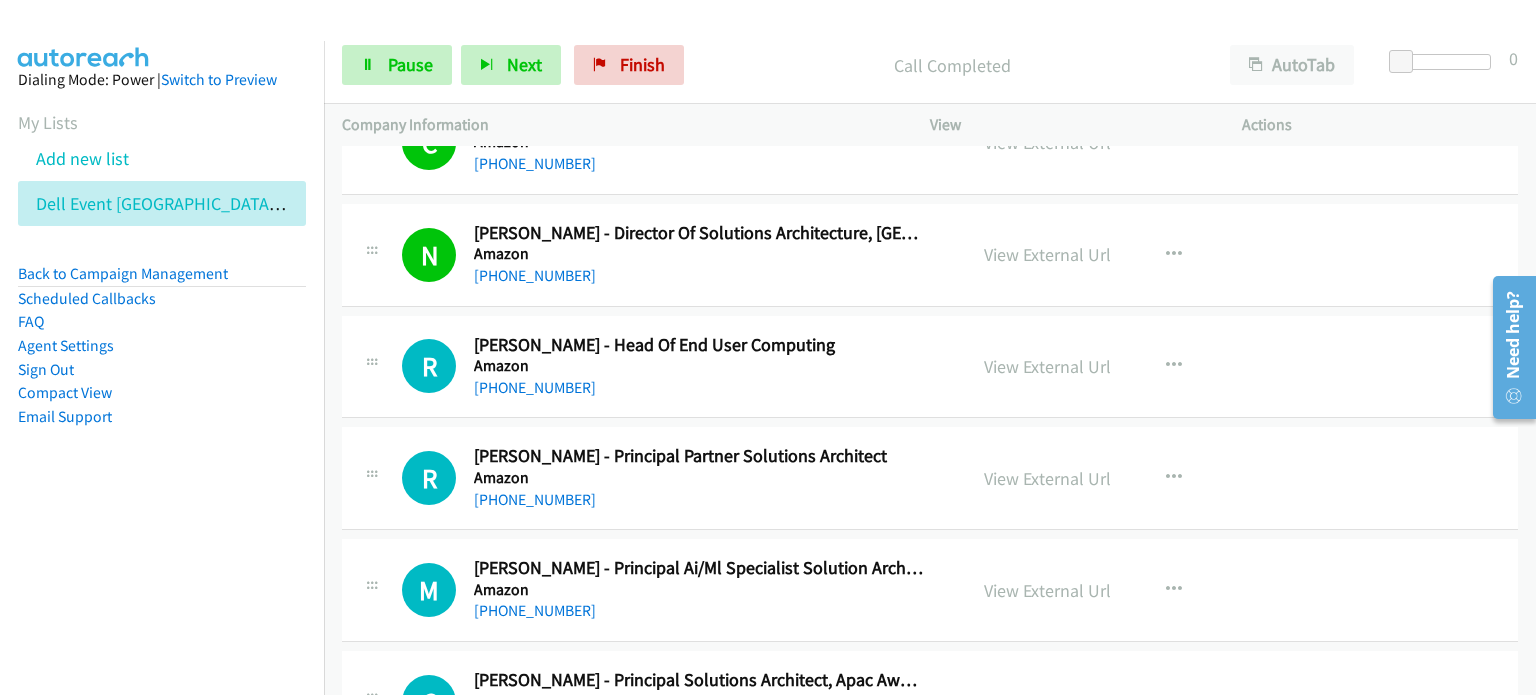 scroll, scrollTop: 16100, scrollLeft: 0, axis: vertical 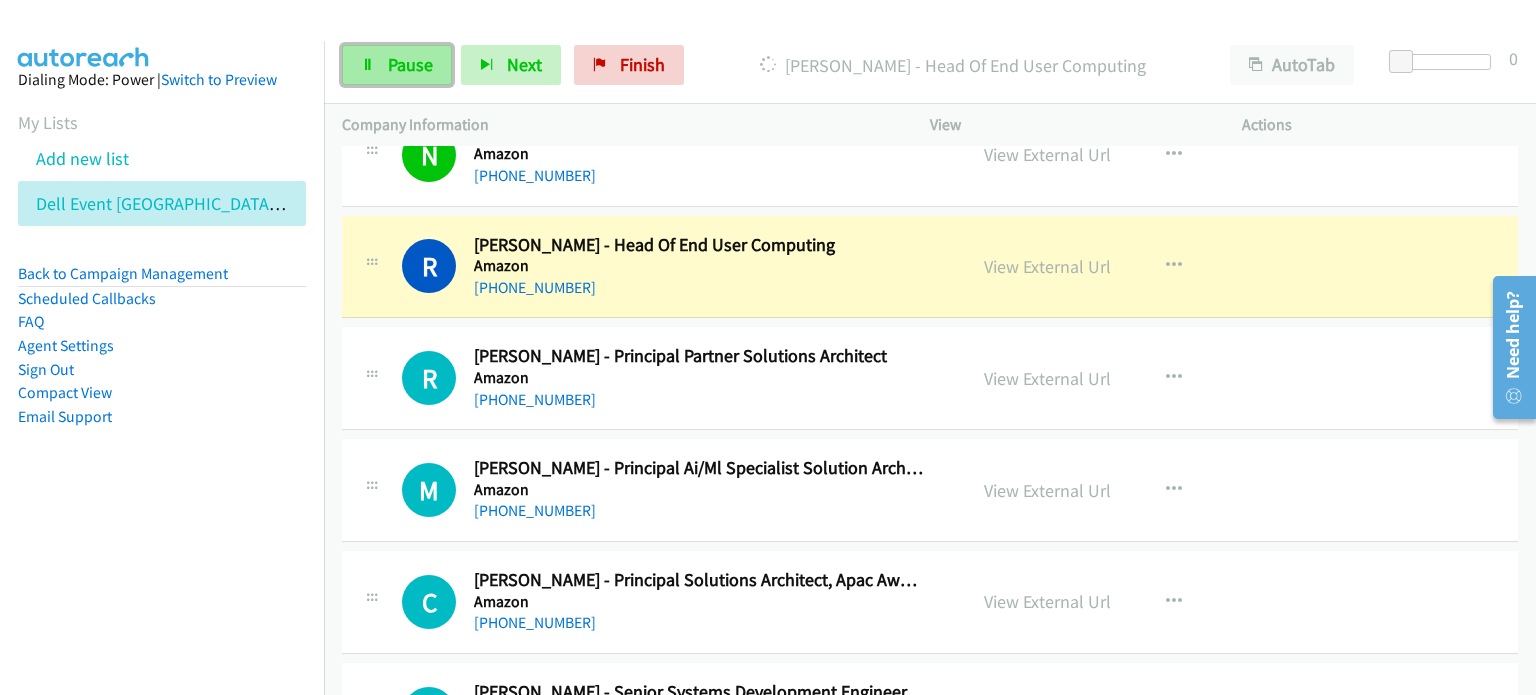click on "Pause" at bounding box center (410, 64) 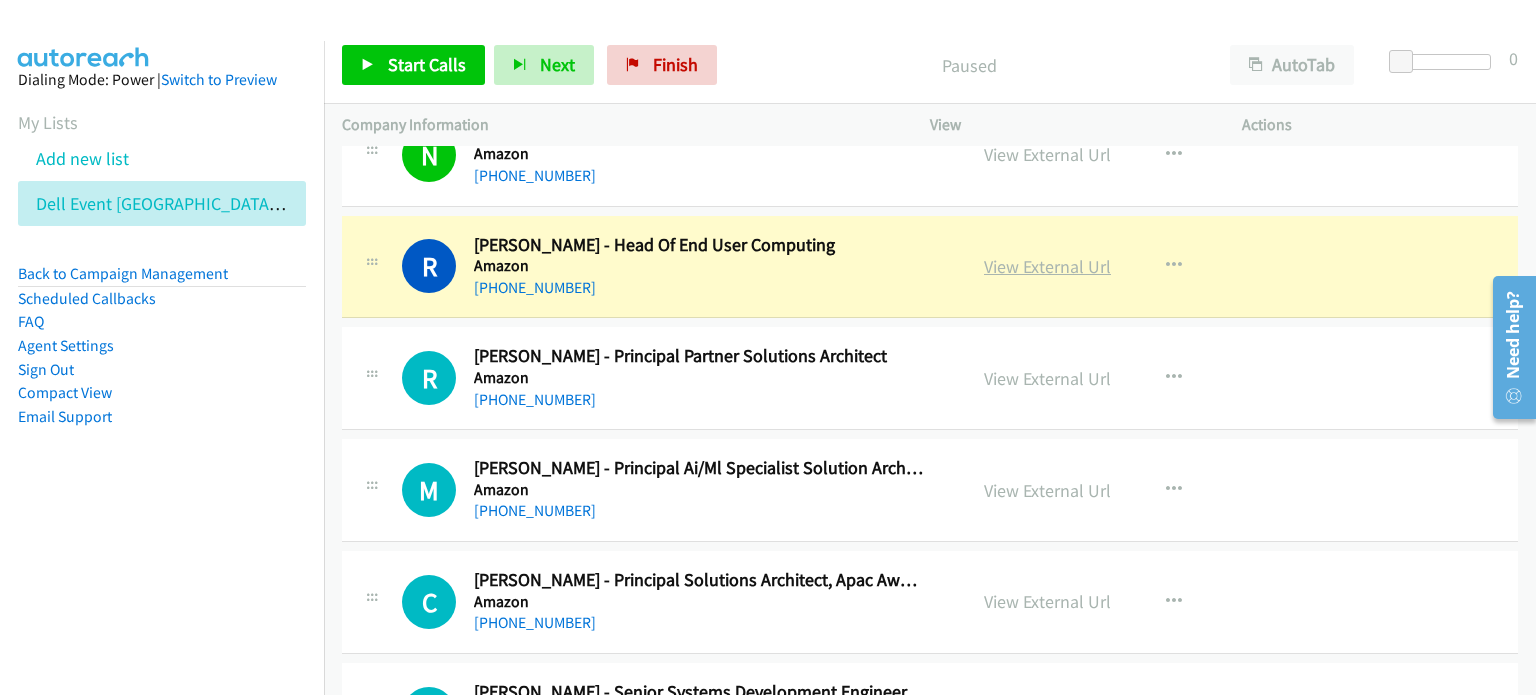 click on "View External Url" at bounding box center [1047, 266] 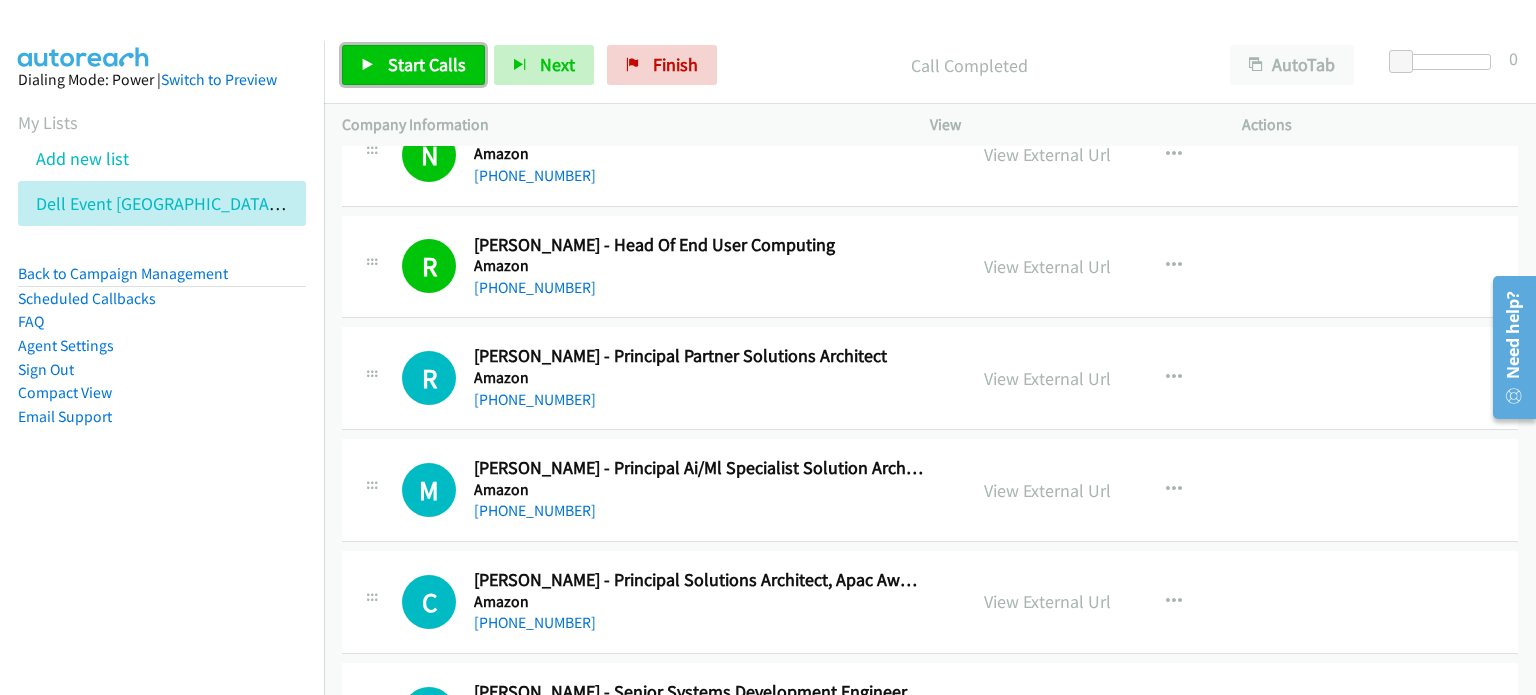 click on "Start Calls" at bounding box center (427, 64) 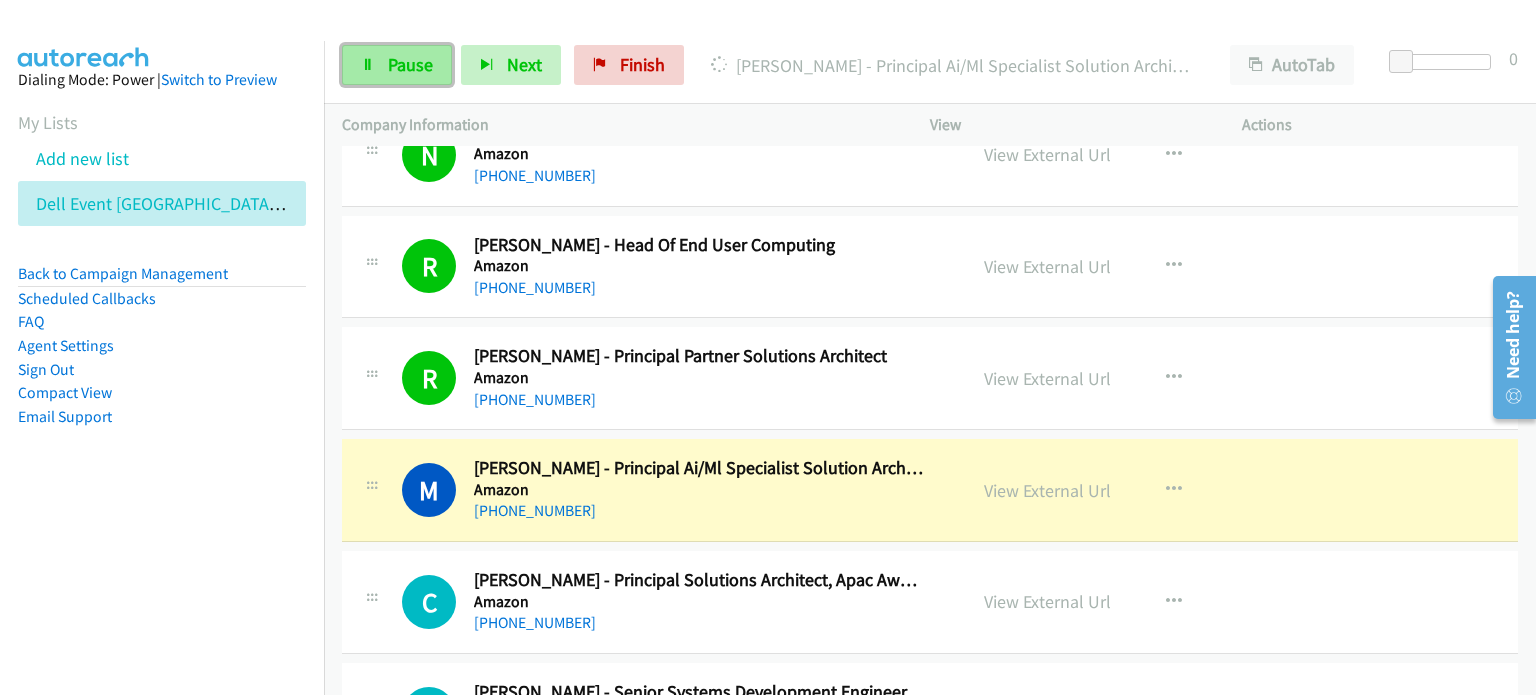 click on "Pause" at bounding box center (410, 64) 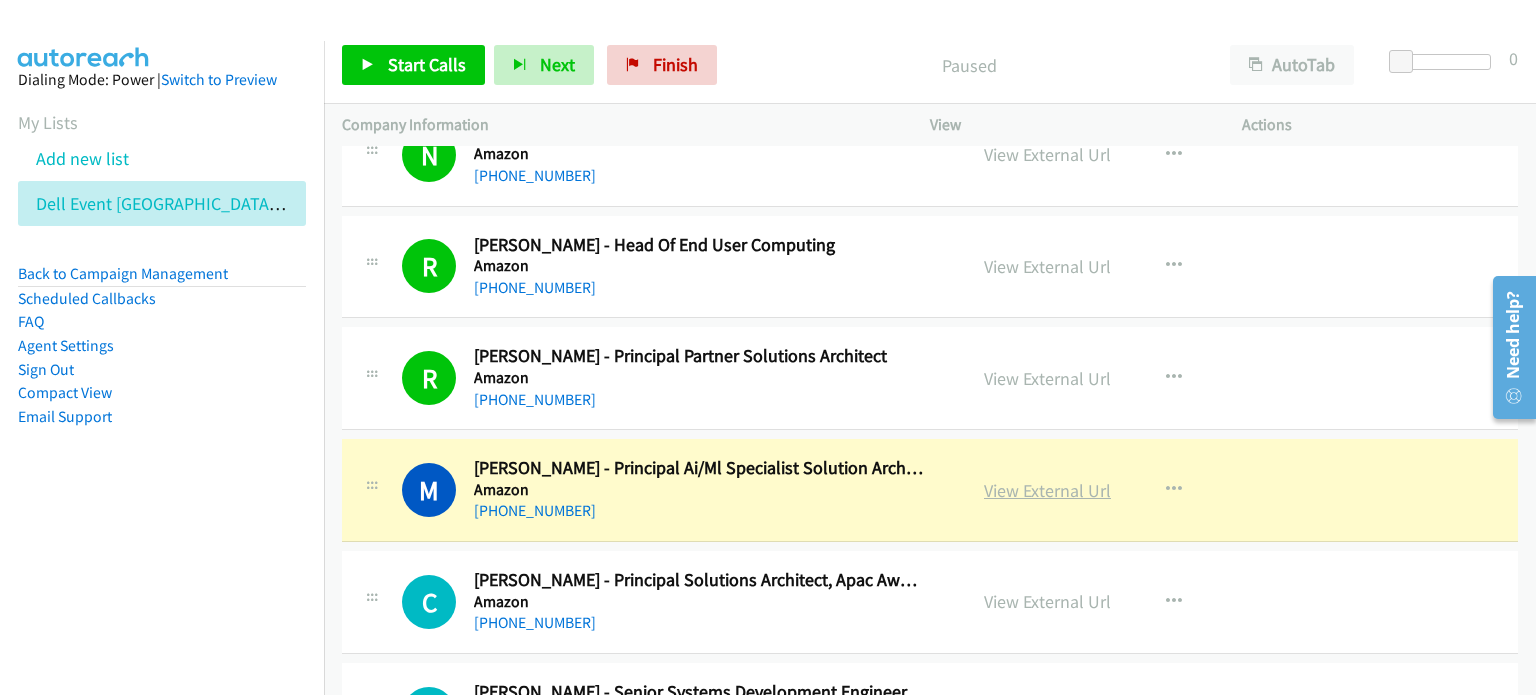 click on "View External Url" at bounding box center [1047, 490] 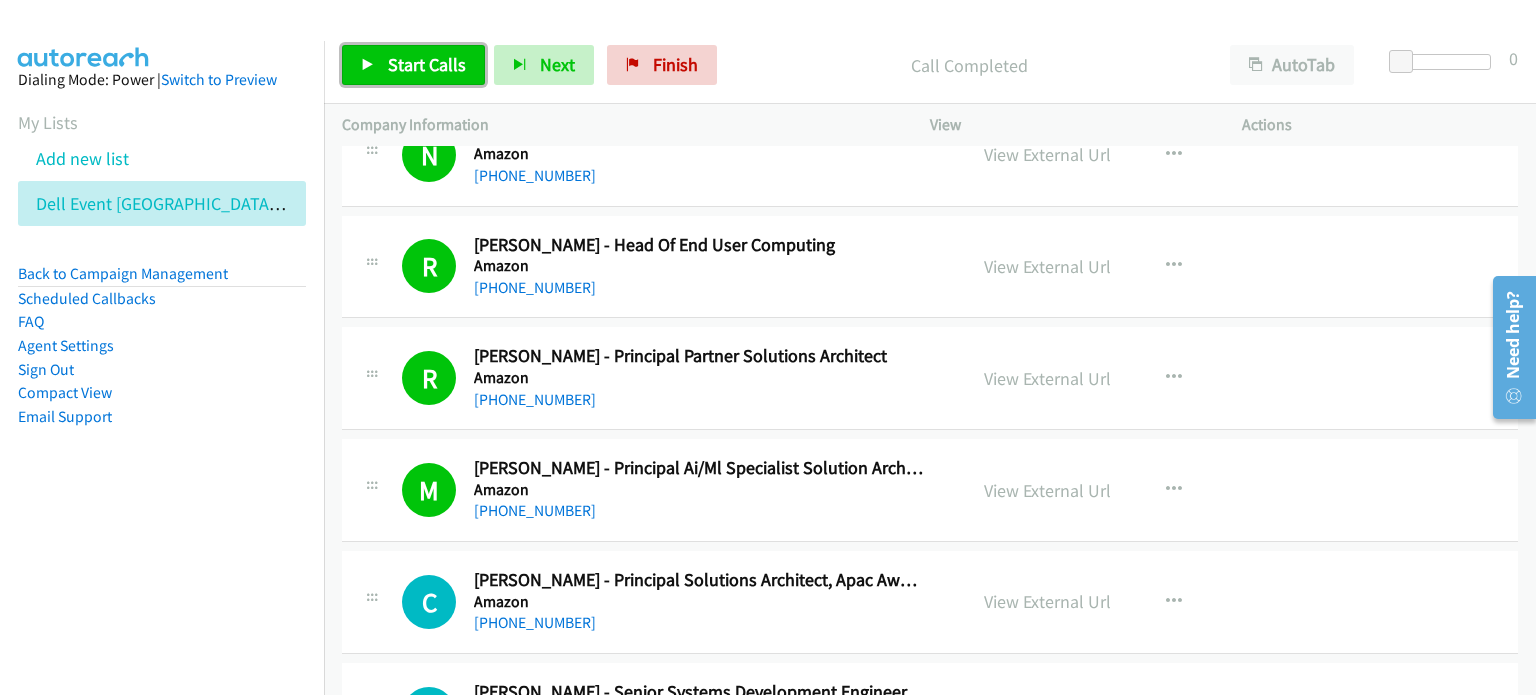 click on "Start Calls" at bounding box center (427, 64) 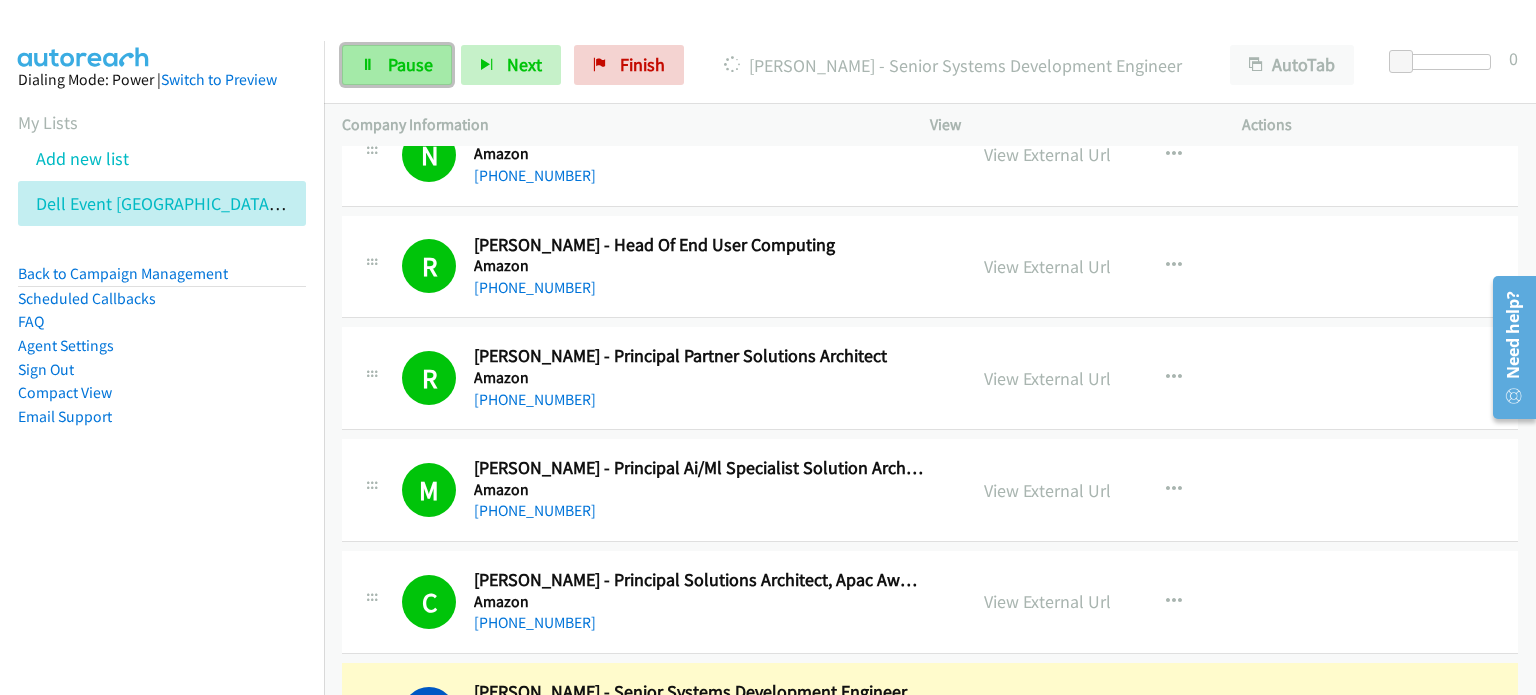 click on "Pause" at bounding box center [410, 64] 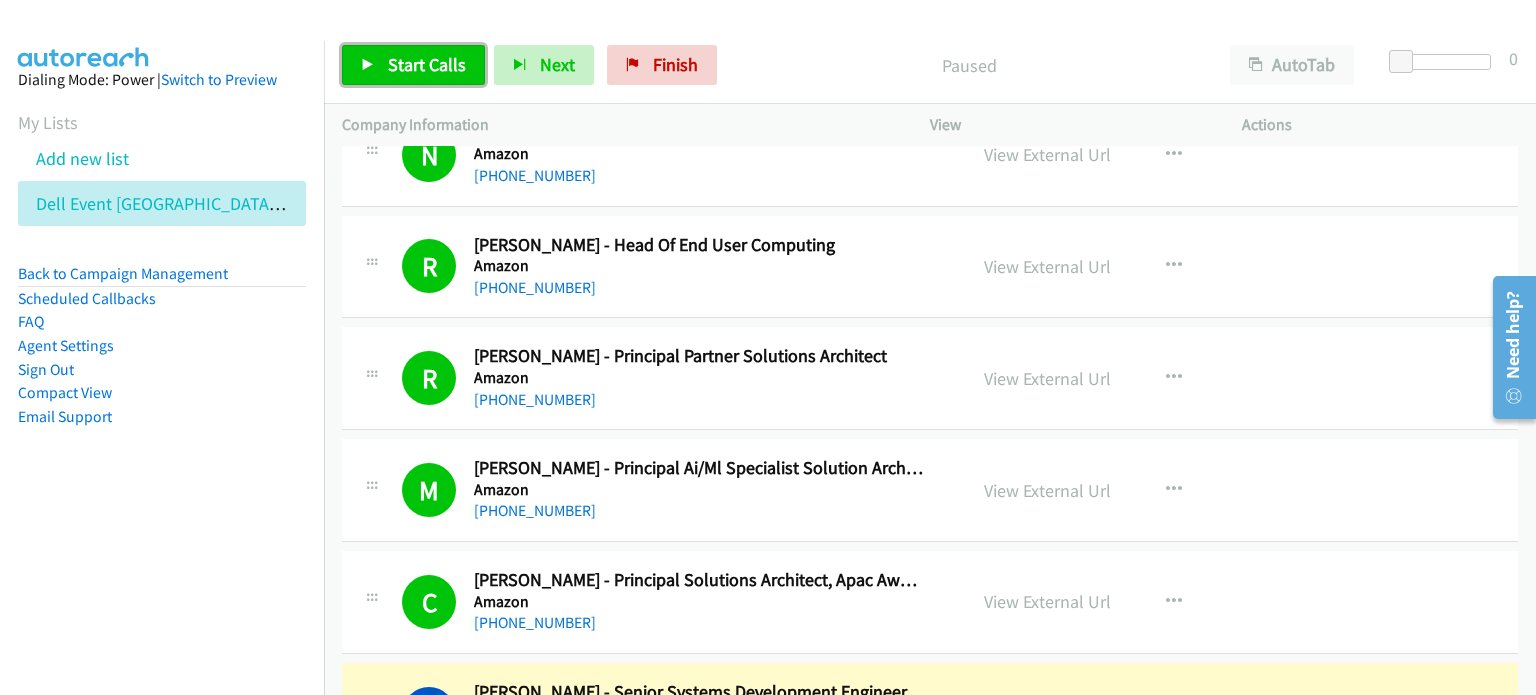 click on "Start Calls" at bounding box center (413, 65) 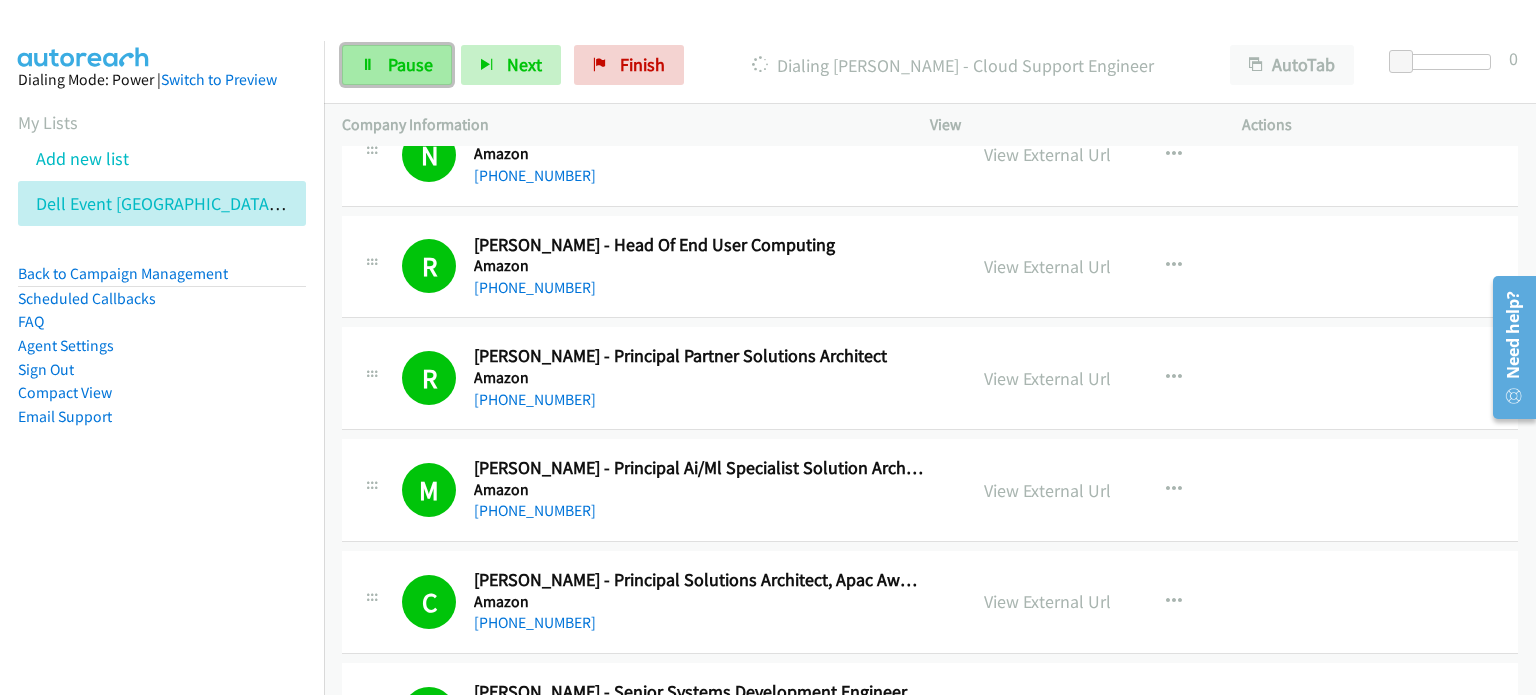 click on "Pause" at bounding box center [397, 65] 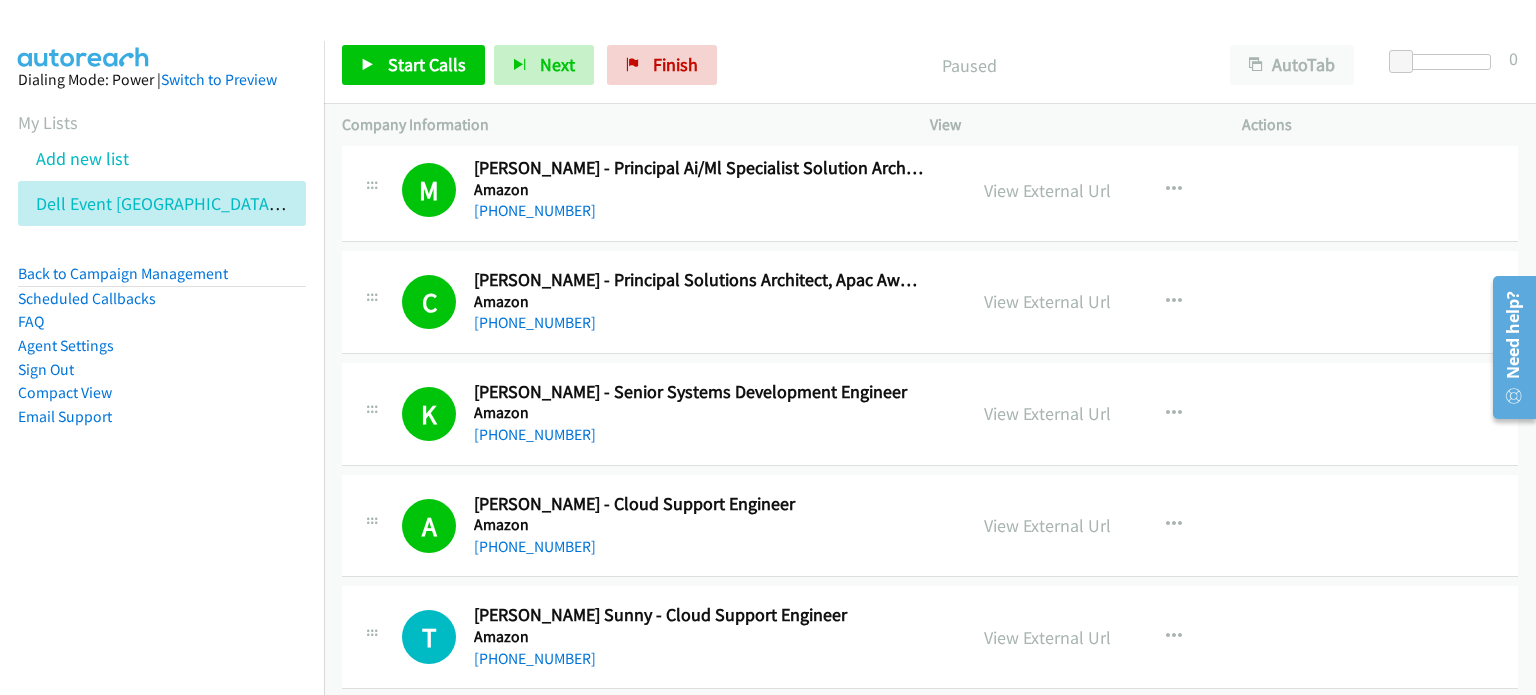 scroll, scrollTop: 16500, scrollLeft: 0, axis: vertical 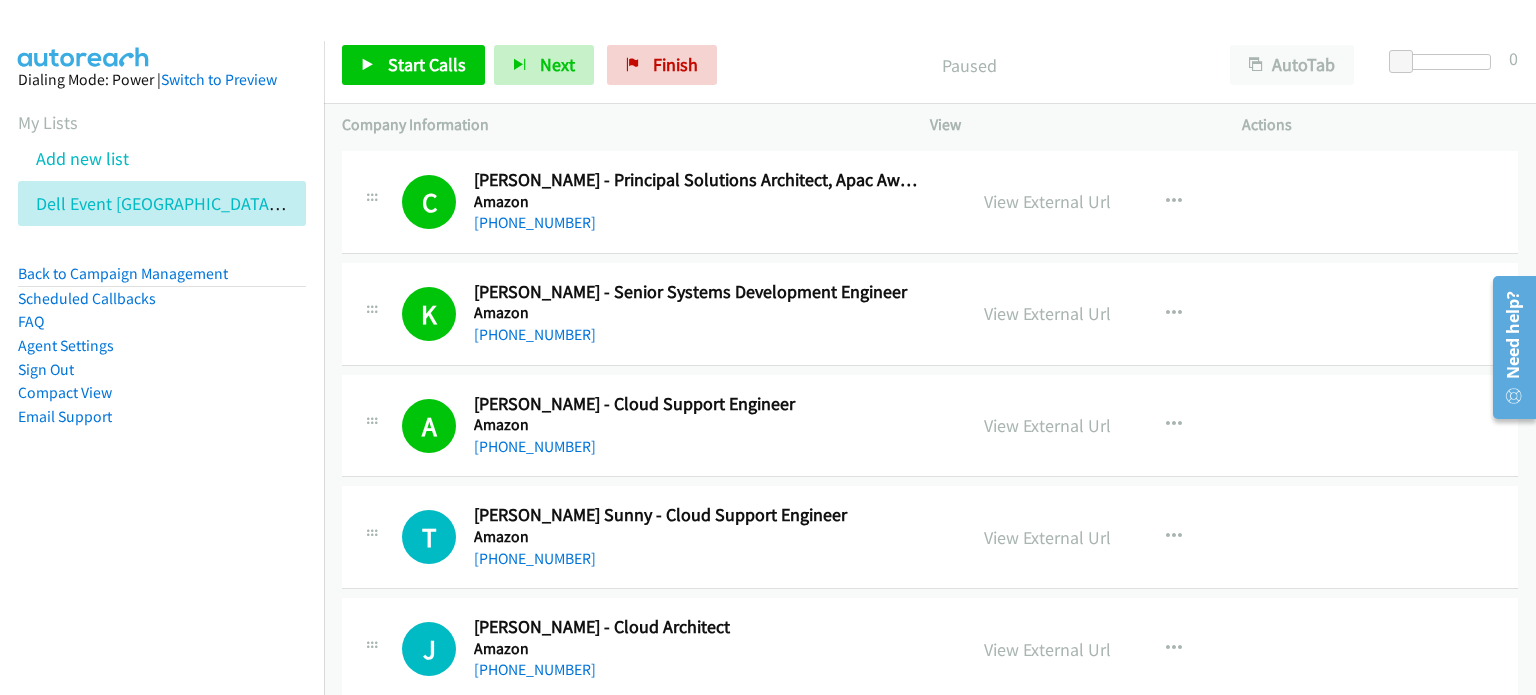 click on "Paused" at bounding box center [969, 65] 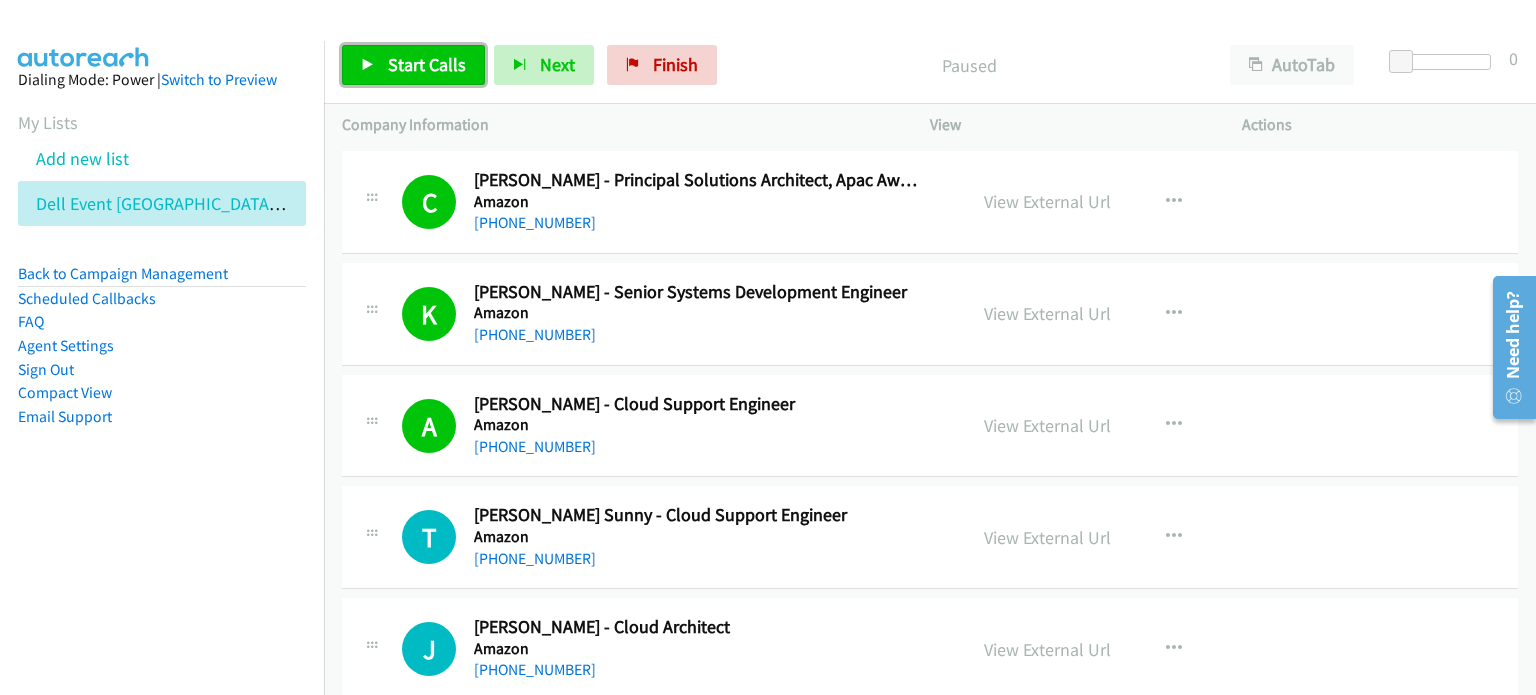 click on "Start Calls" at bounding box center [427, 64] 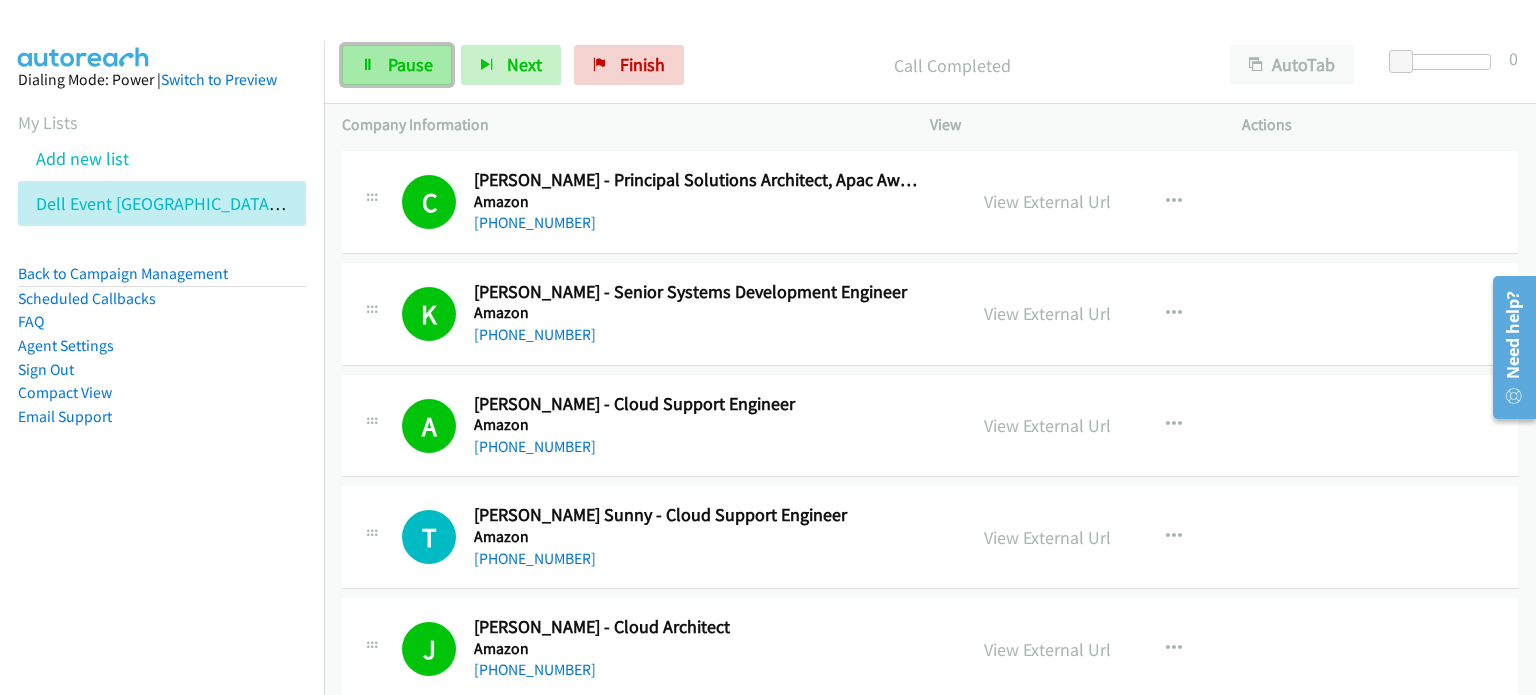 click on "Pause" at bounding box center (397, 65) 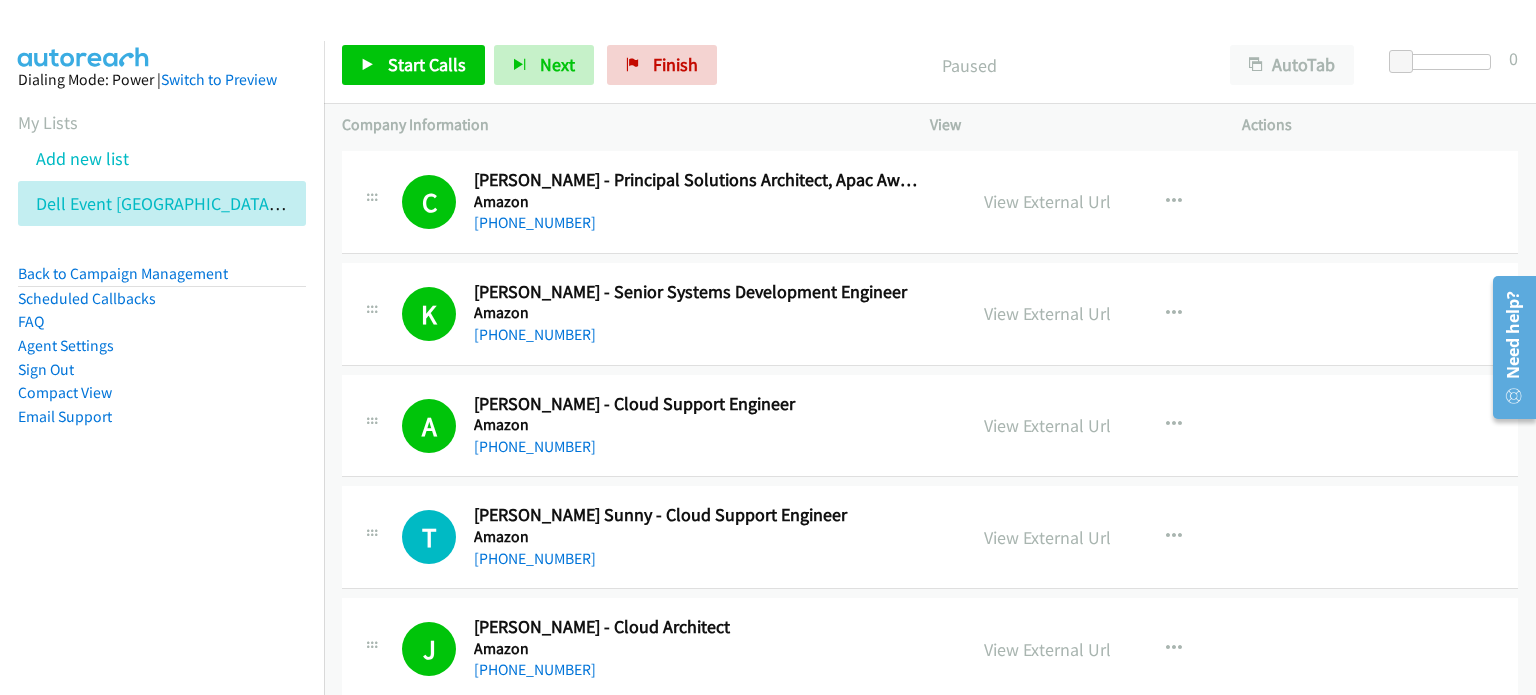 scroll, scrollTop: 16700, scrollLeft: 0, axis: vertical 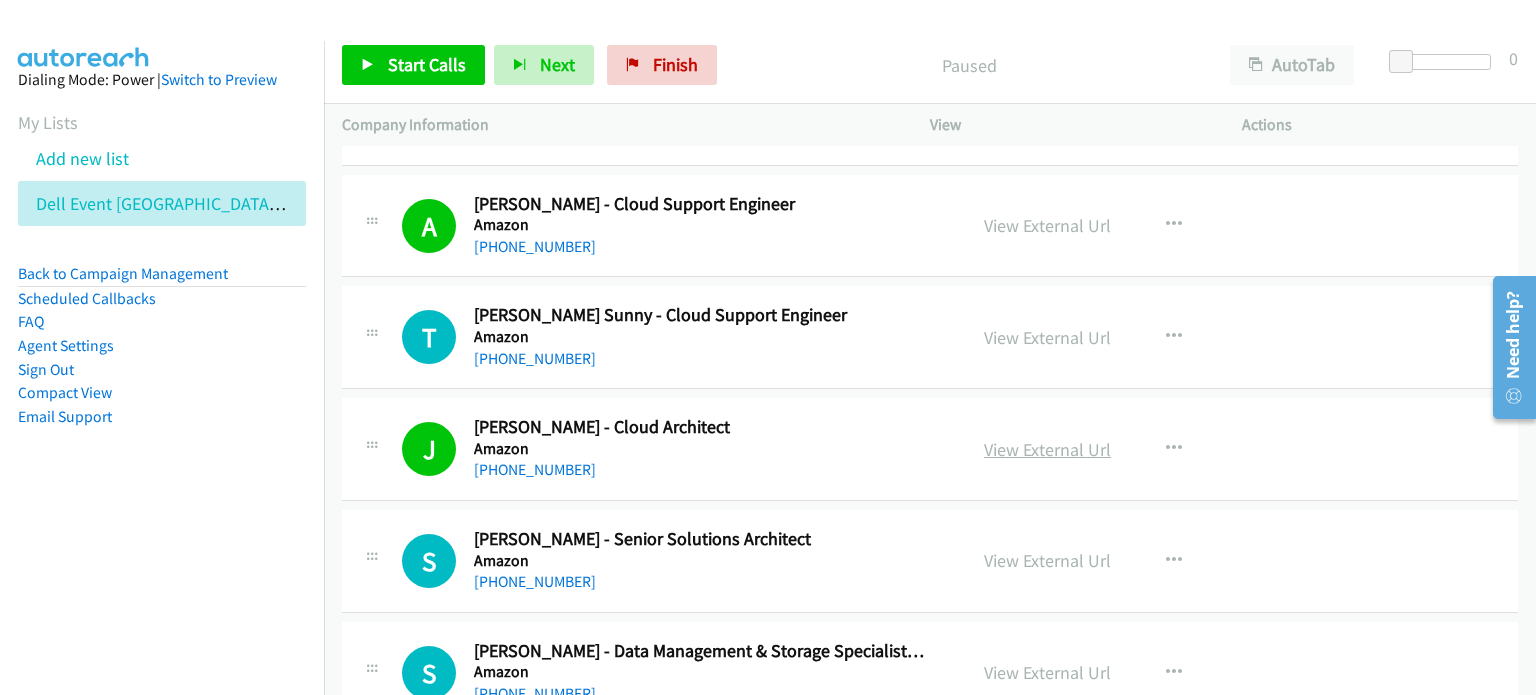 click on "View External Url" at bounding box center (1047, 449) 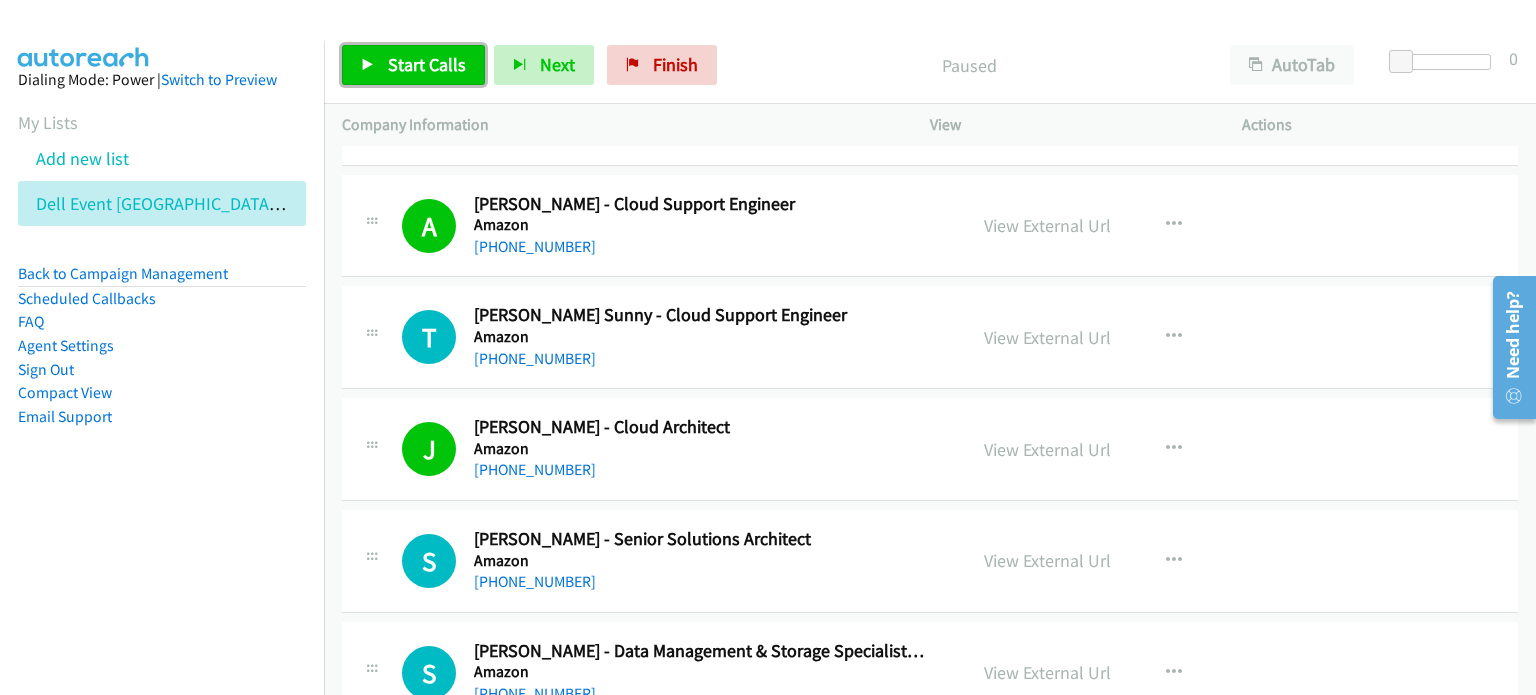 click on "Start Calls" at bounding box center [427, 64] 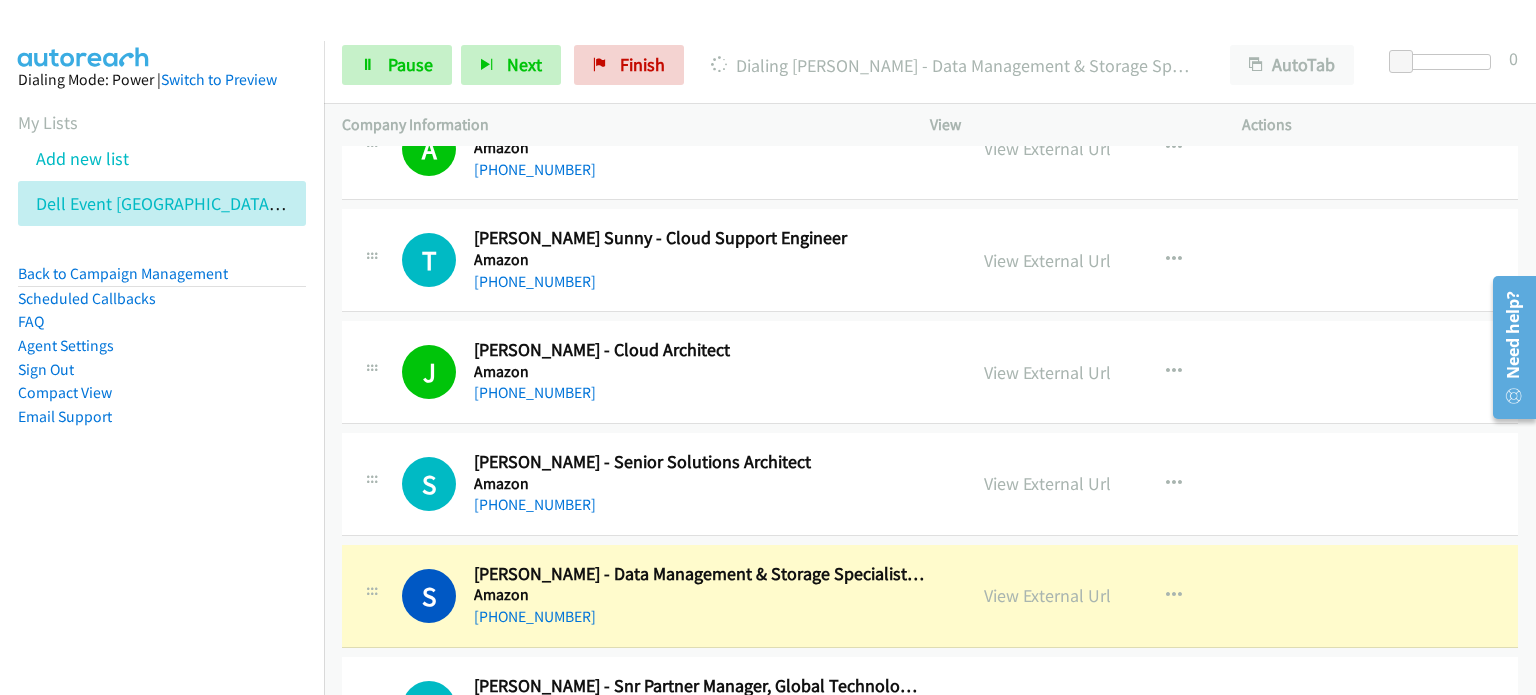 scroll, scrollTop: 16800, scrollLeft: 0, axis: vertical 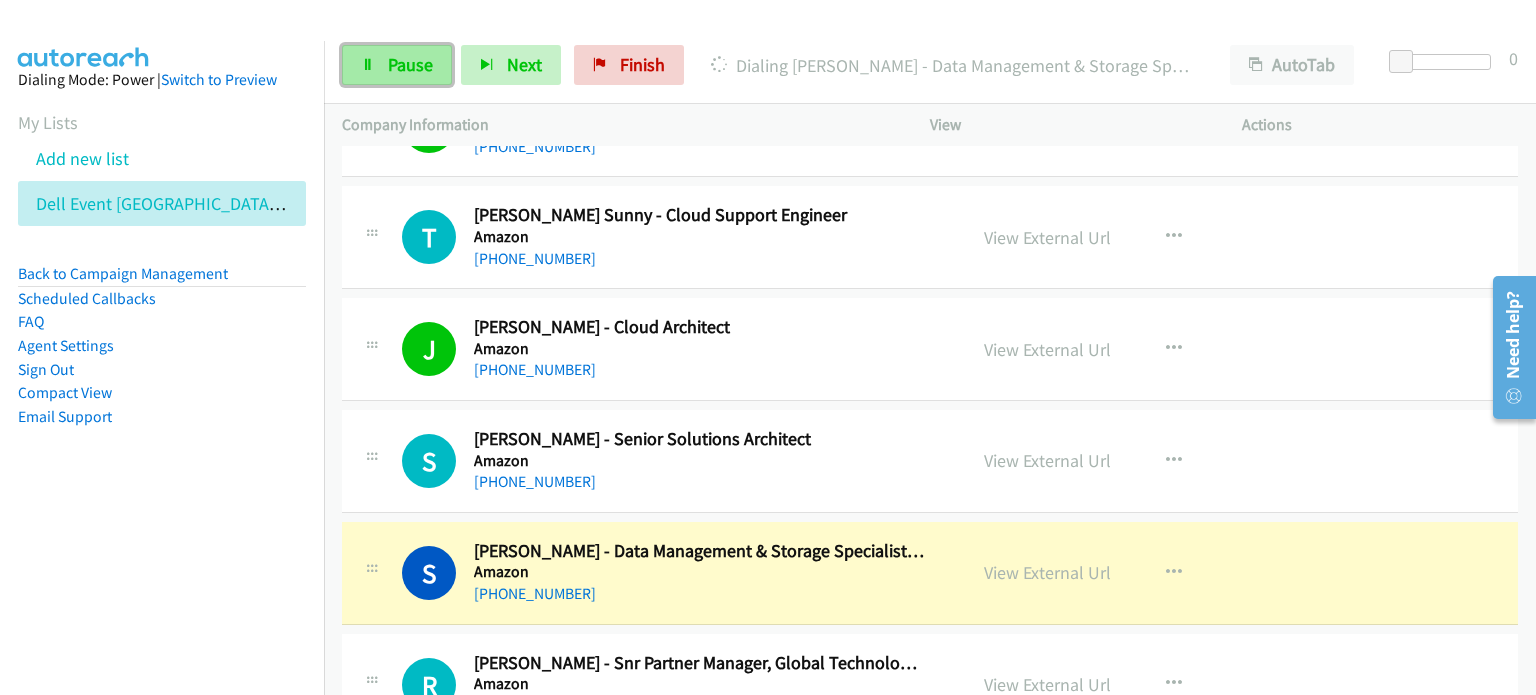 click on "Pause" at bounding box center (410, 64) 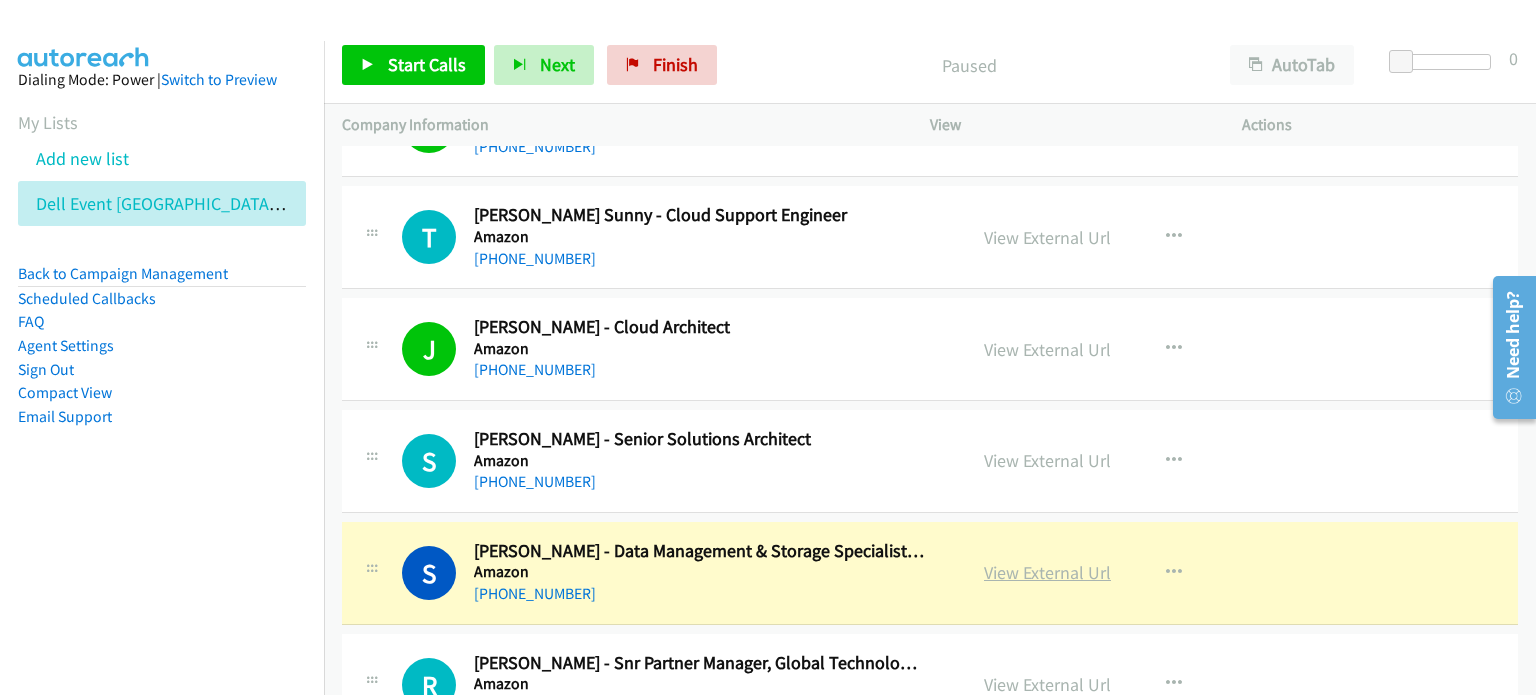 click on "View External Url" at bounding box center (1047, 572) 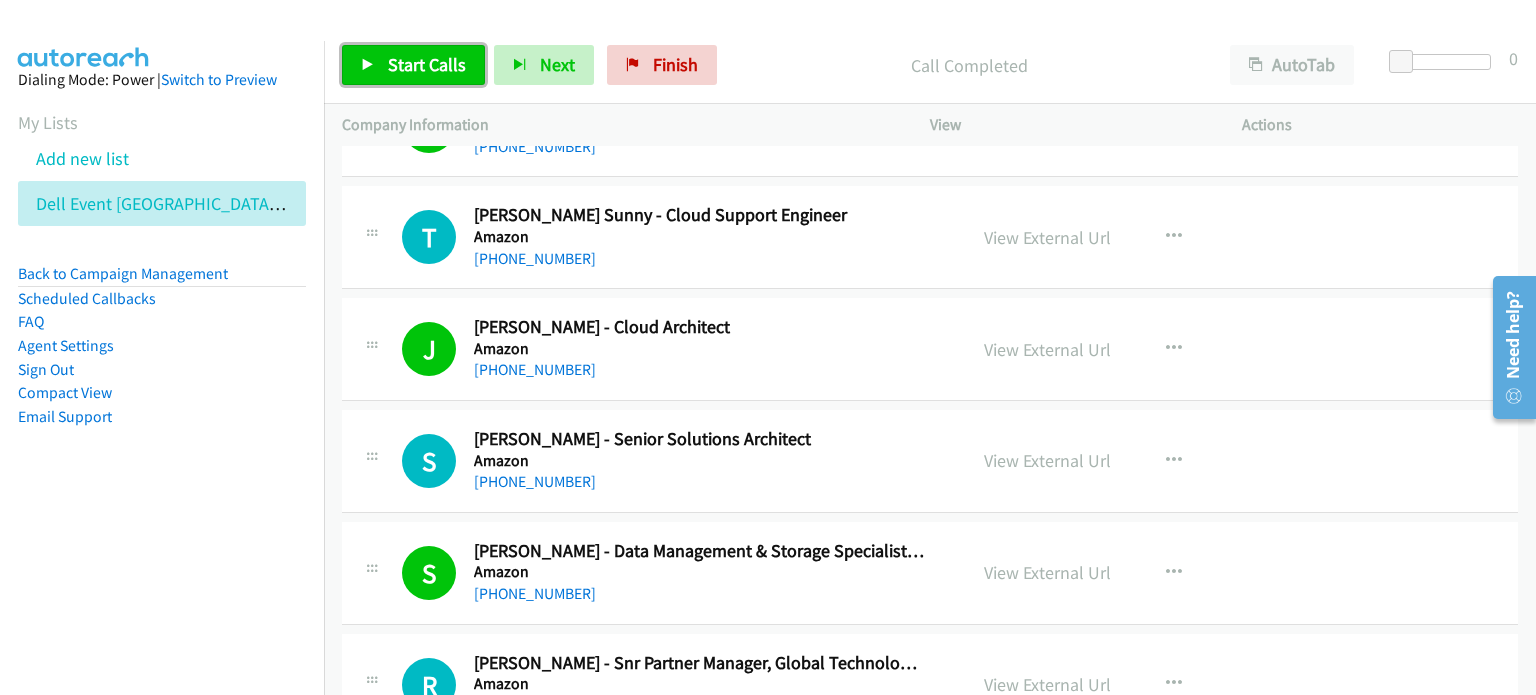 click on "Start Calls" at bounding box center (427, 64) 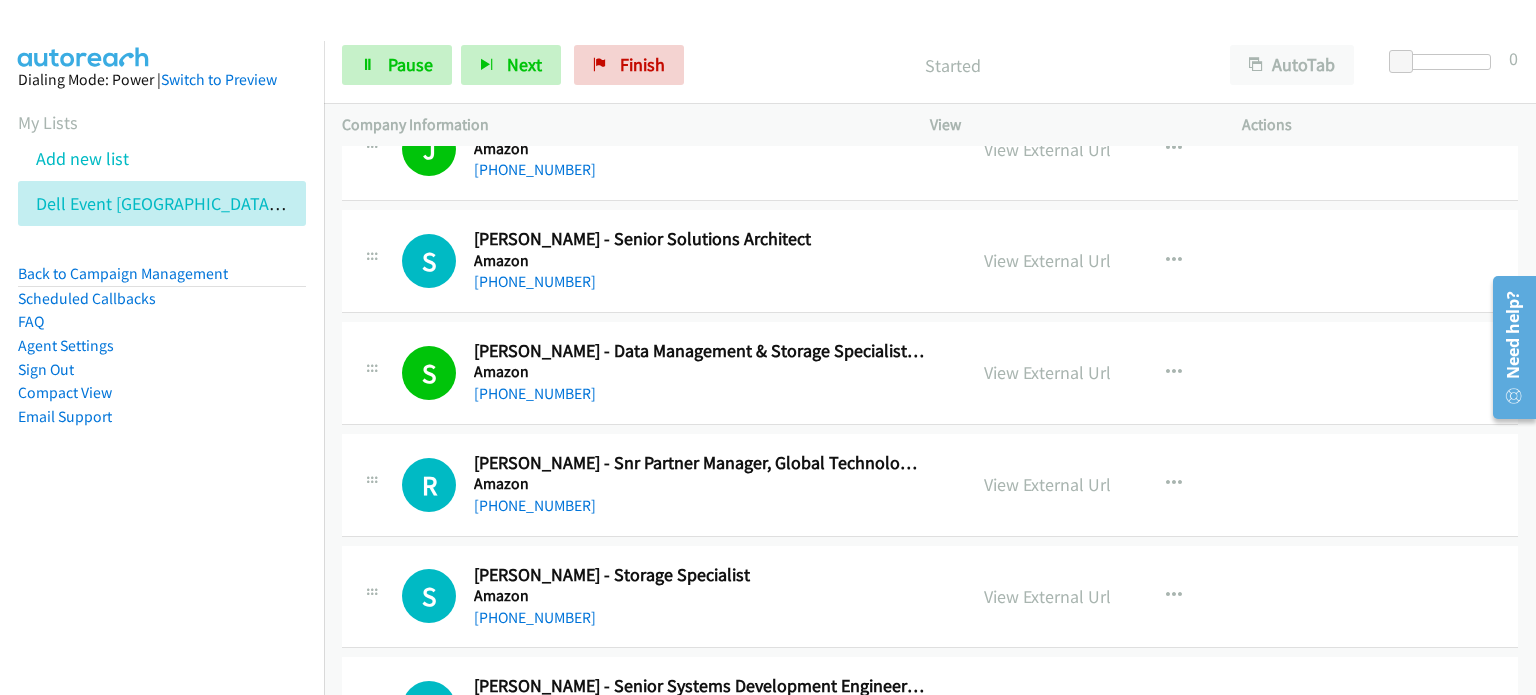 scroll, scrollTop: 17100, scrollLeft: 0, axis: vertical 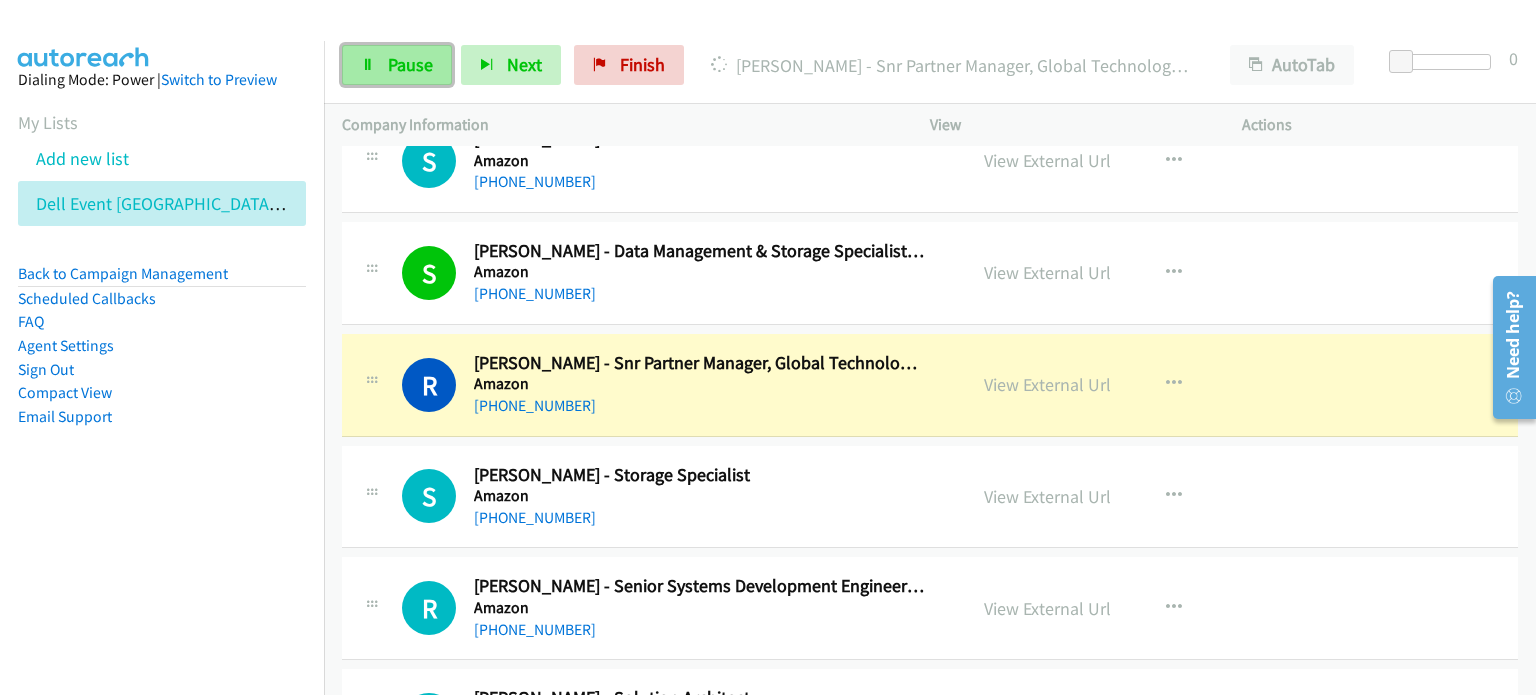 click on "Pause" at bounding box center (410, 64) 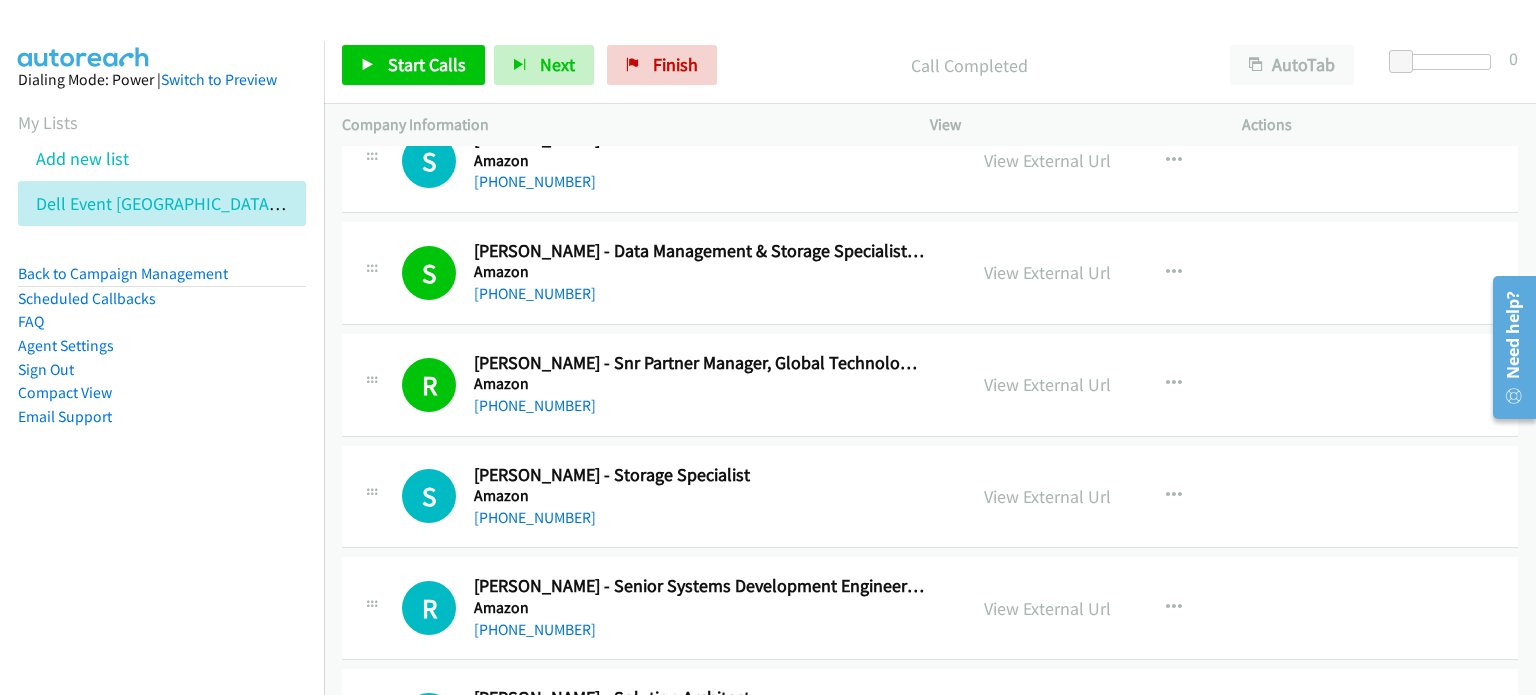 click on "Call Completed" at bounding box center [969, 65] 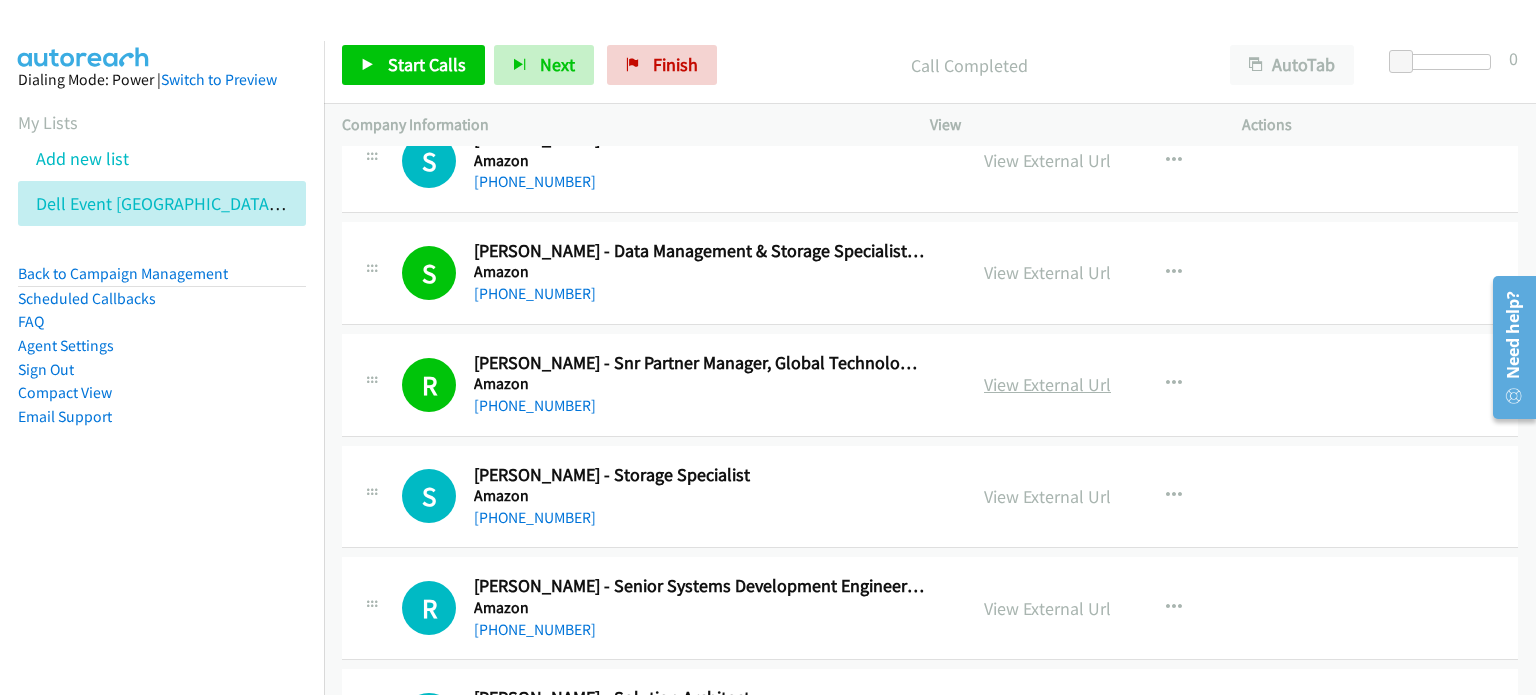 click on "View External Url" at bounding box center [1047, 384] 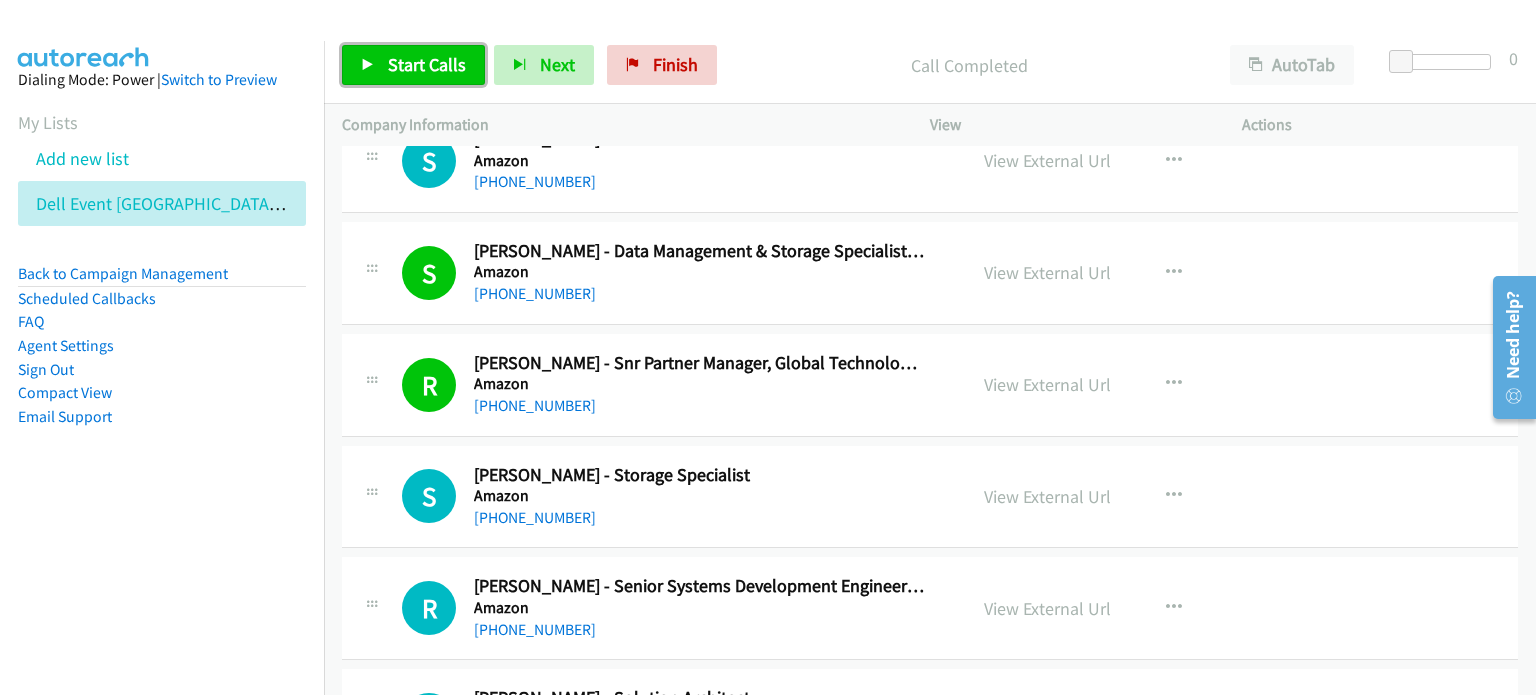 click on "Start Calls" at bounding box center [427, 64] 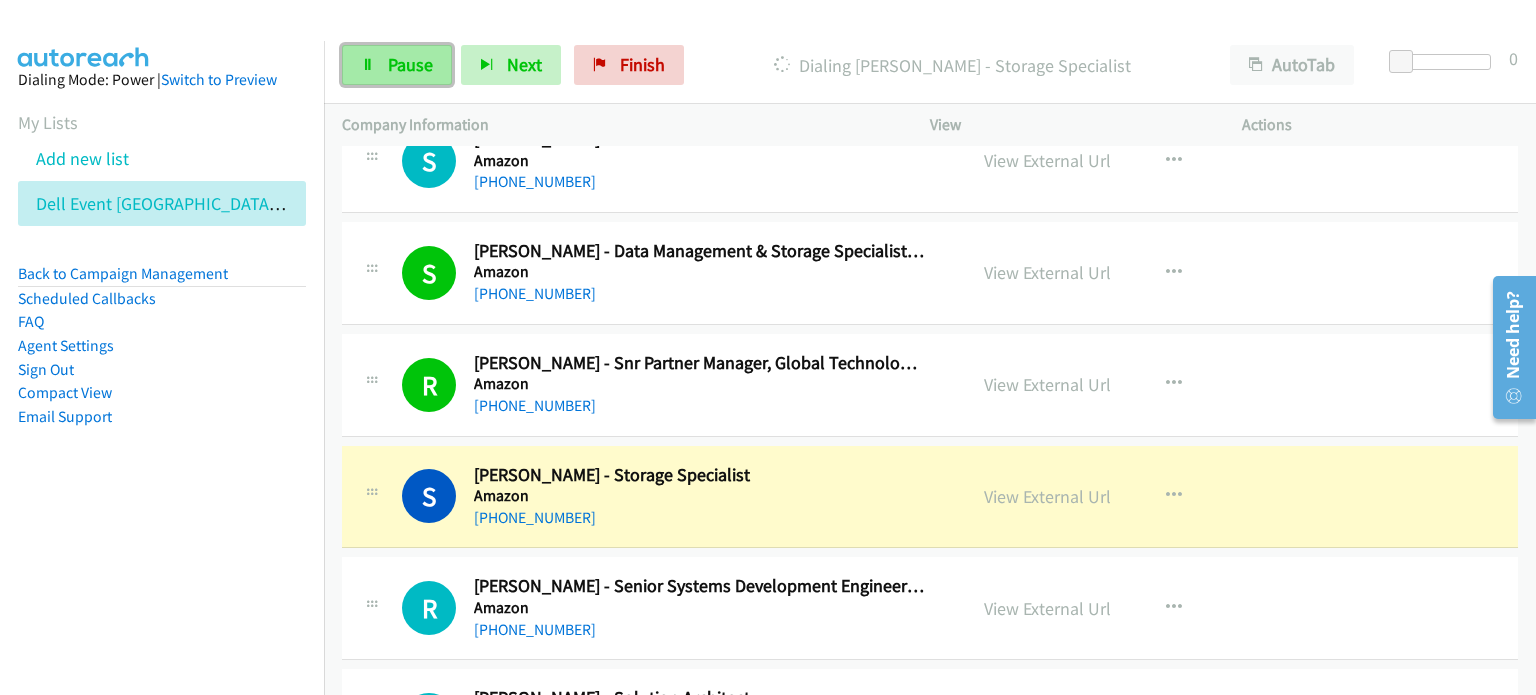 click on "Pause" at bounding box center (410, 64) 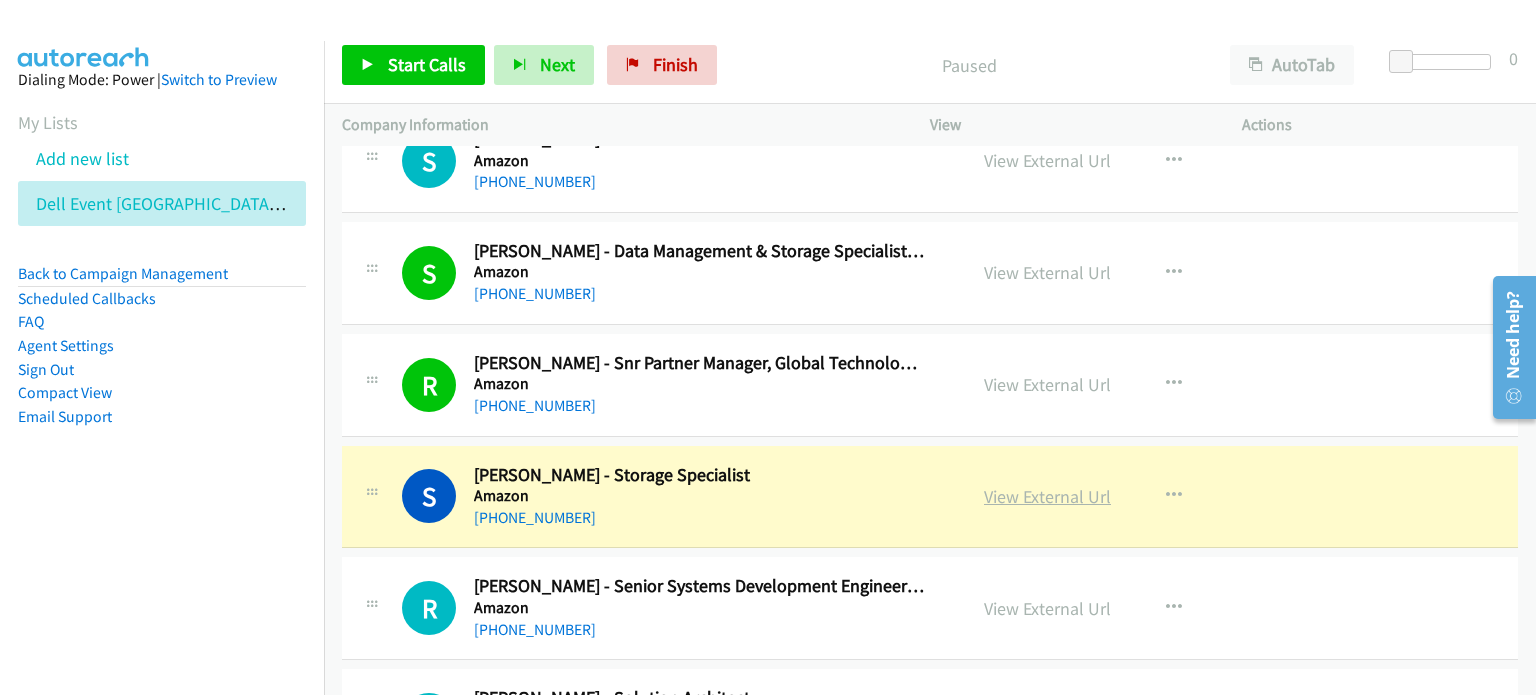 click on "View External Url" at bounding box center [1047, 496] 